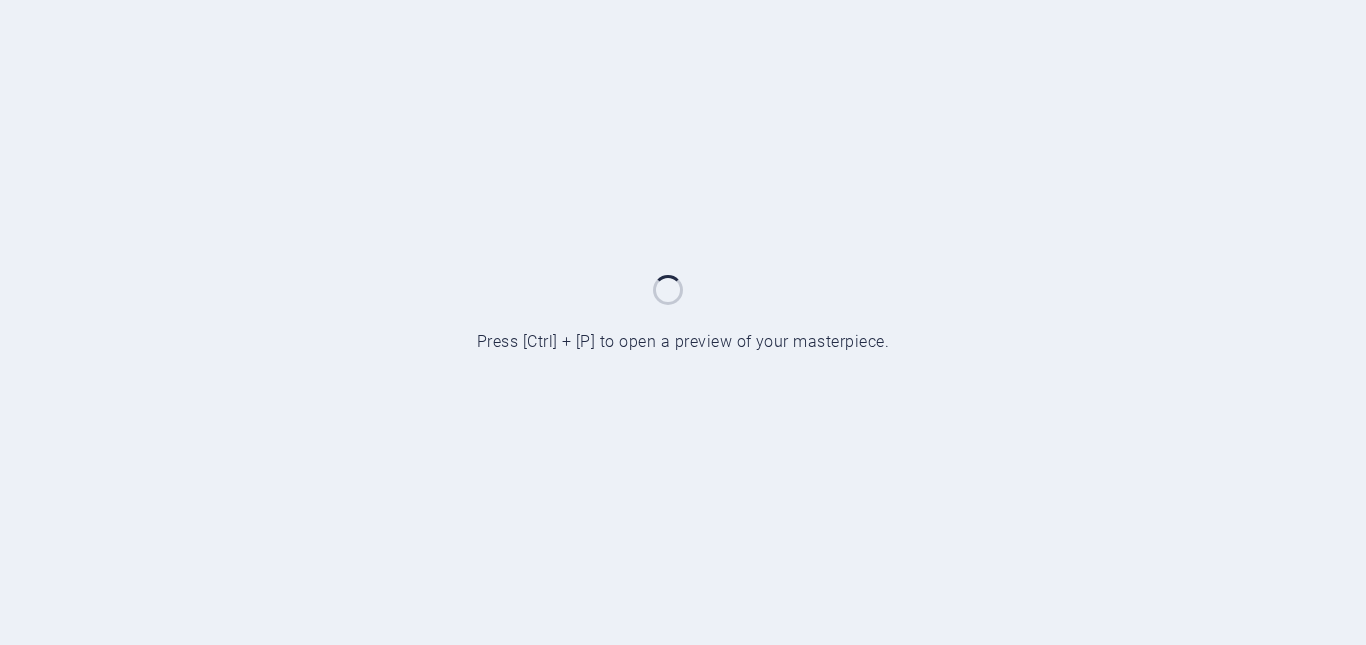 scroll, scrollTop: 0, scrollLeft: 0, axis: both 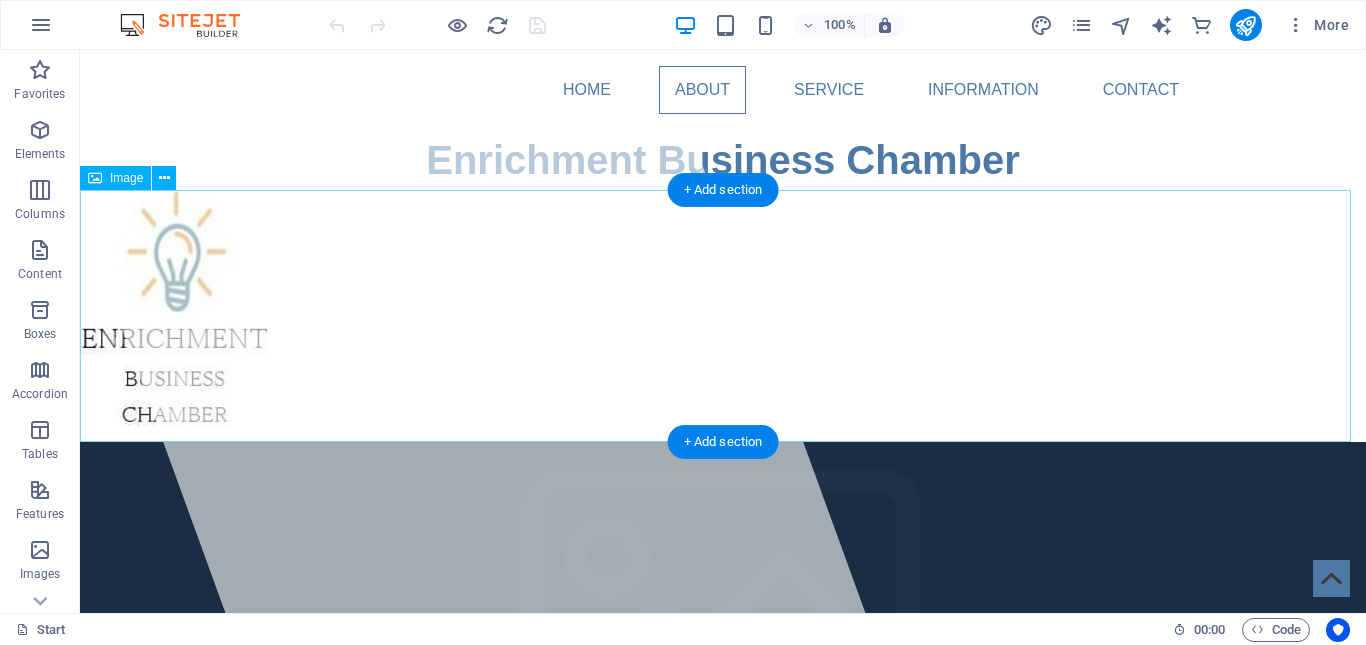 click at bounding box center (723, 316) 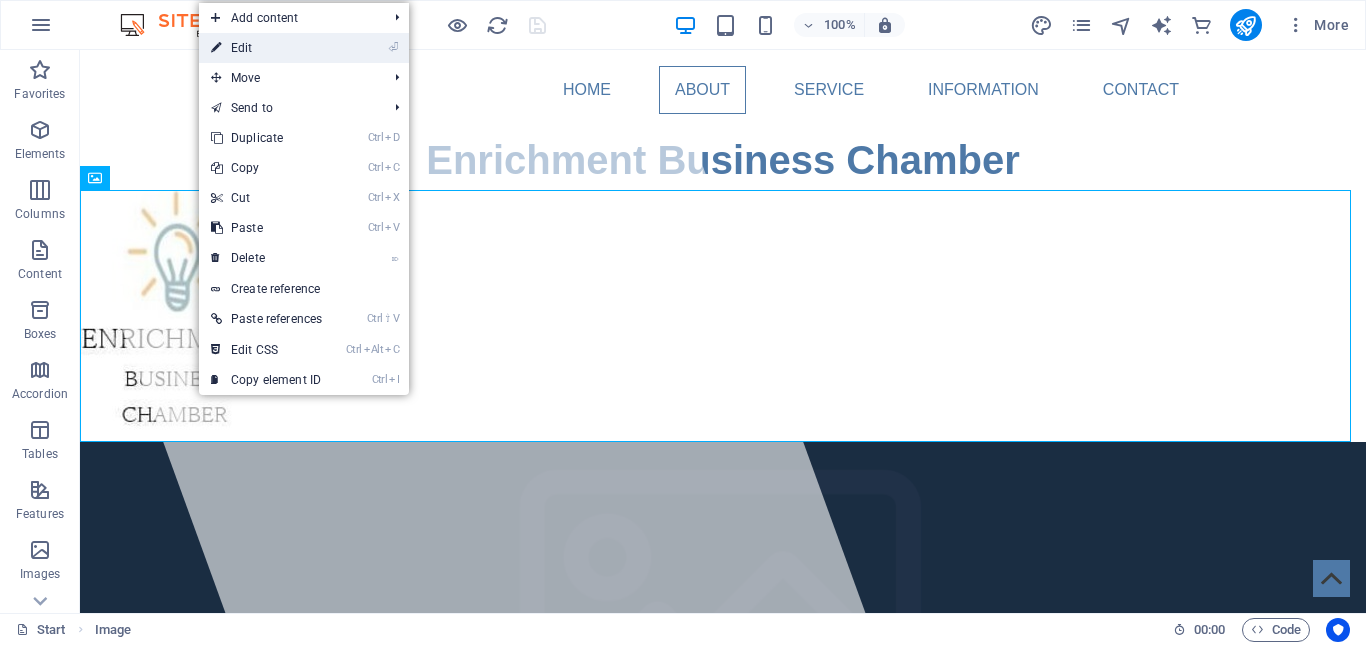 click on "⏎  Edit" at bounding box center [266, 48] 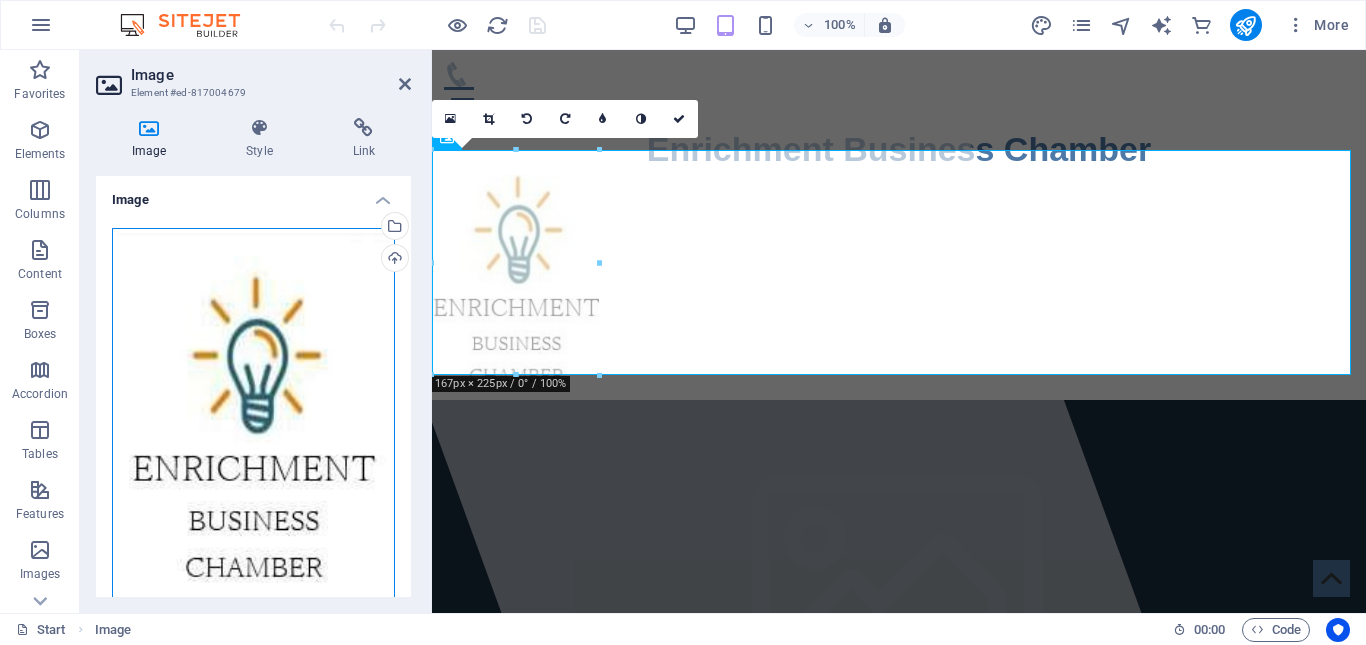 click on "Drag files here, click to choose files or select files from Files or our free stock photos & videos" at bounding box center [253, 418] 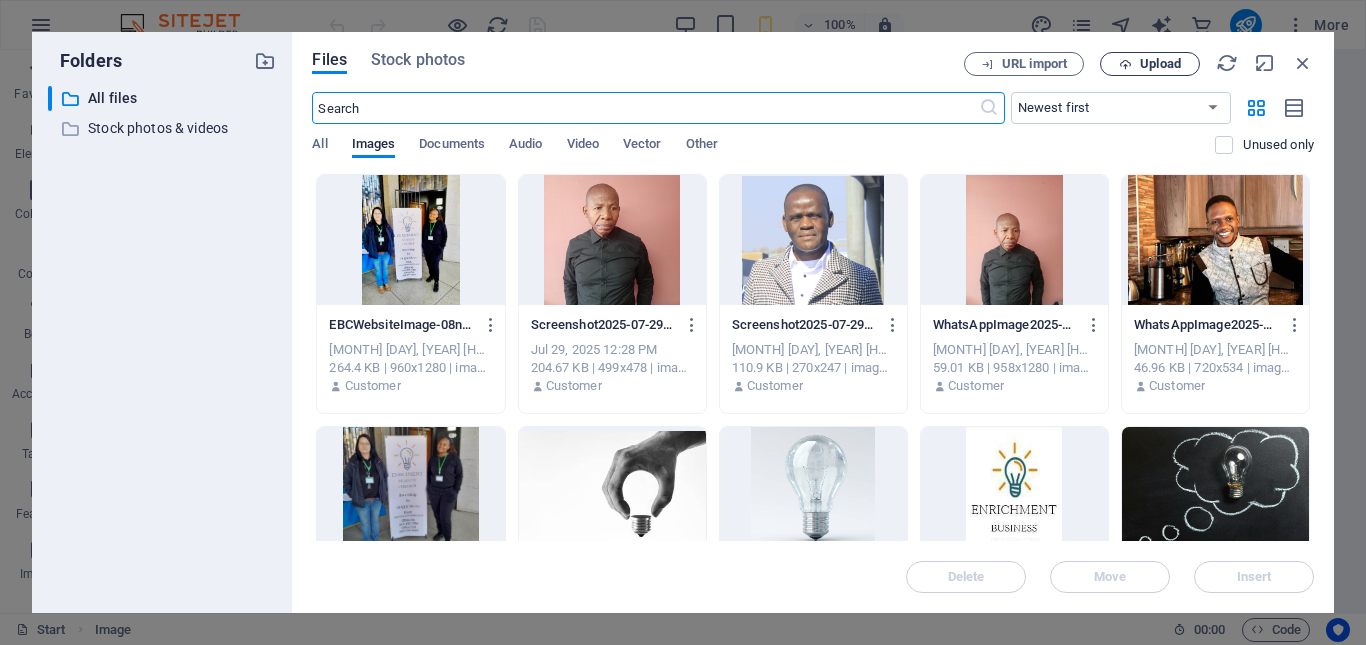 click on "Upload" at bounding box center (1160, 64) 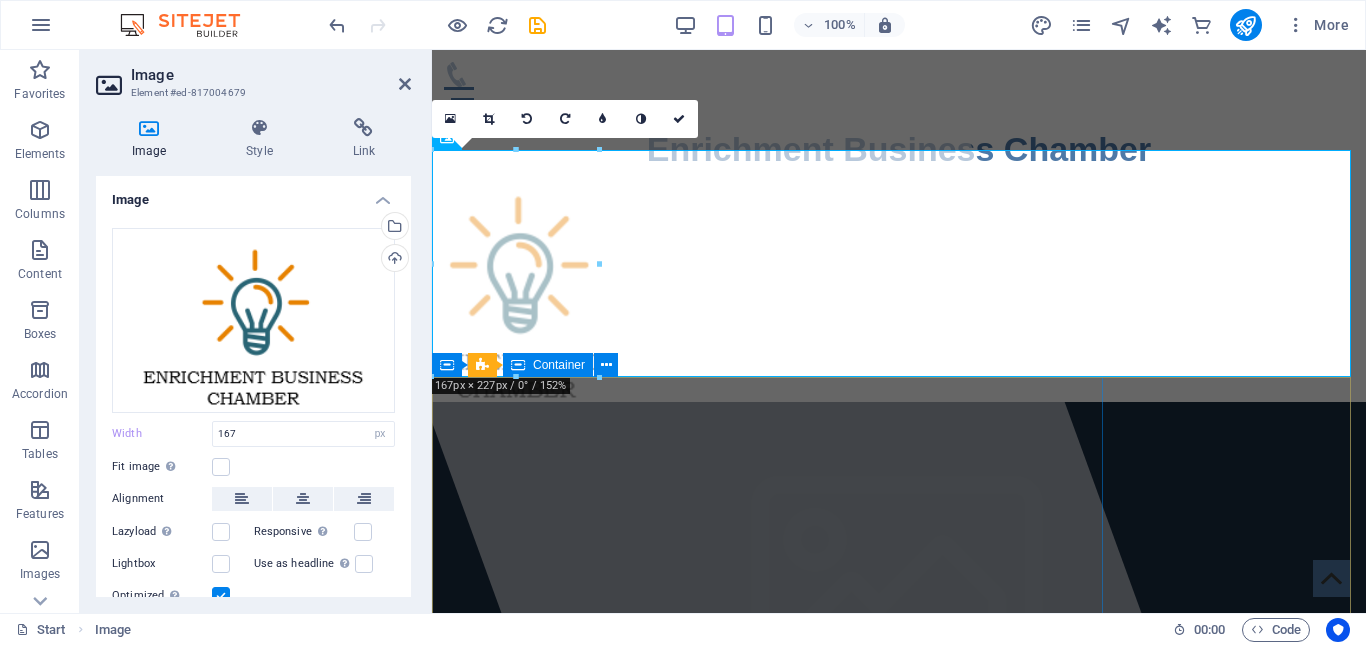 click at bounding box center [719, 331] 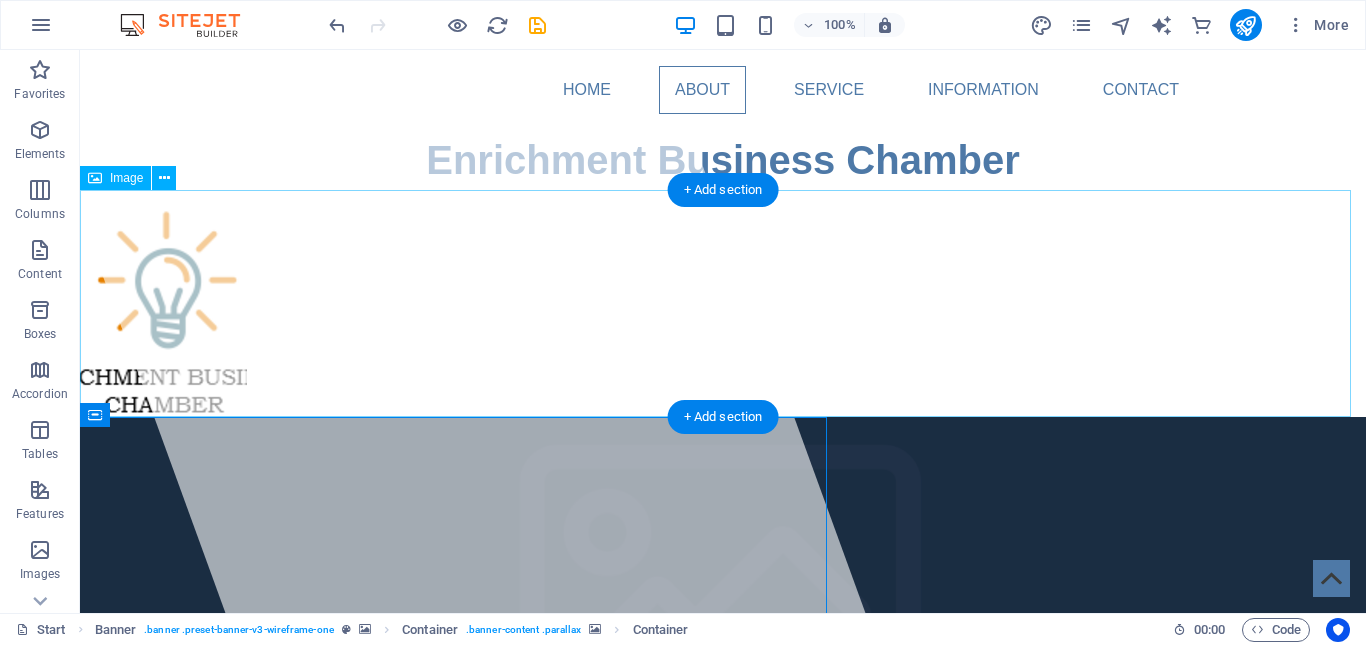 click at bounding box center (723, 303) 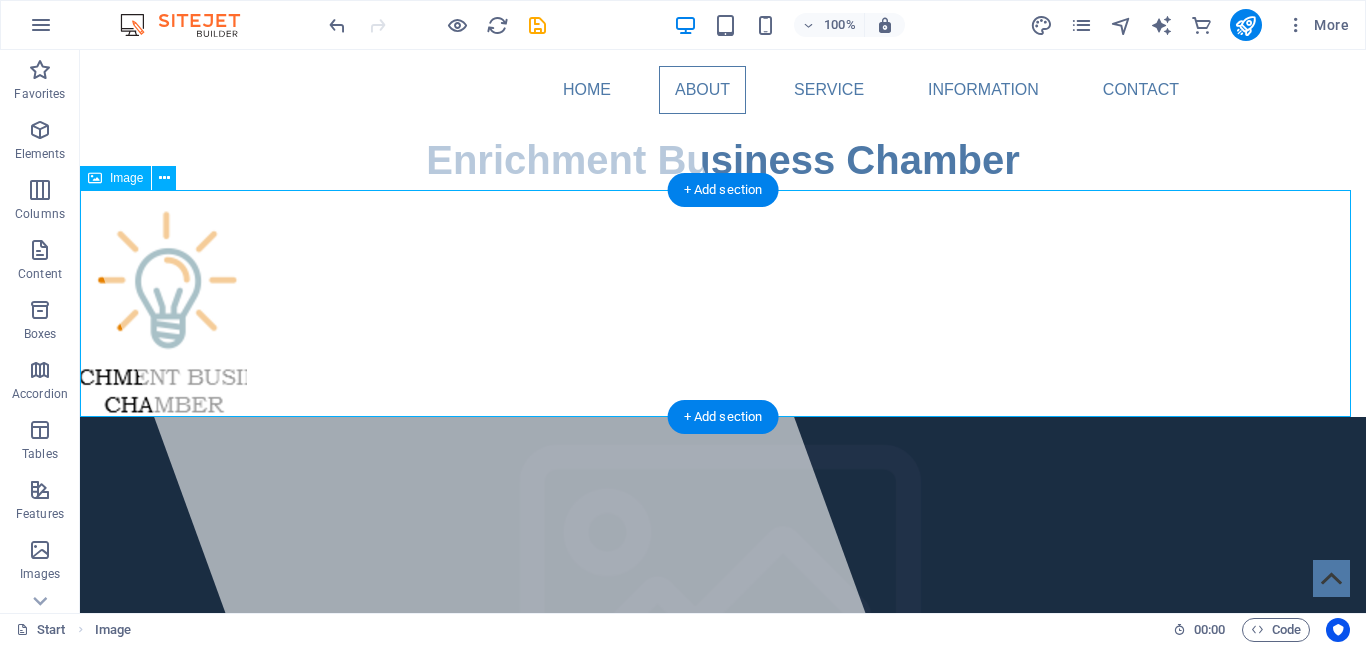 click at bounding box center (723, 303) 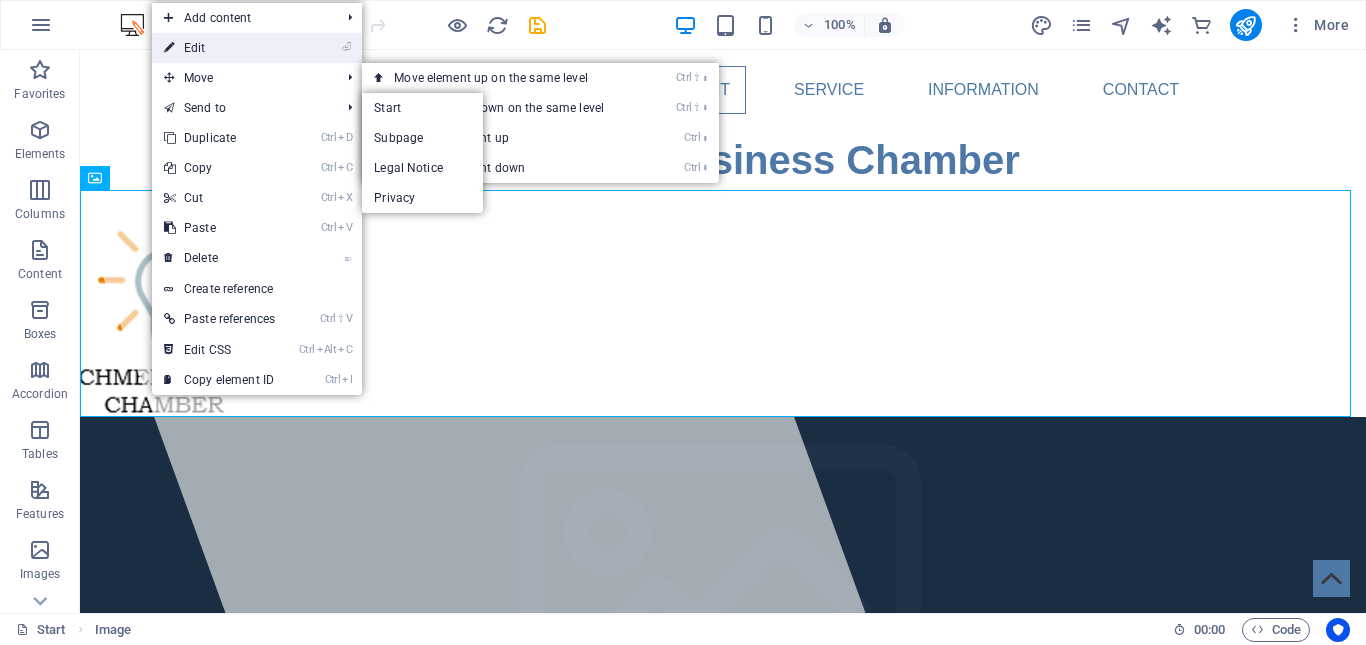 click on "⏎  Edit" at bounding box center [219, 48] 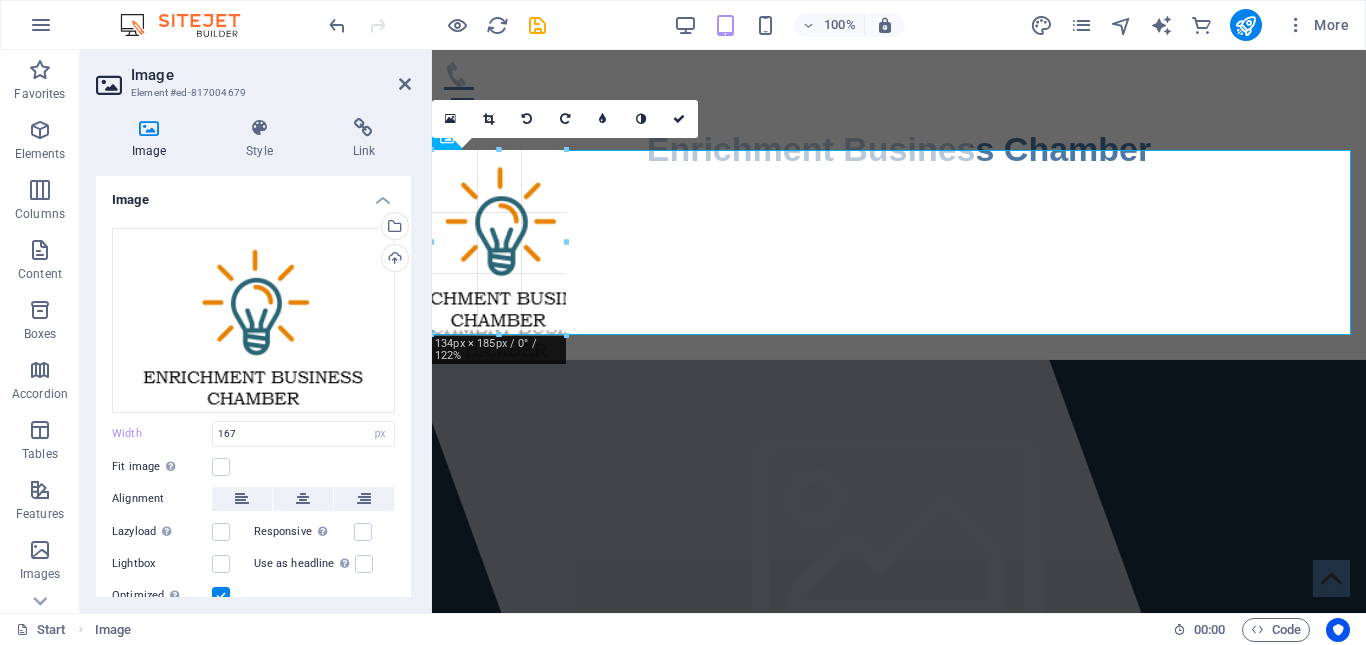 drag, startPoint x: 598, startPoint y: 267, endPoint x: 565, endPoint y: 258, distance: 34.20526 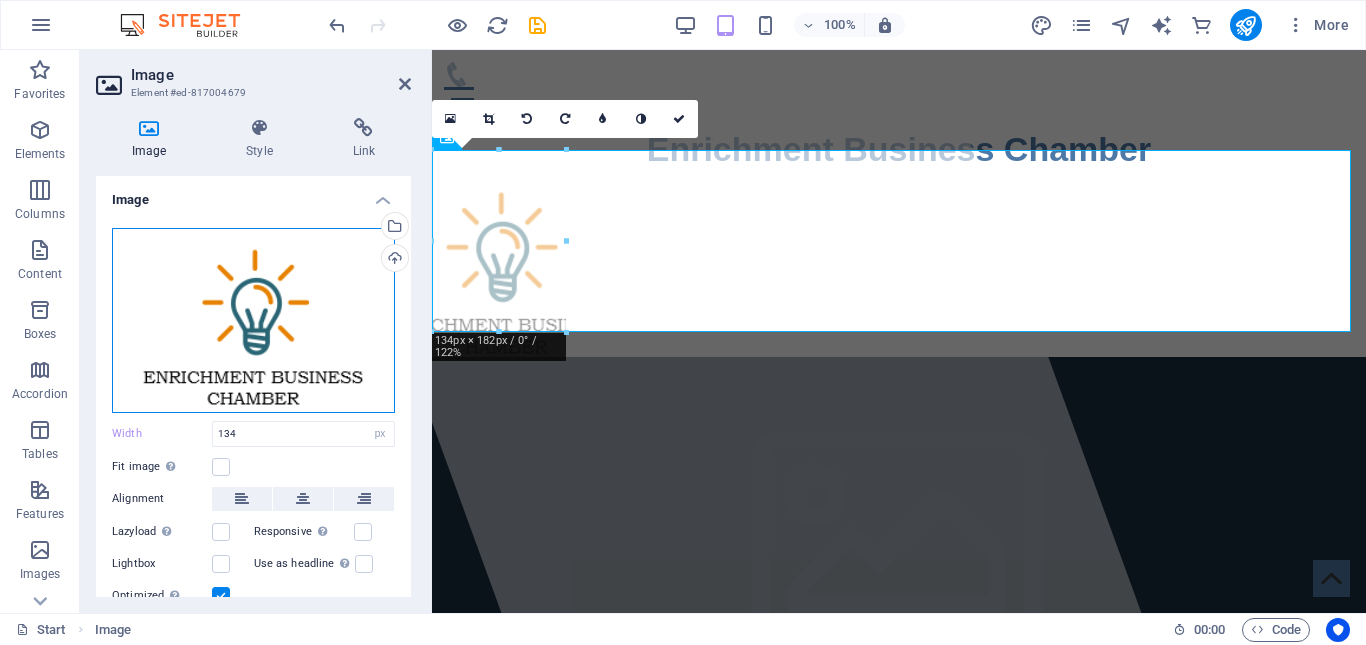 click on "Drag files here, click to choose files or select files from Files or our free stock photos & videos" at bounding box center [253, 320] 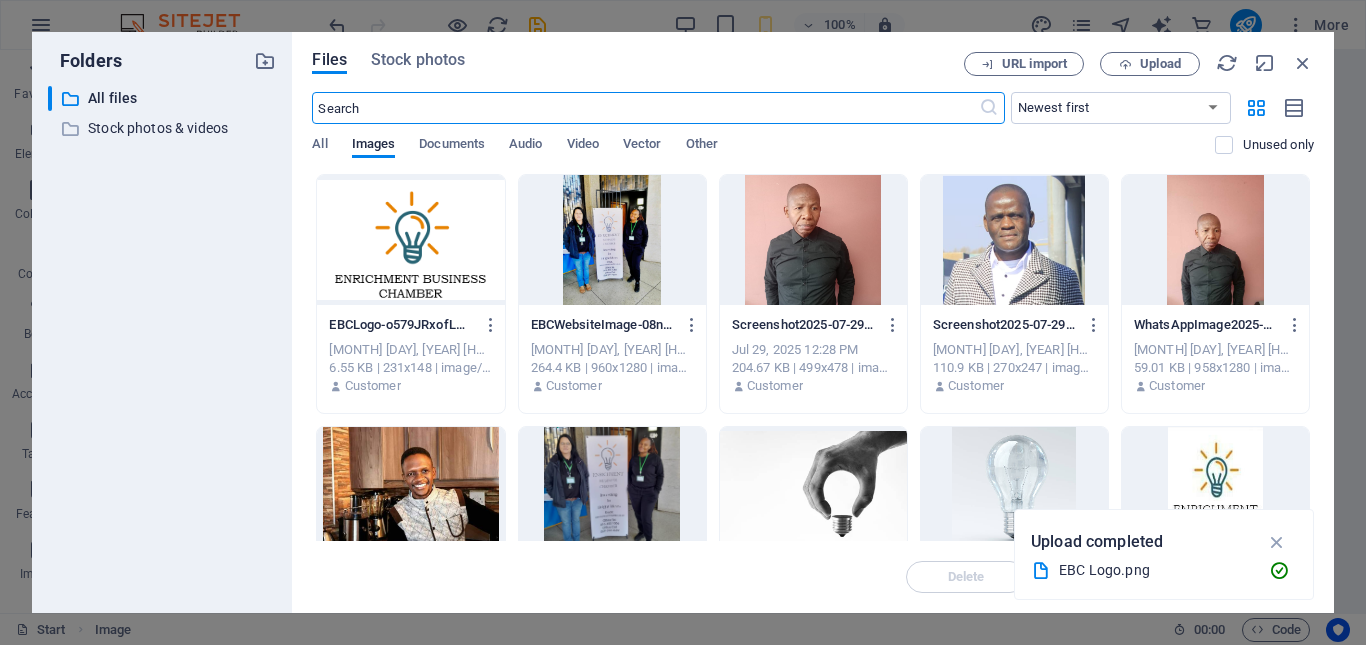 click at bounding box center (410, 240) 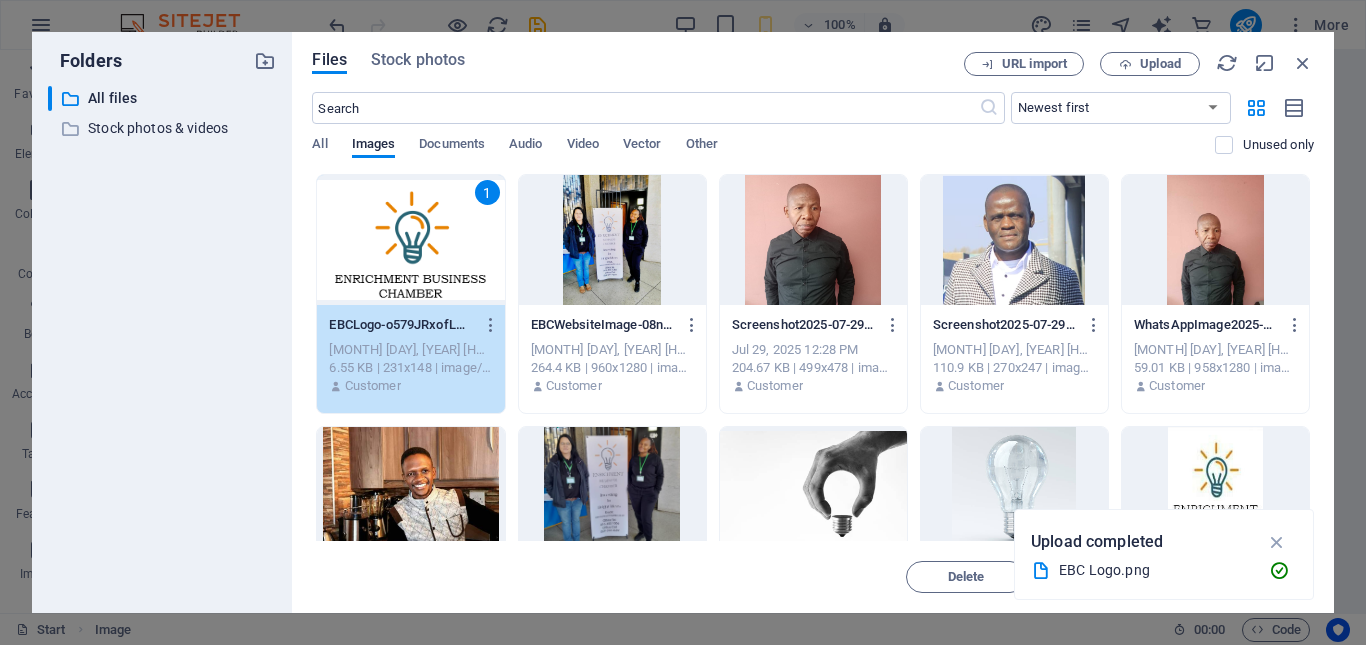 click on "1" at bounding box center [410, 240] 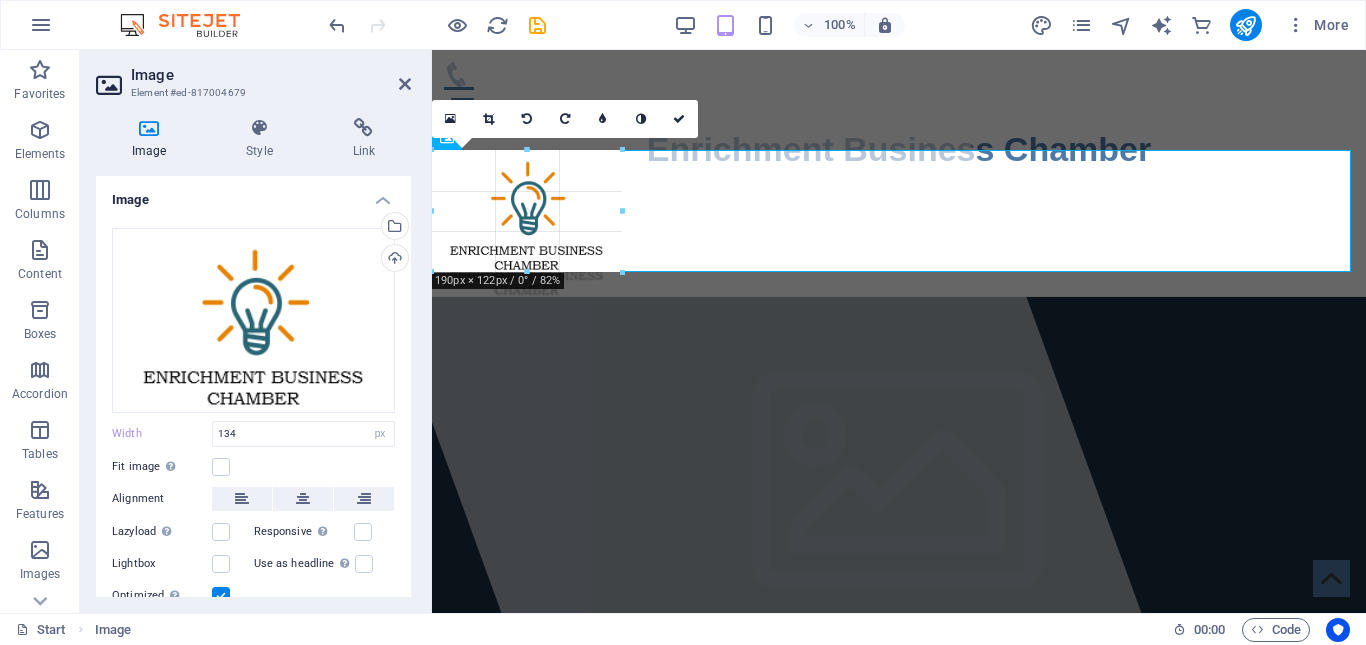 drag, startPoint x: 569, startPoint y: 235, endPoint x: 613, endPoint y: 275, distance: 59.464275 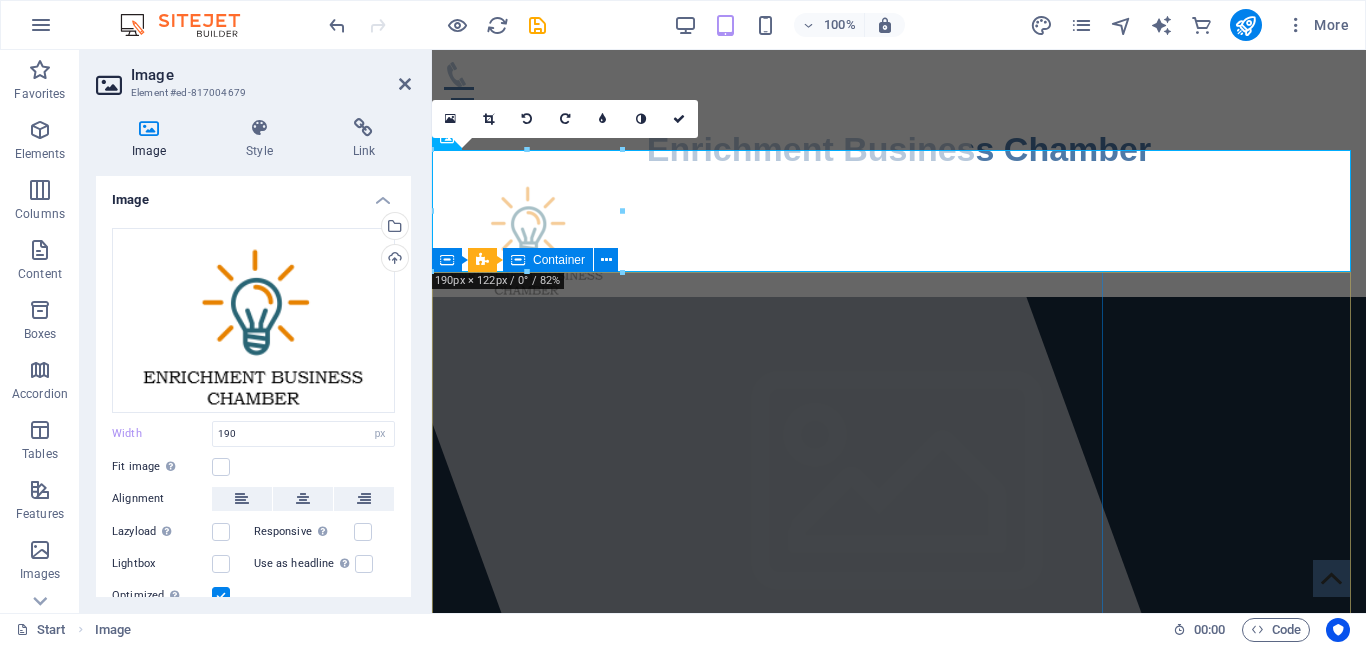 click at bounding box center [719, 331] 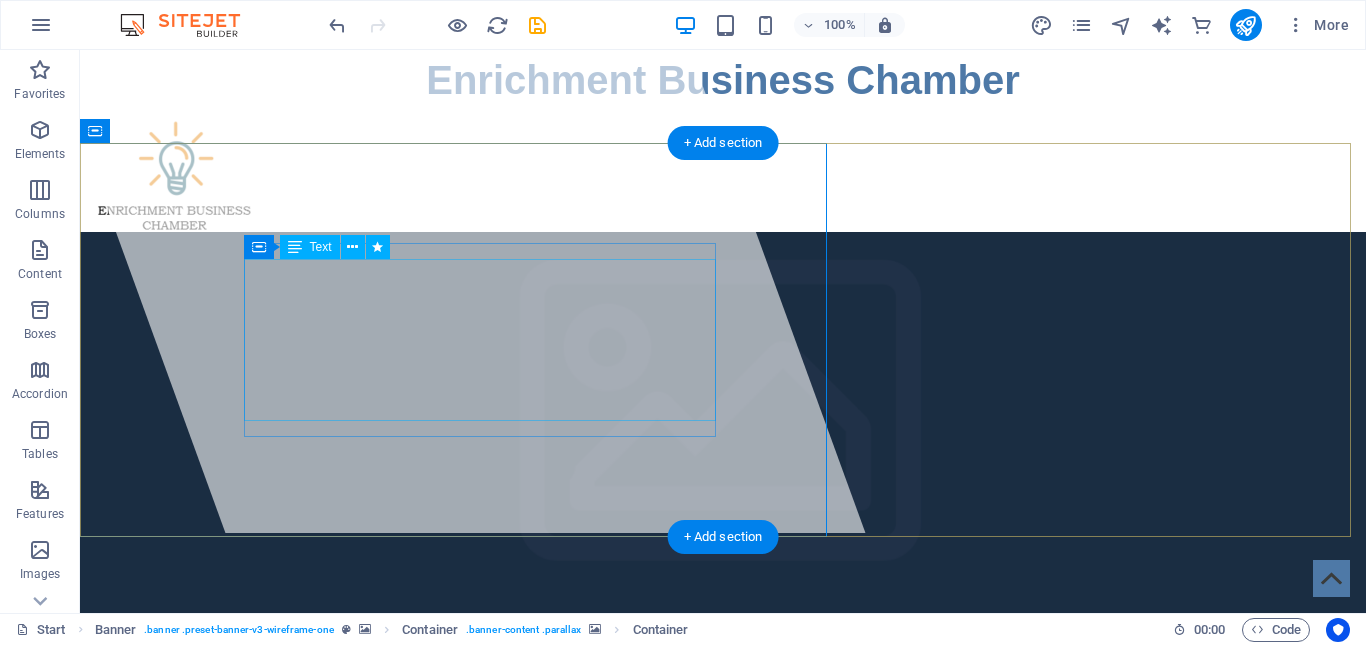 scroll, scrollTop: 200, scrollLeft: 0, axis: vertical 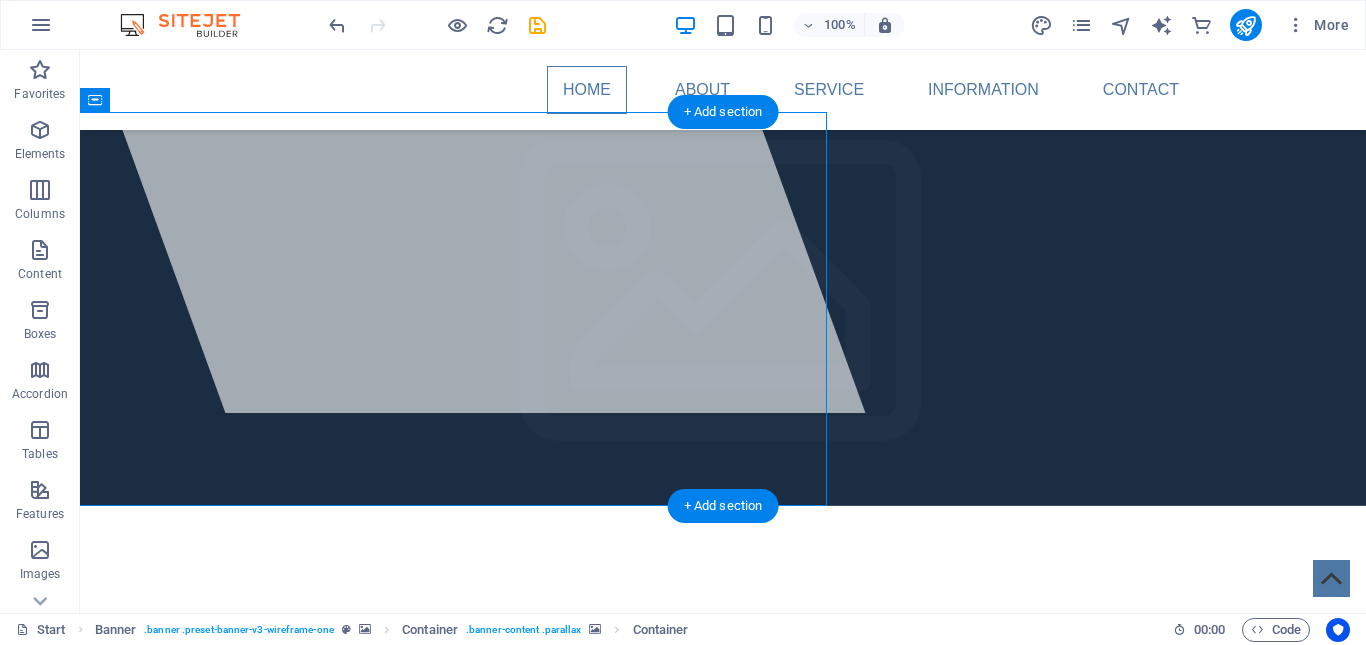 click at bounding box center [715, 481] 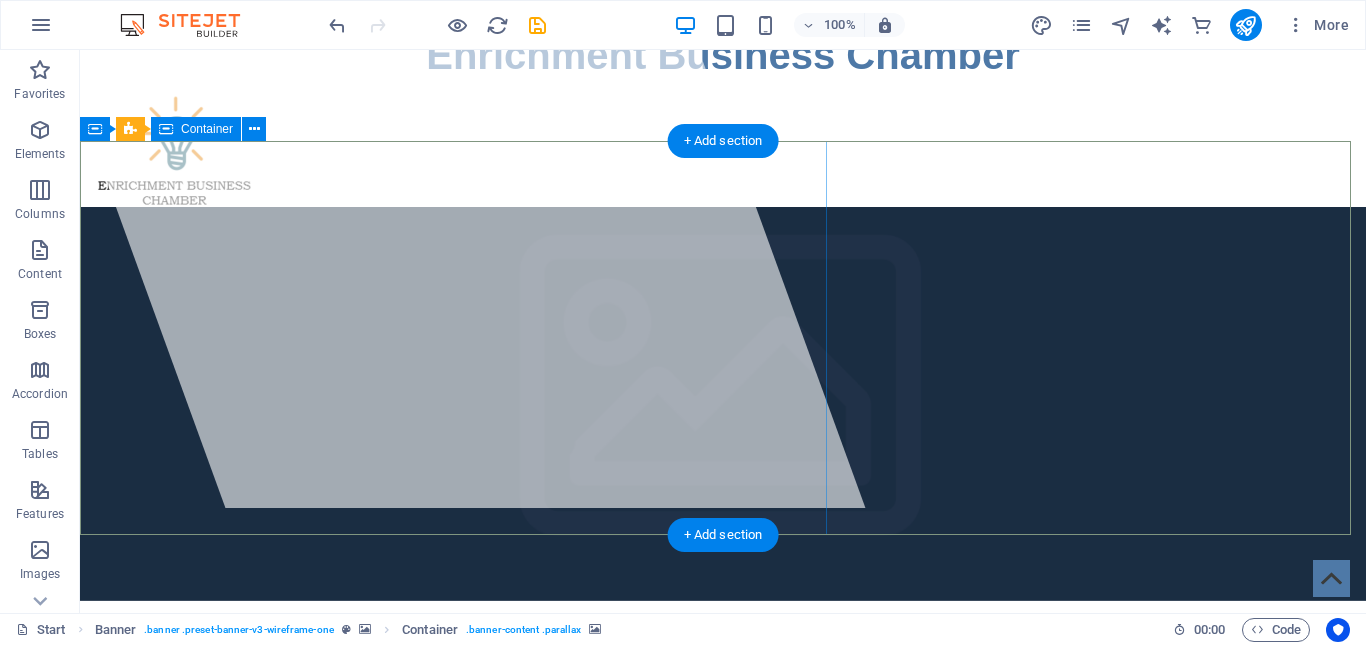 scroll, scrollTop: 0, scrollLeft: 0, axis: both 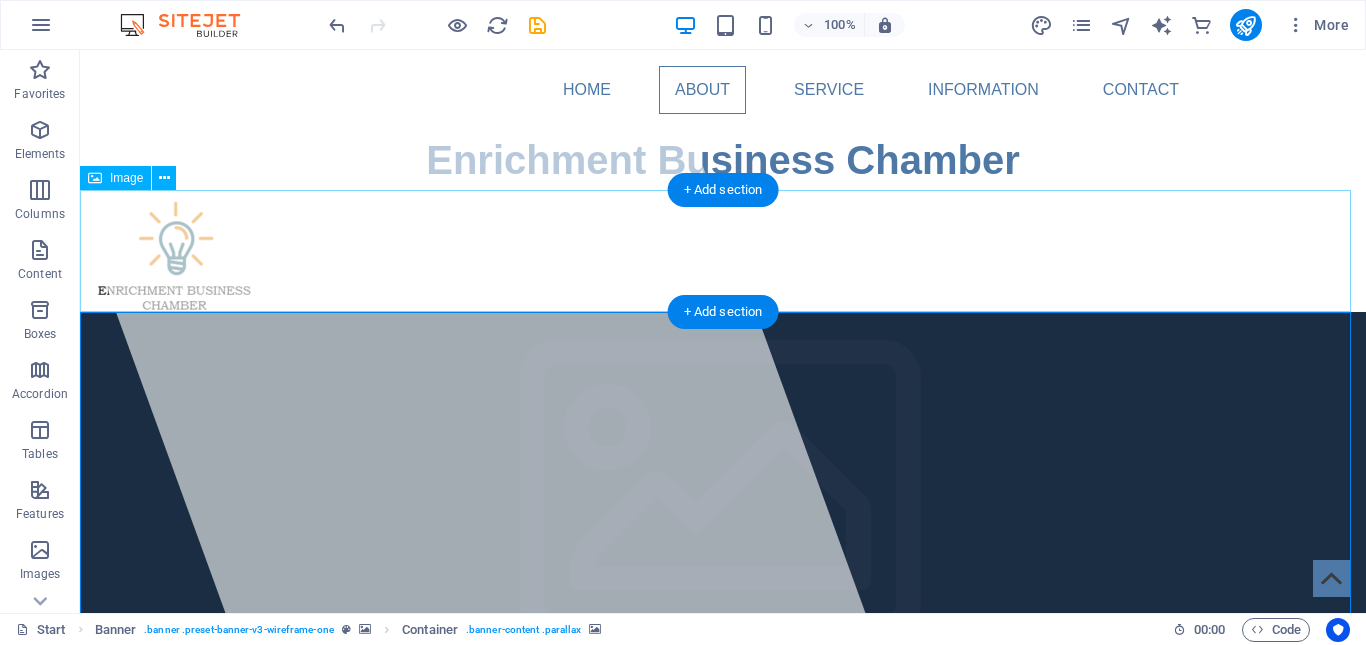 click at bounding box center (723, 251) 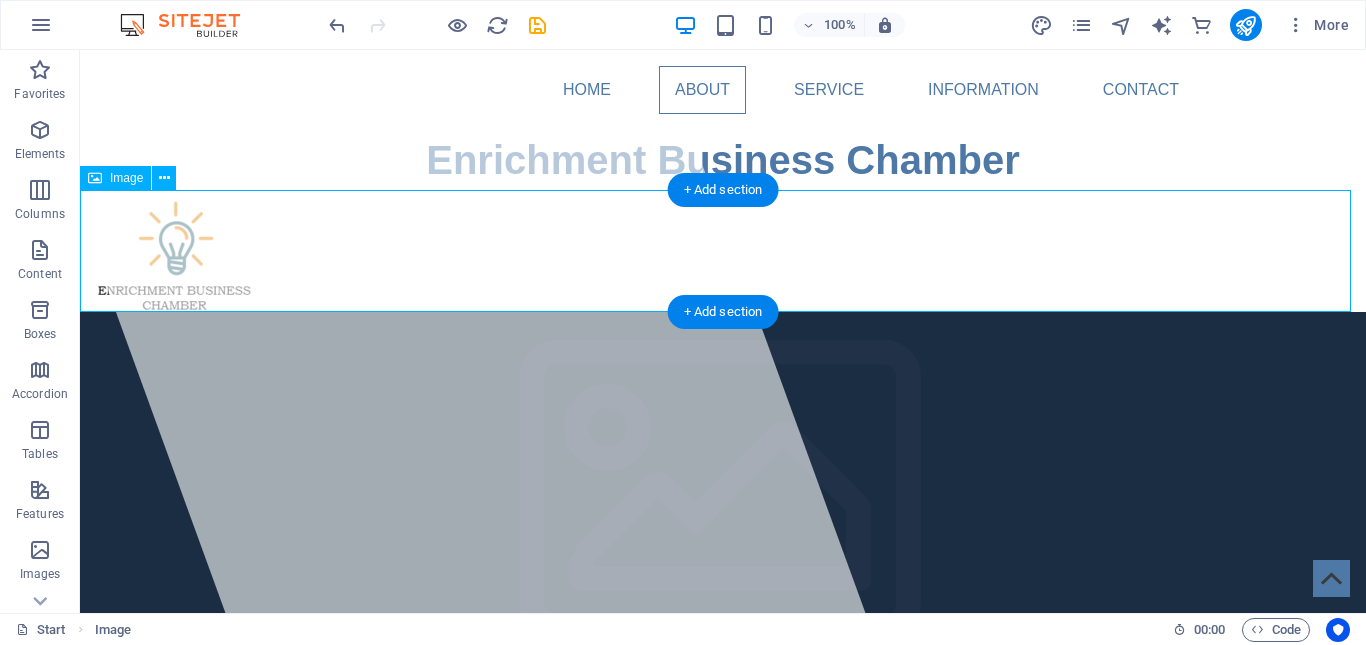 click at bounding box center [723, 251] 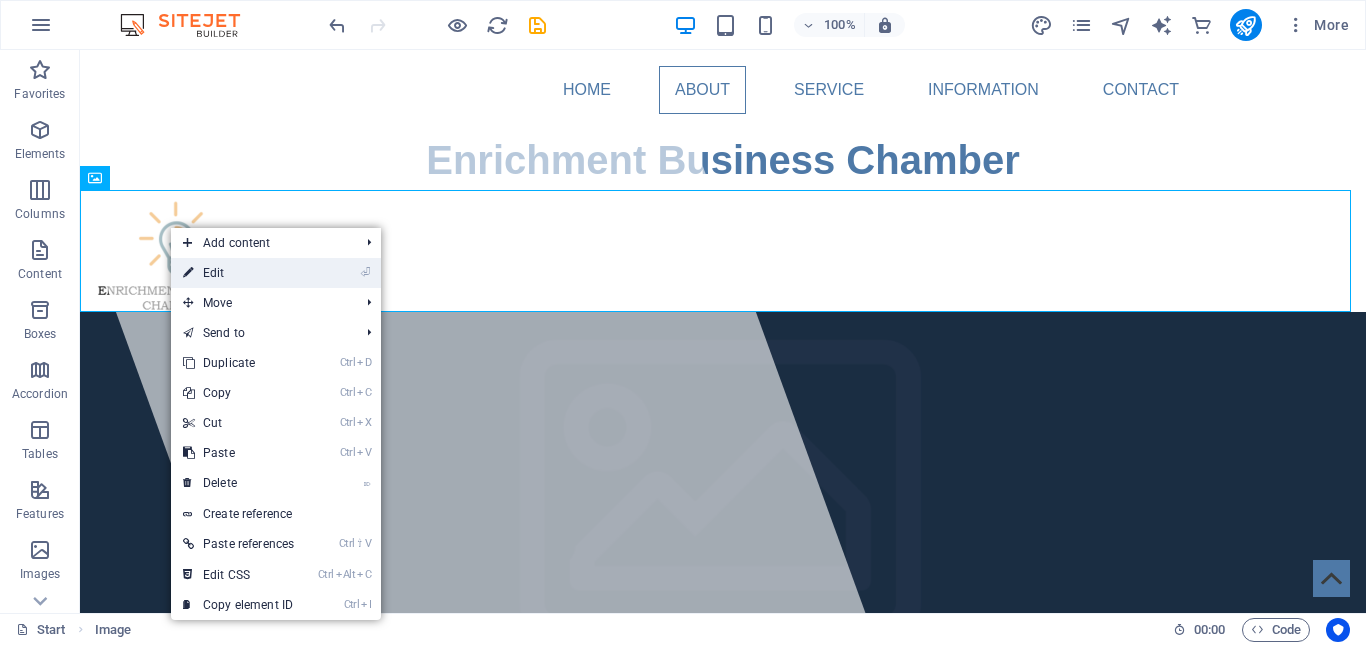 click on "⏎  Edit" at bounding box center [238, 273] 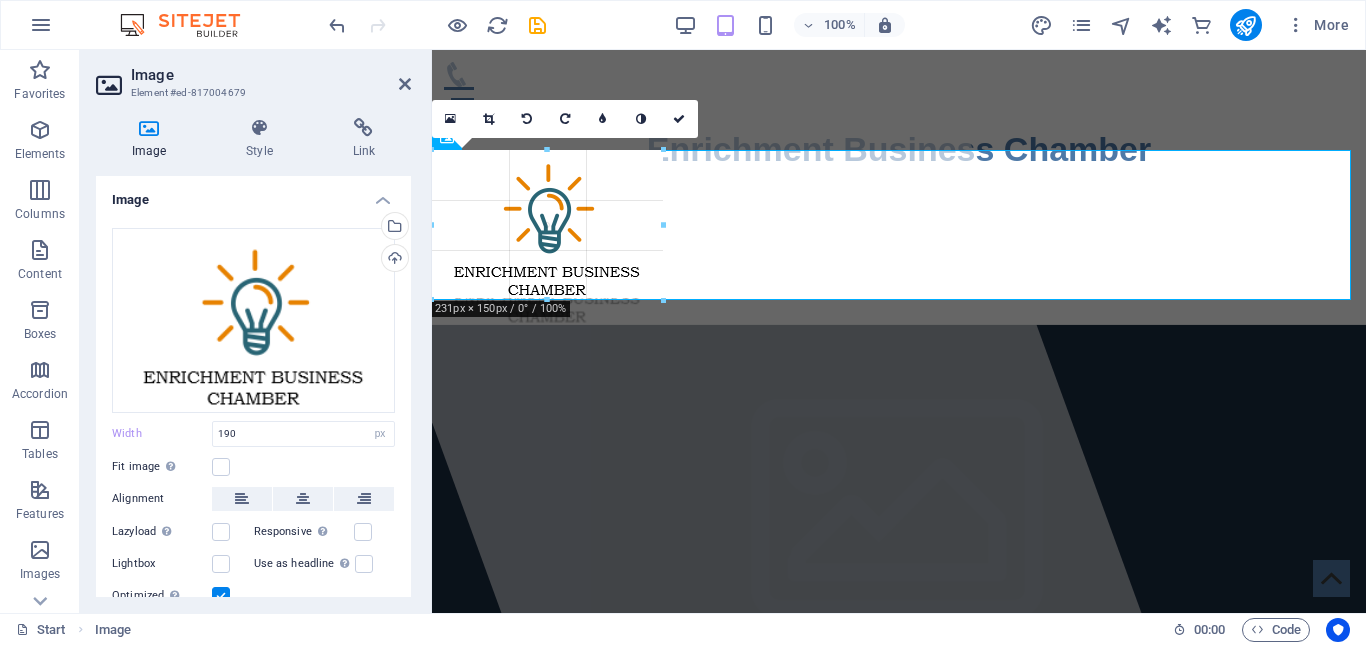 drag, startPoint x: 622, startPoint y: 272, endPoint x: 207, endPoint y: 254, distance: 415.39017 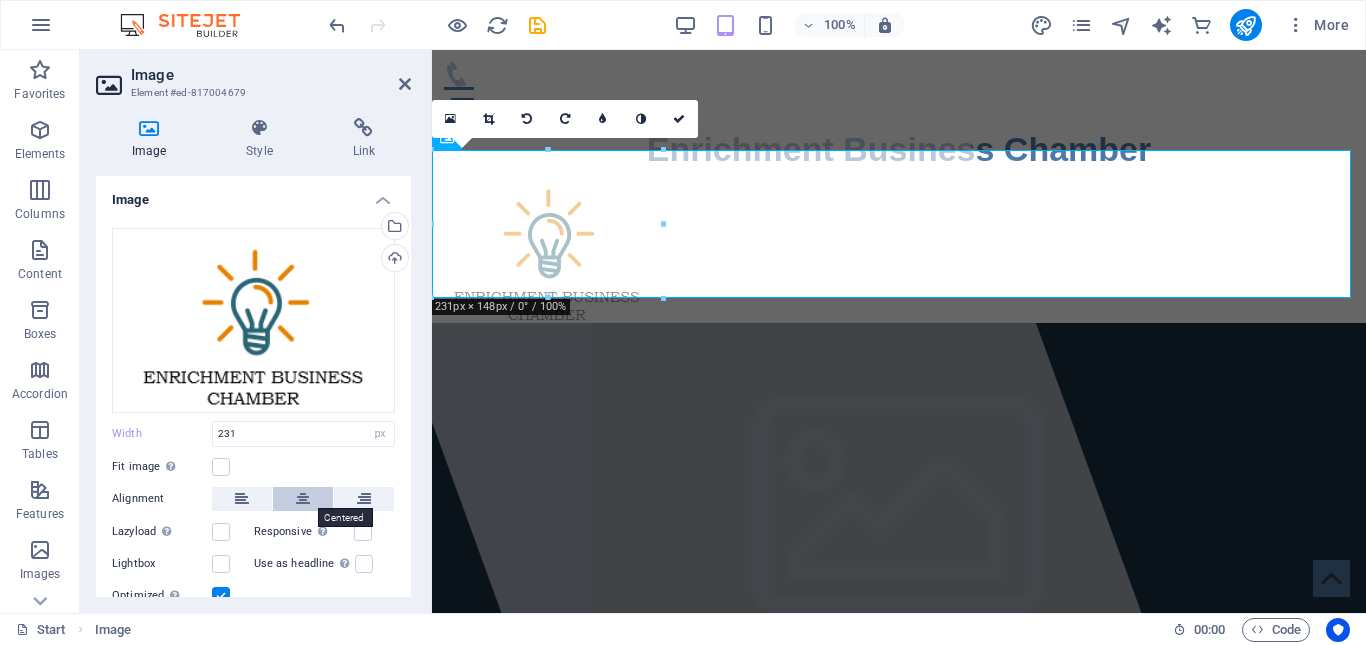 click at bounding box center (303, 499) 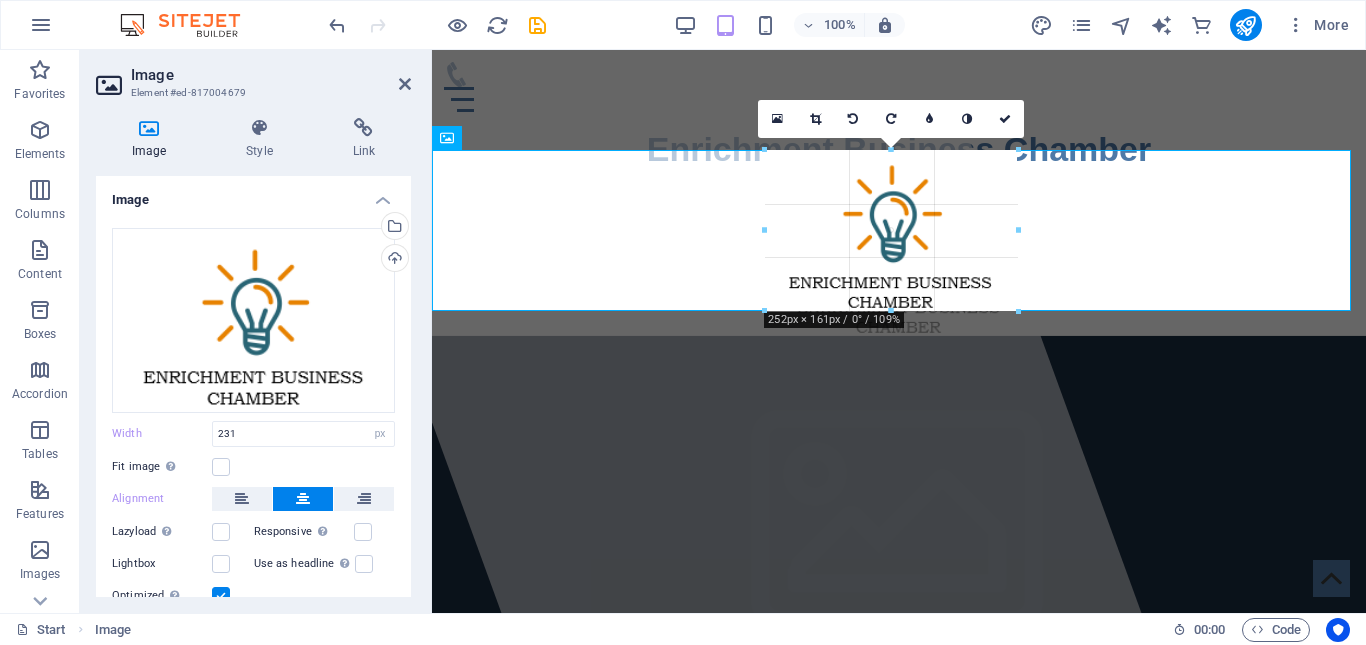 drag, startPoint x: 1005, startPoint y: 299, endPoint x: 1017, endPoint y: 312, distance: 17.691807 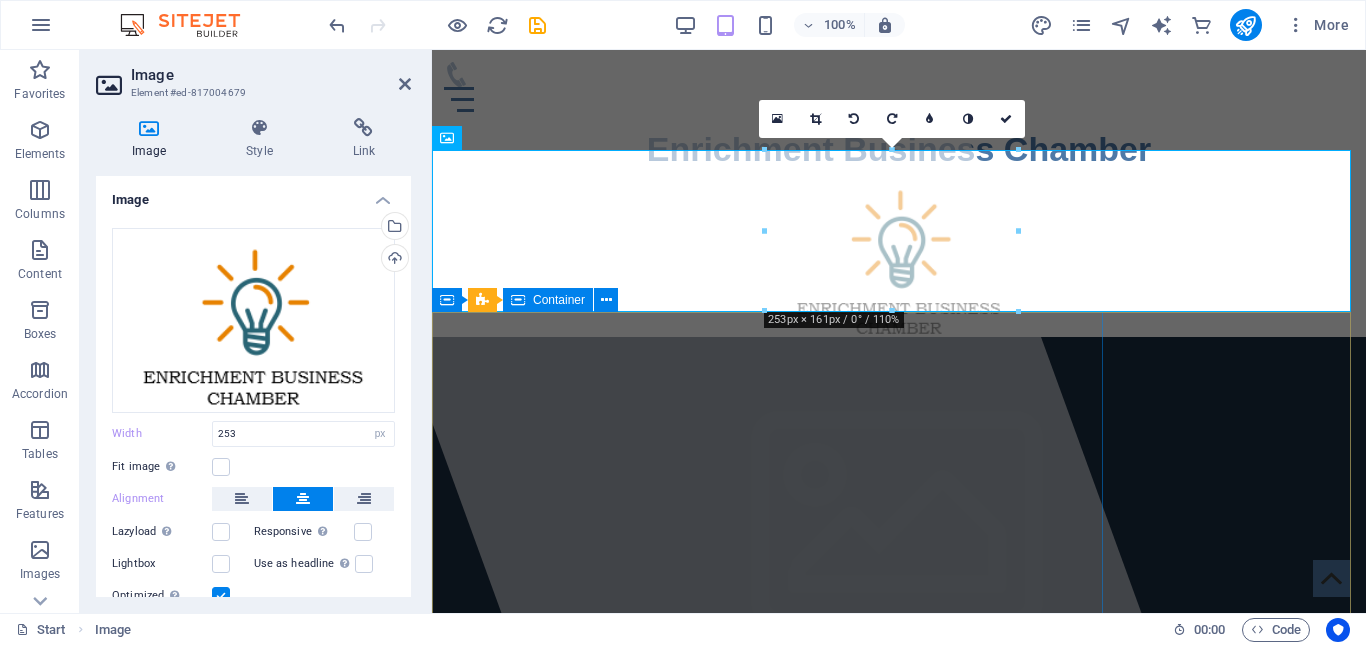 click at bounding box center (719, 331) 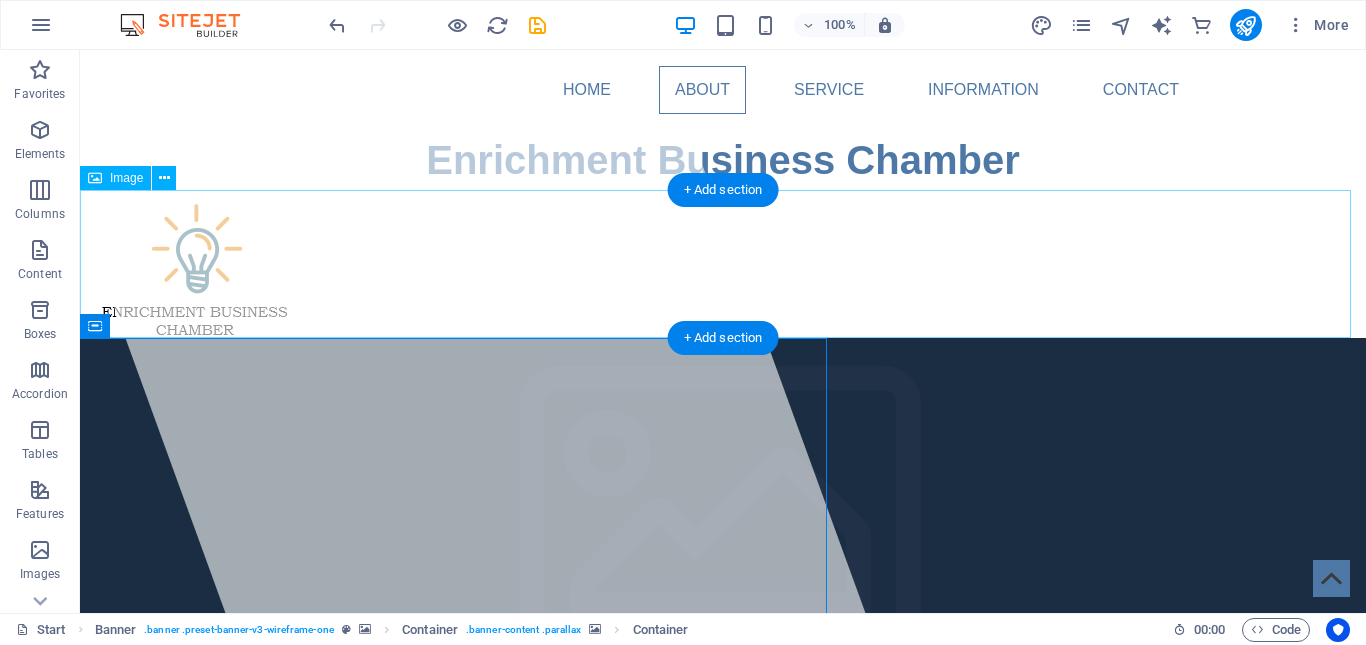 click at bounding box center (723, 264) 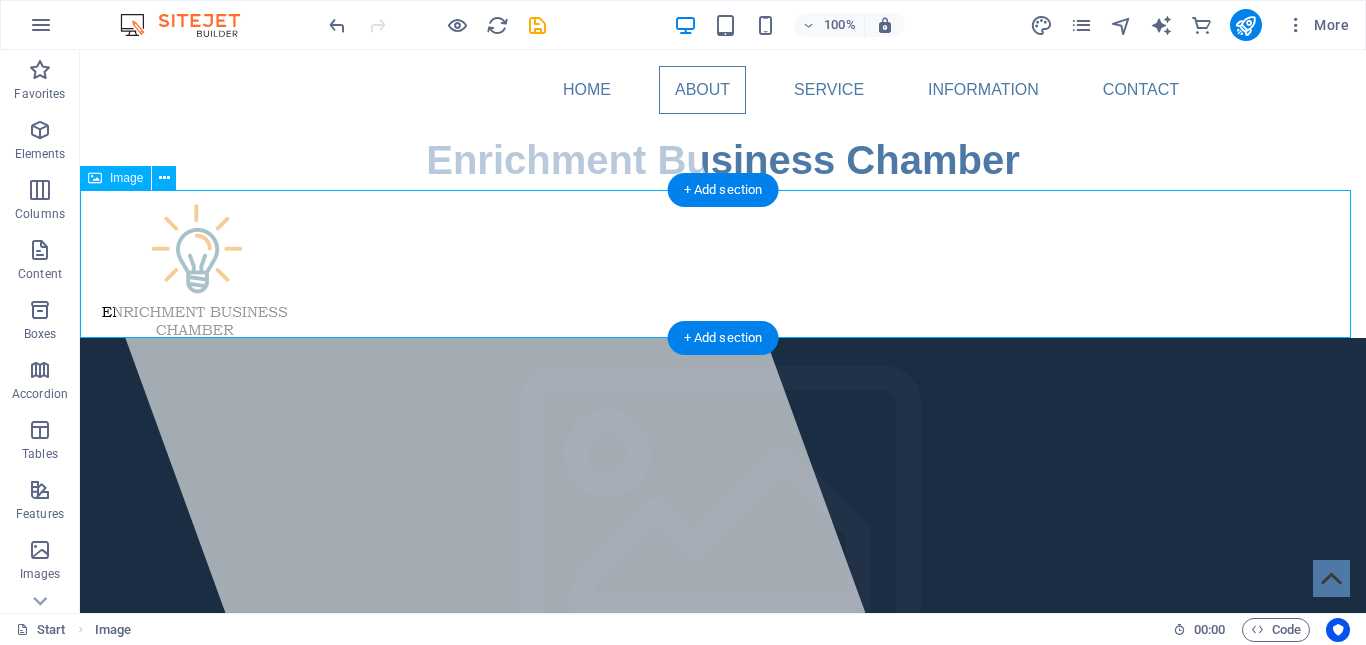 click at bounding box center (723, 264) 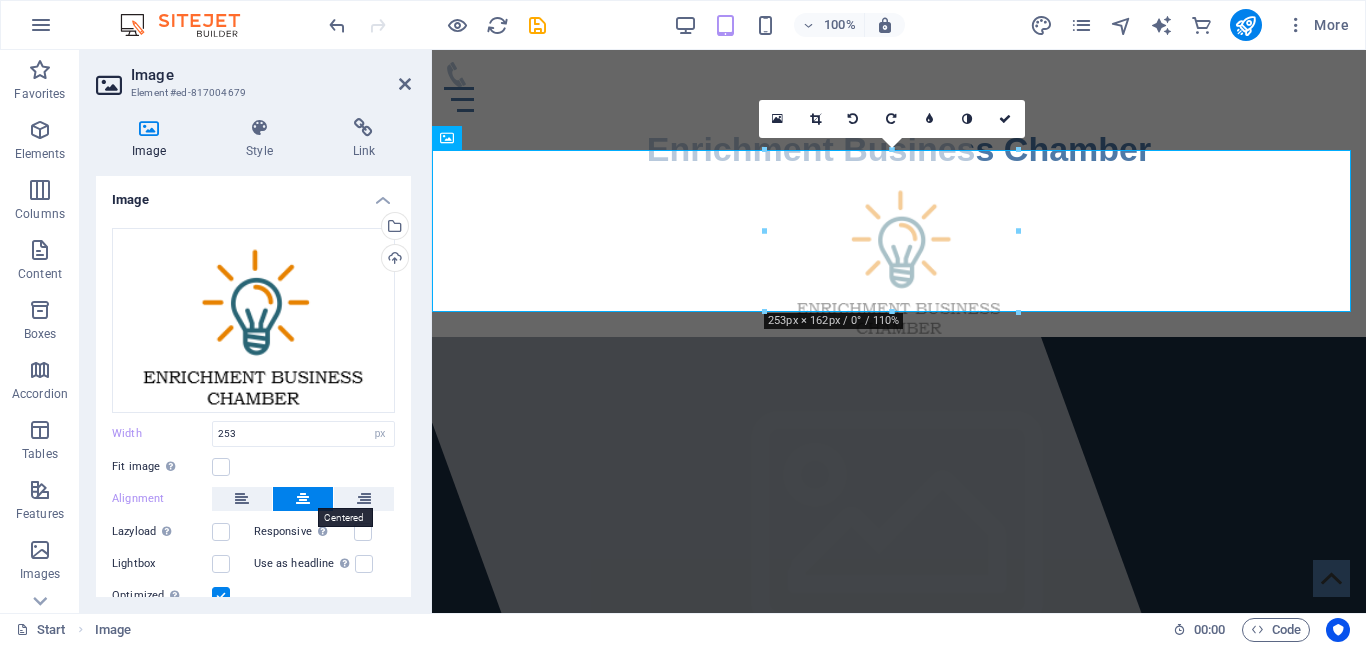 click at bounding box center (303, 499) 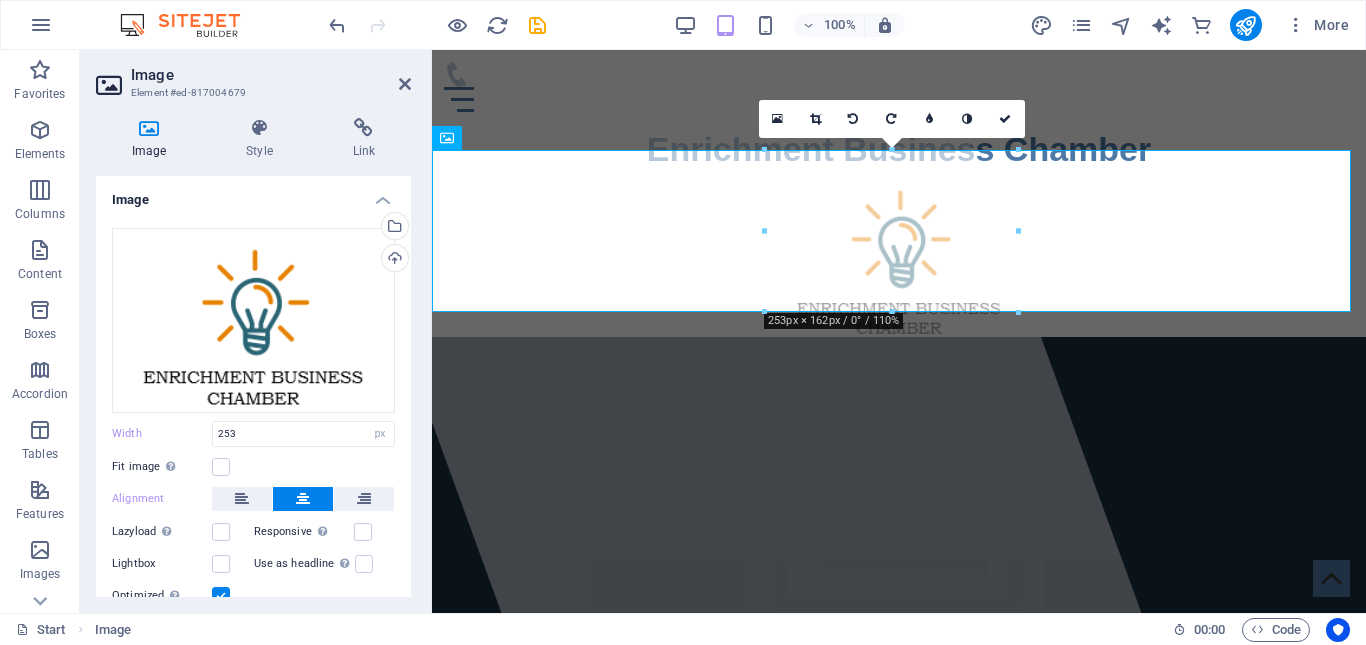 click at bounding box center [303, 499] 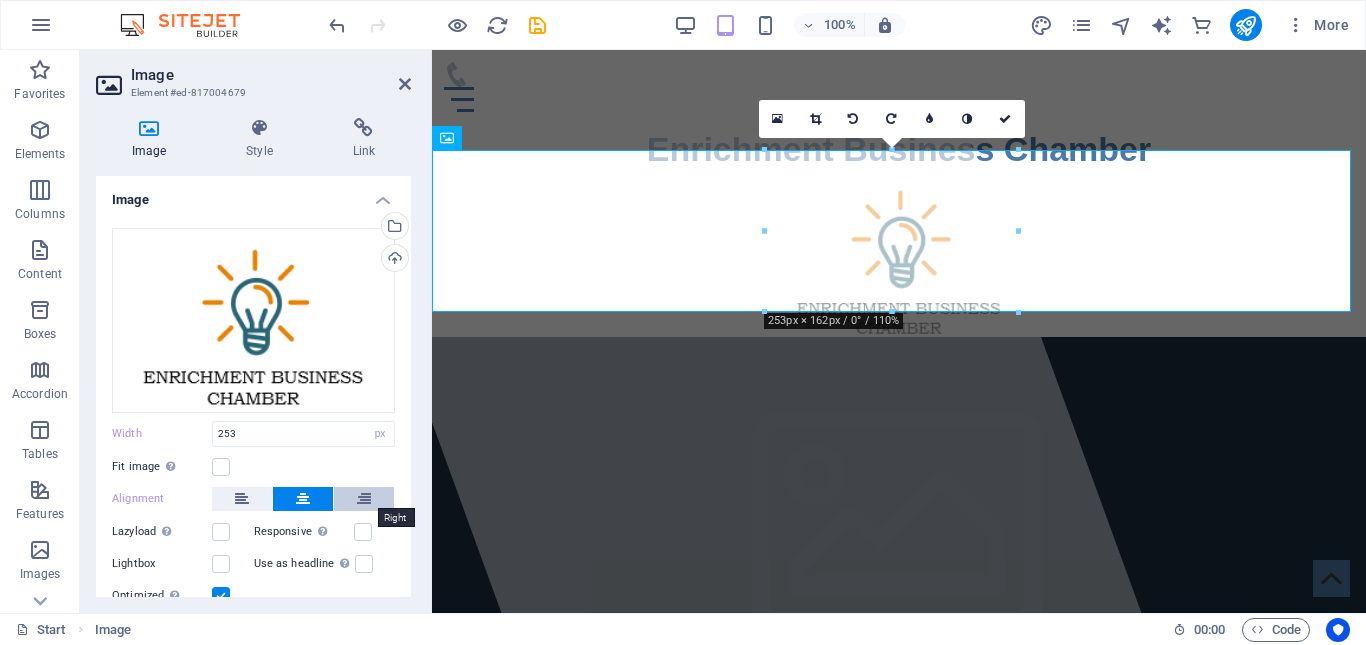 click at bounding box center (364, 499) 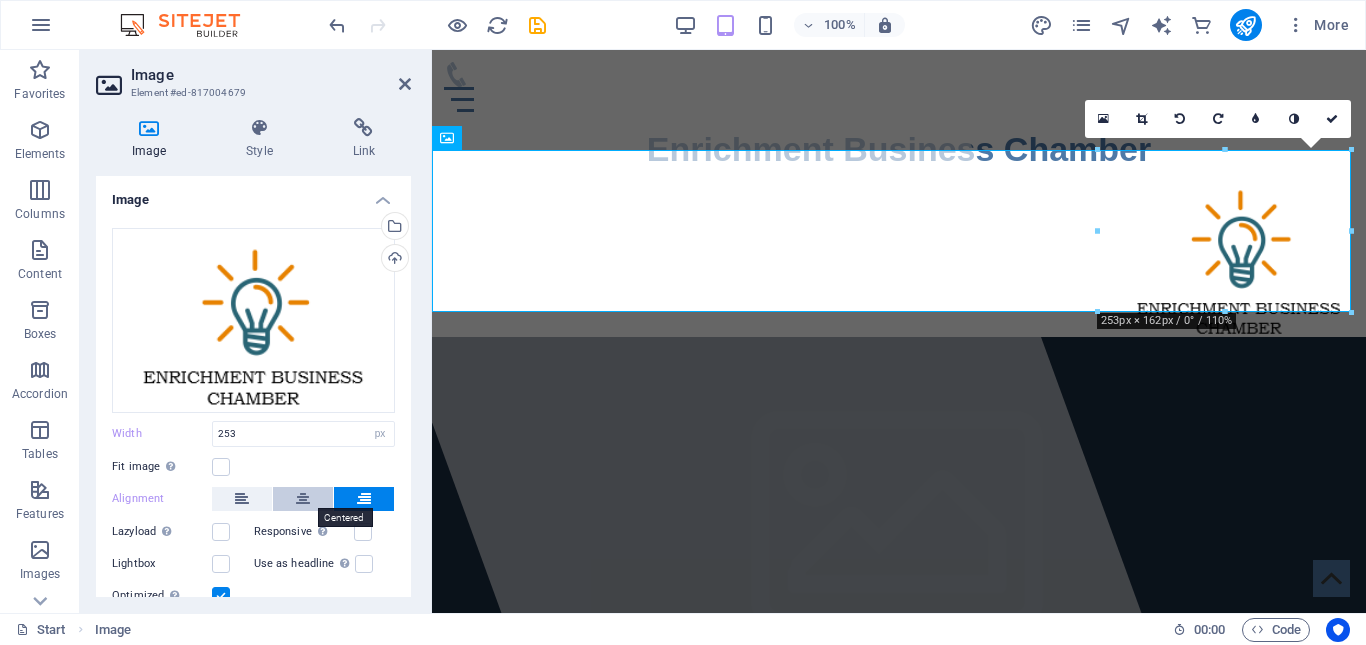 click at bounding box center [303, 499] 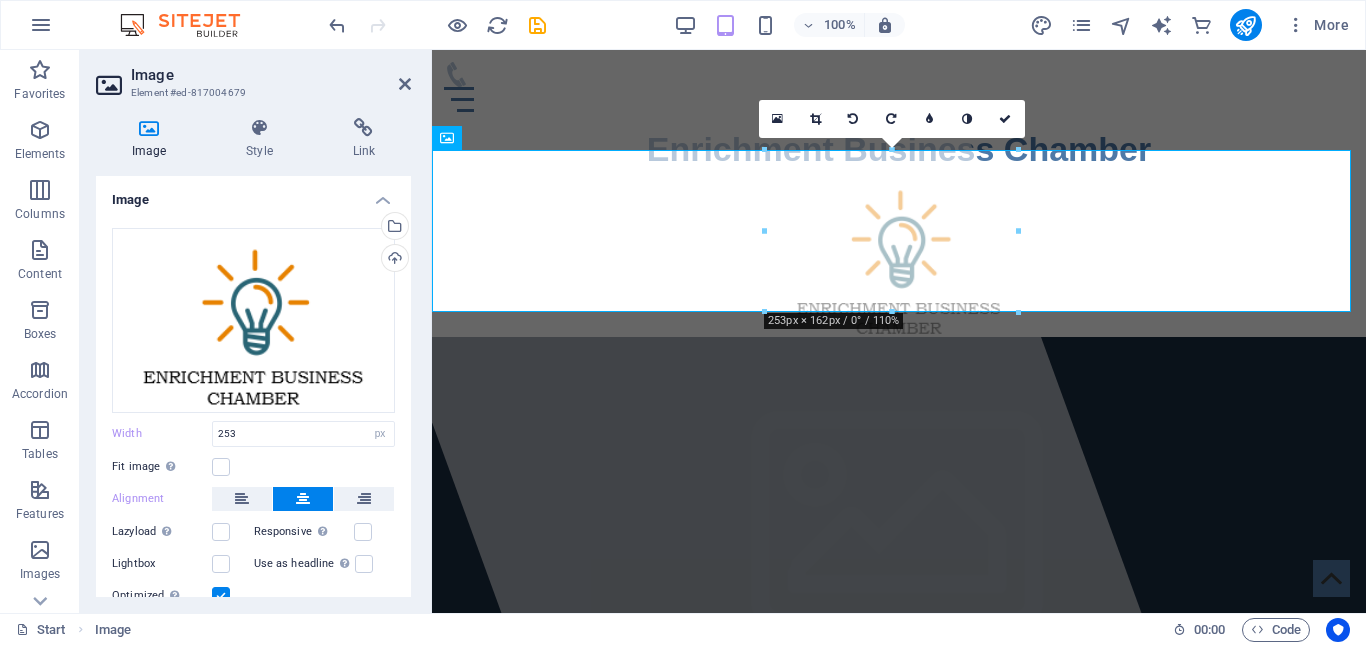 click at bounding box center (303, 499) 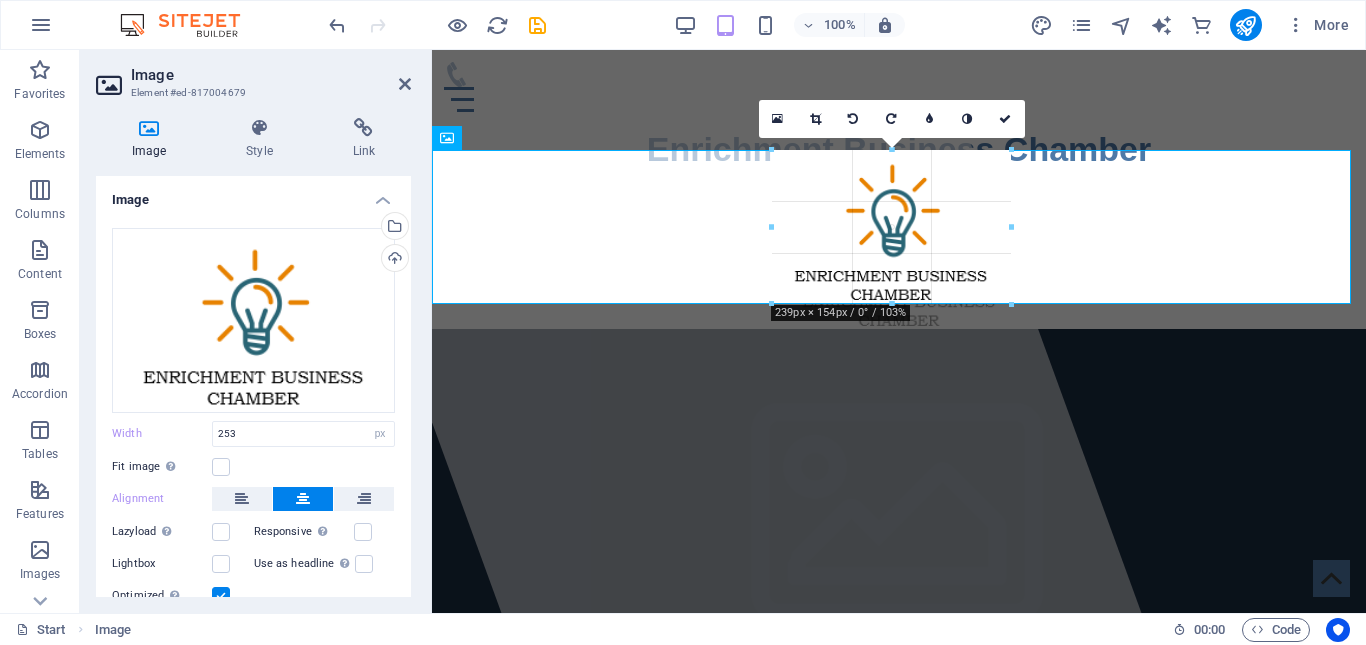drag, startPoint x: 1020, startPoint y: 309, endPoint x: 572, endPoint y: 231, distance: 454.73947 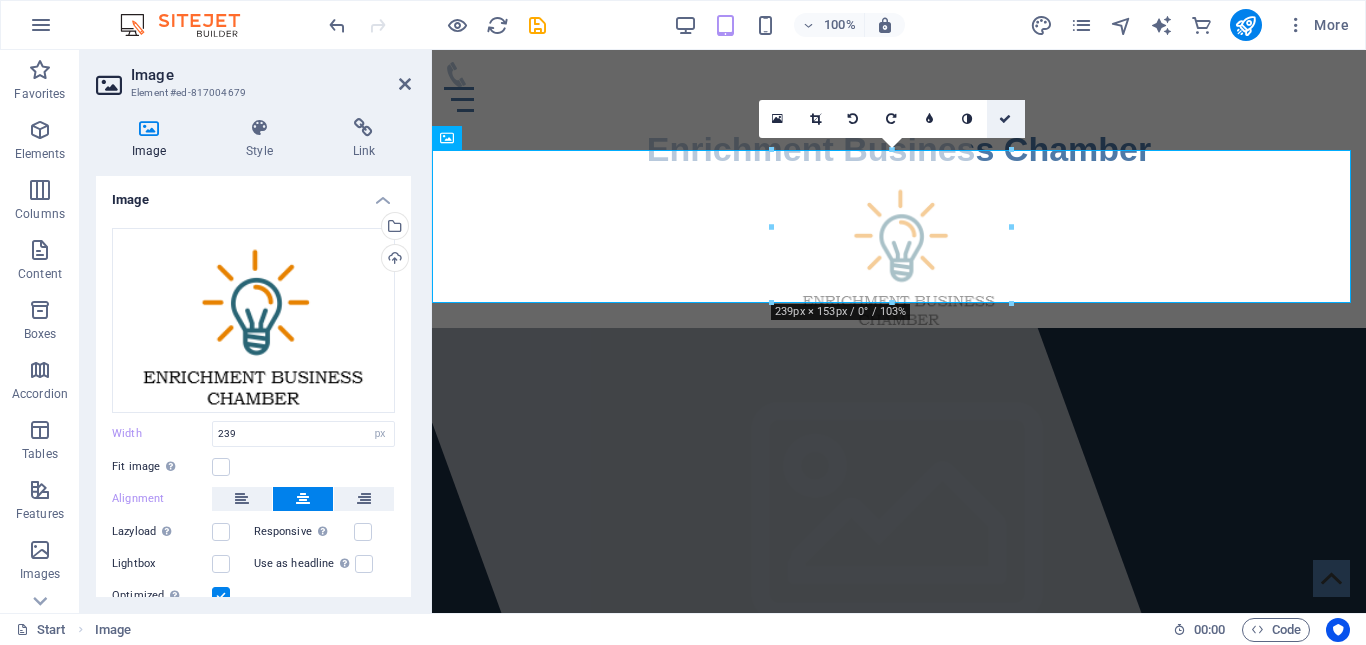 click at bounding box center (1005, 119) 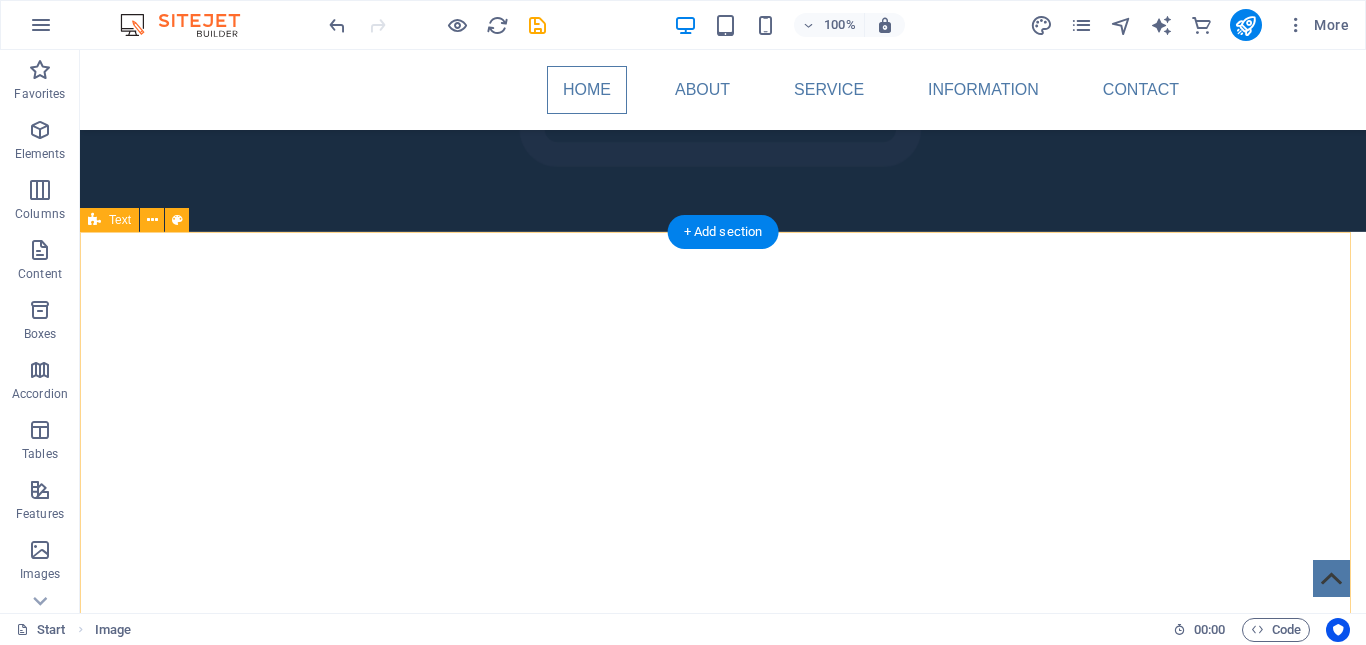 scroll, scrollTop: 0, scrollLeft: 0, axis: both 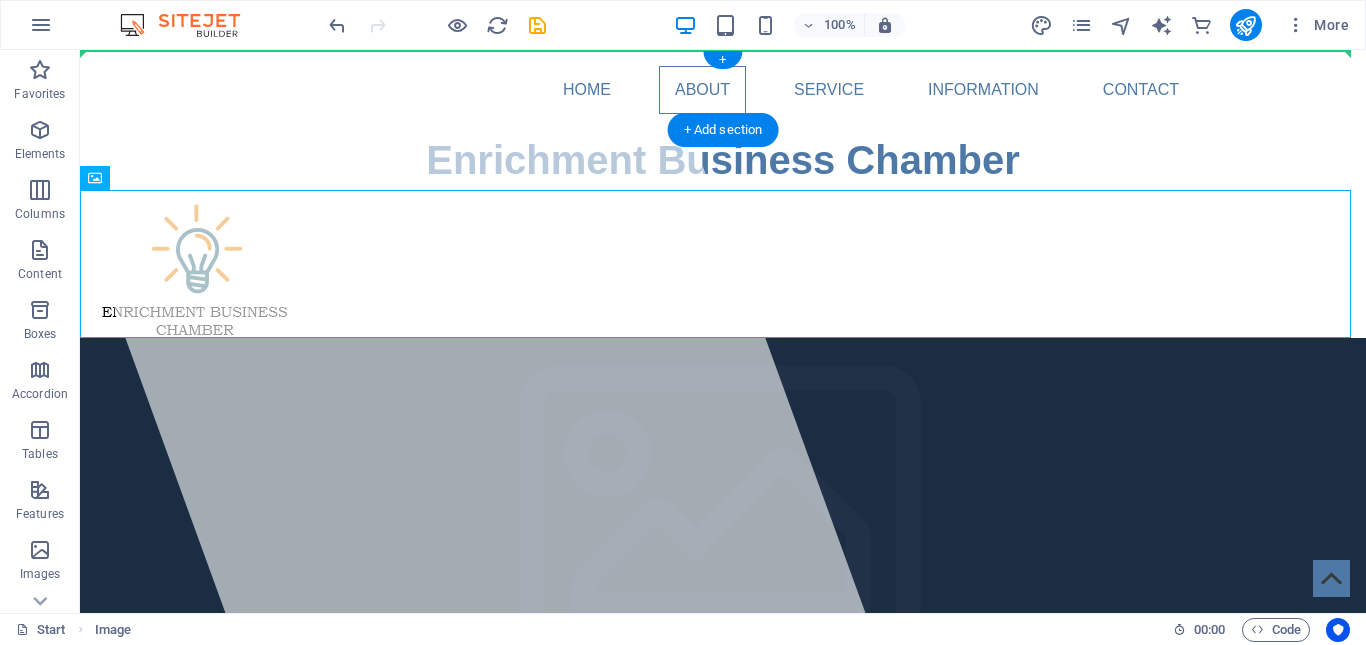 drag, startPoint x: 171, startPoint y: 239, endPoint x: 182, endPoint y: 121, distance: 118.511604 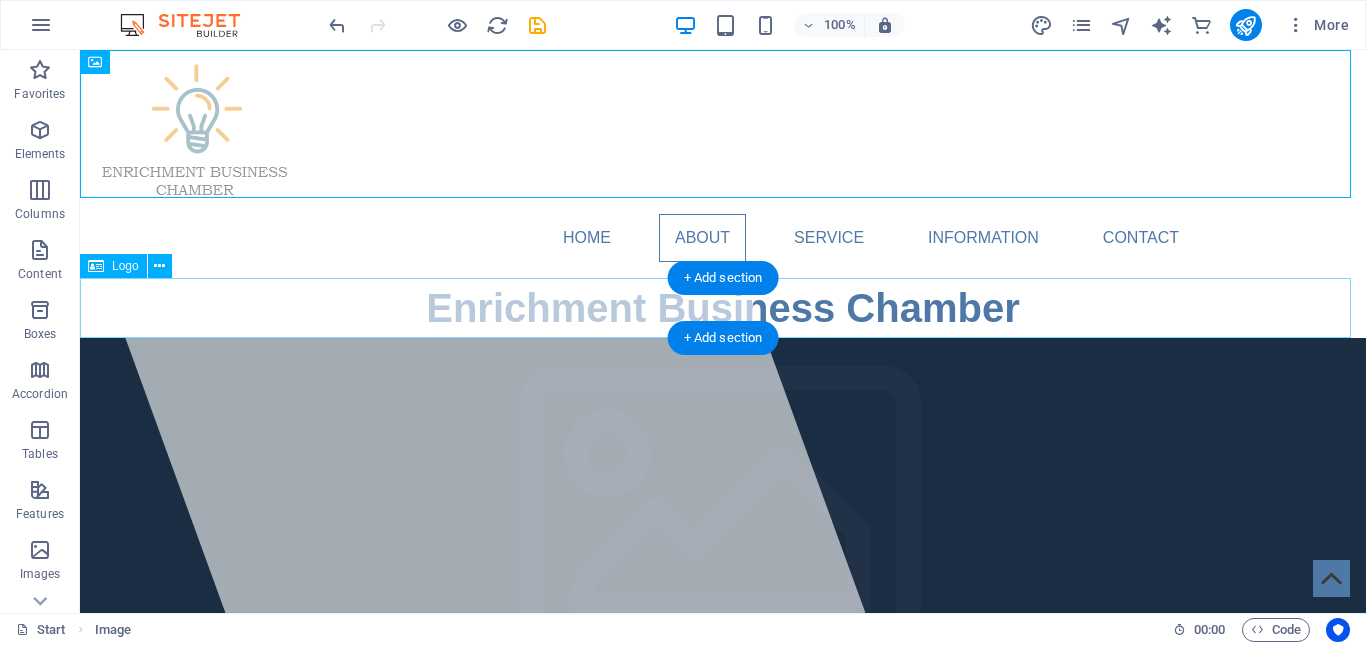 click on "Enrichment Business Chamber" at bounding box center (723, 308) 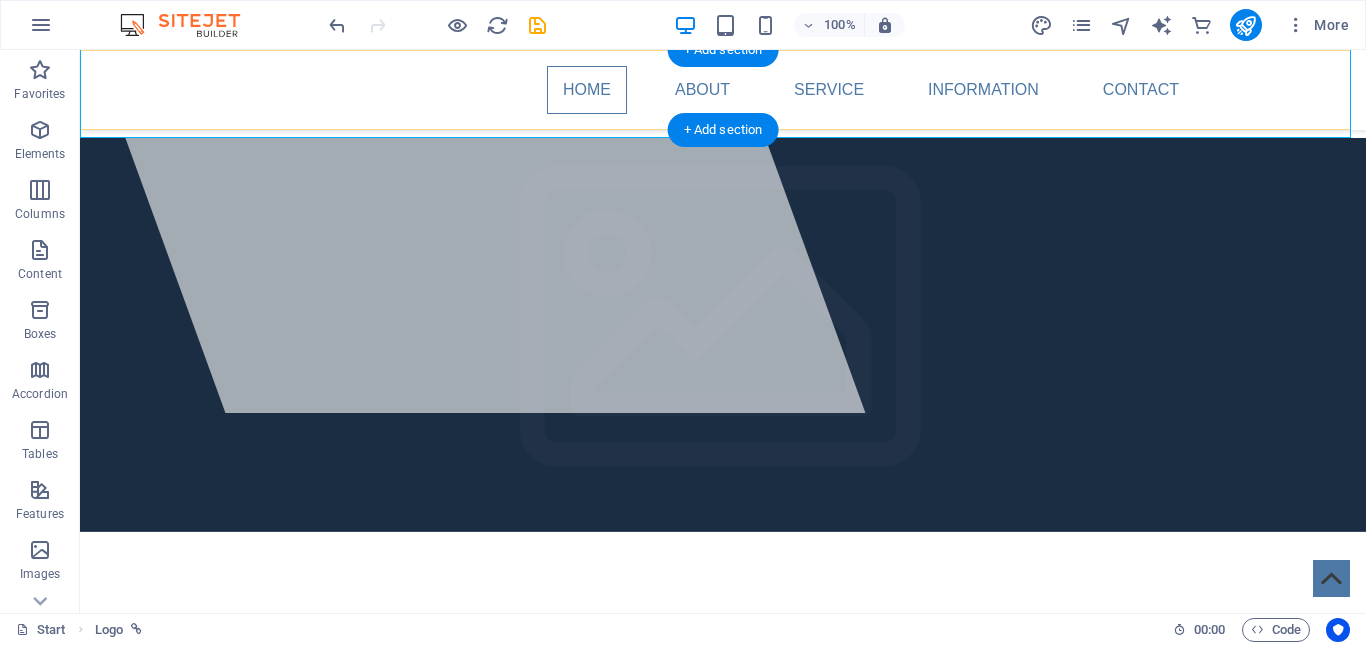 scroll, scrollTop: 0, scrollLeft: 0, axis: both 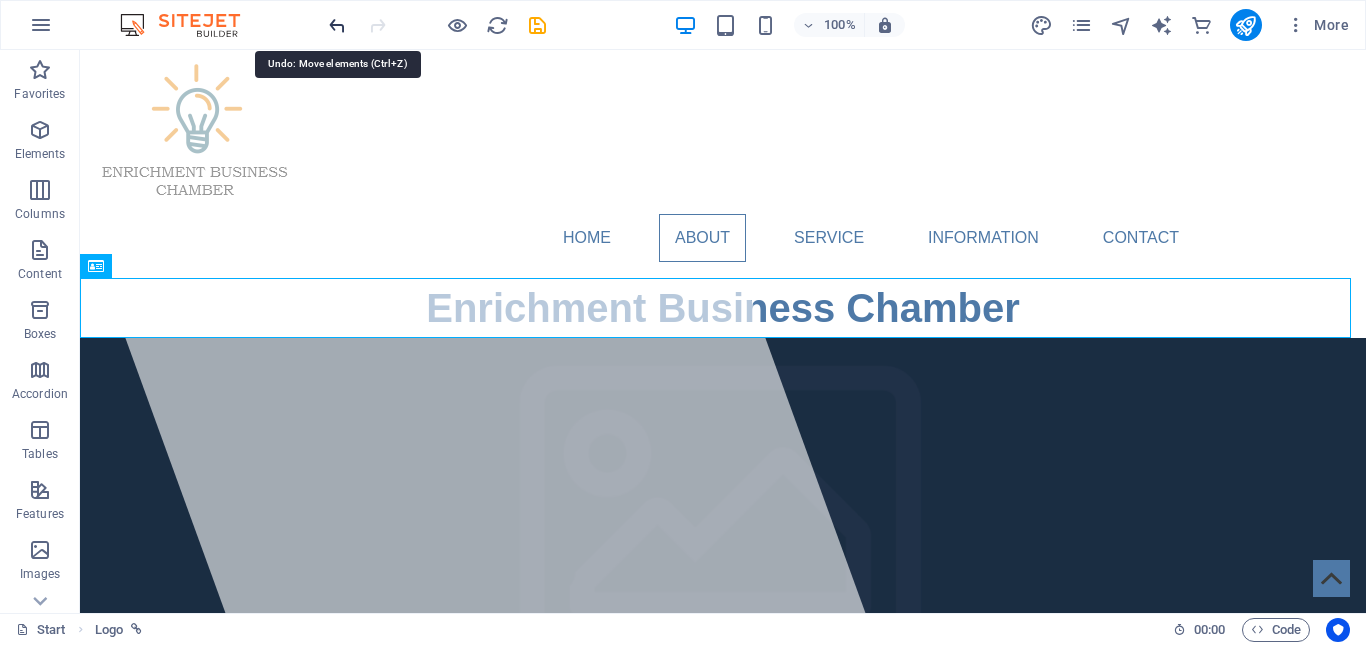 click at bounding box center [337, 25] 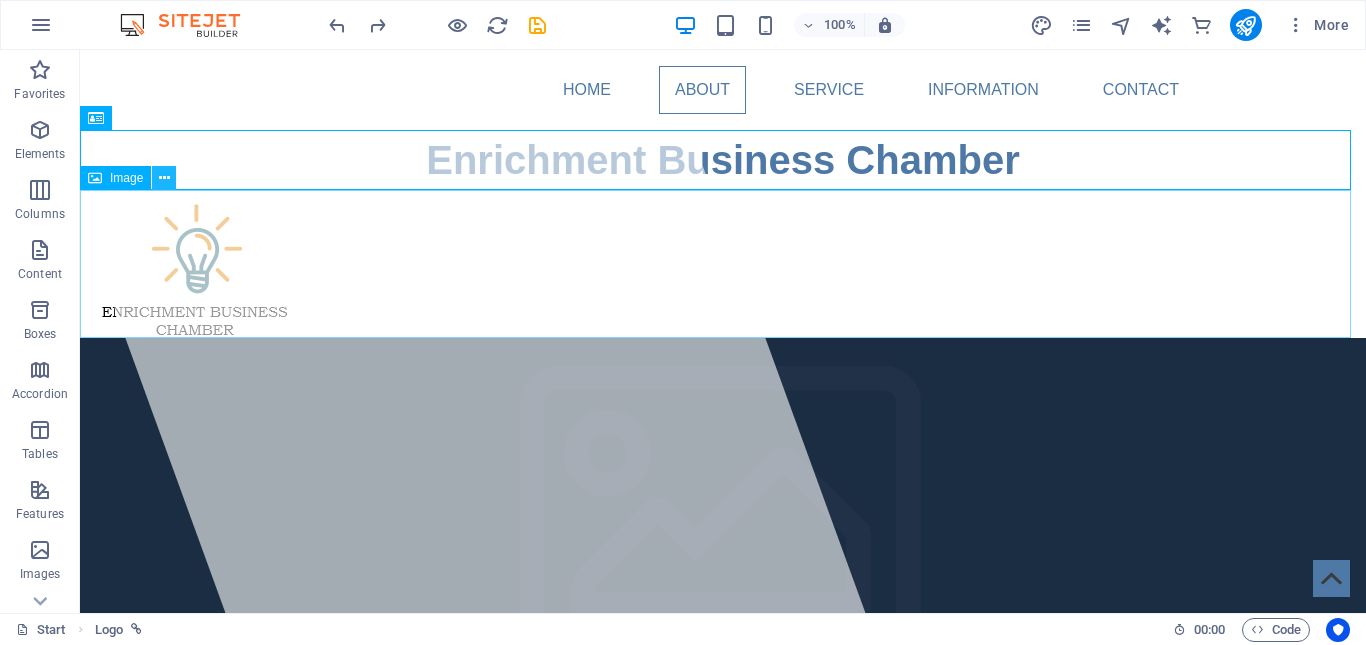 click at bounding box center [164, 178] 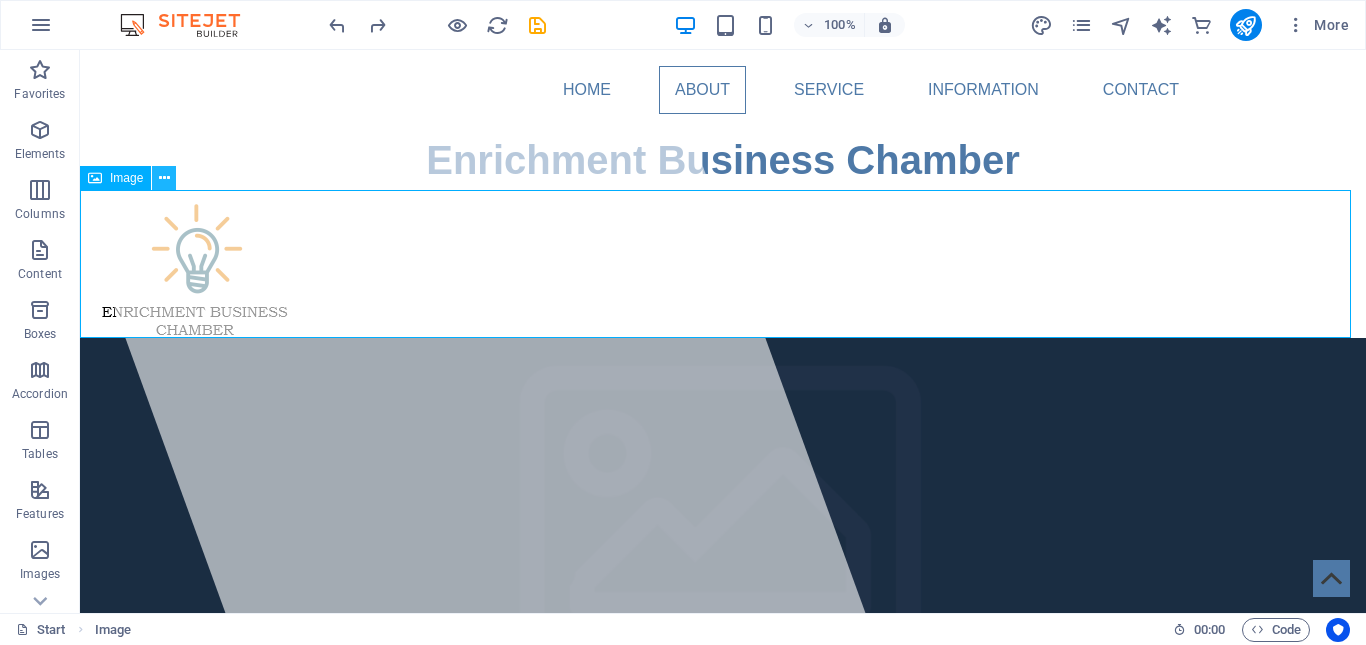 click at bounding box center (164, 178) 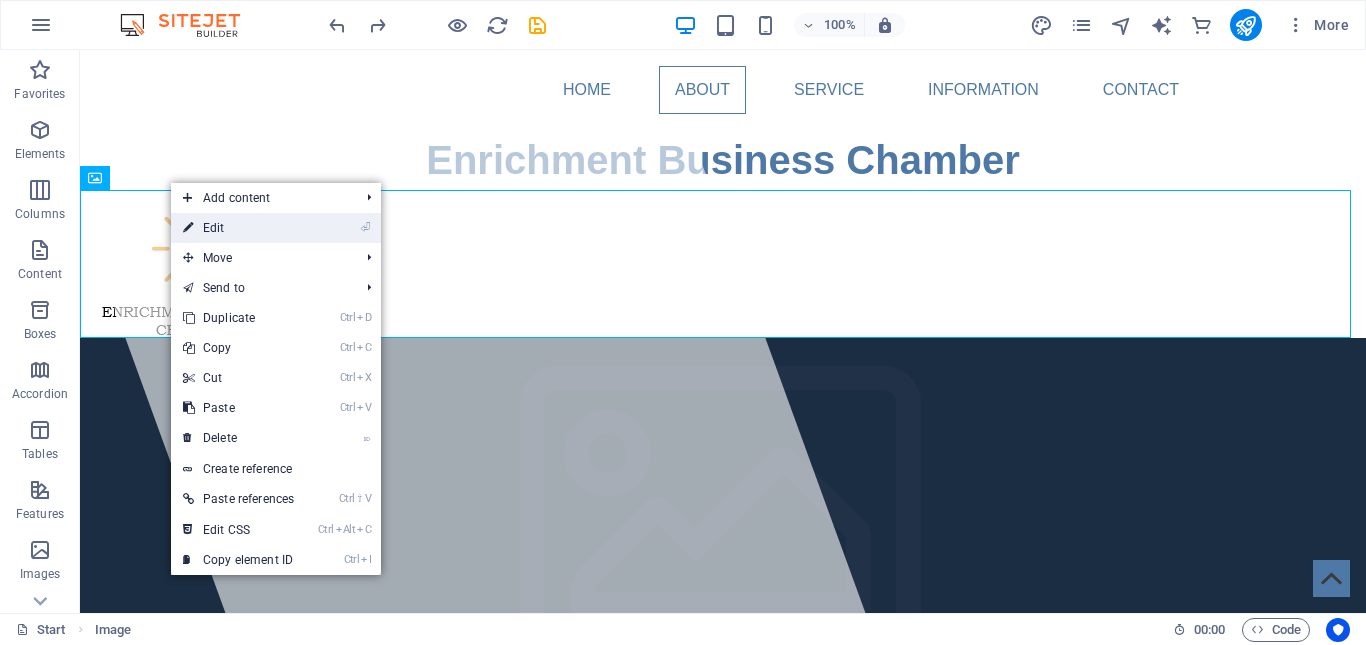 click on "⏎  Edit" at bounding box center [238, 228] 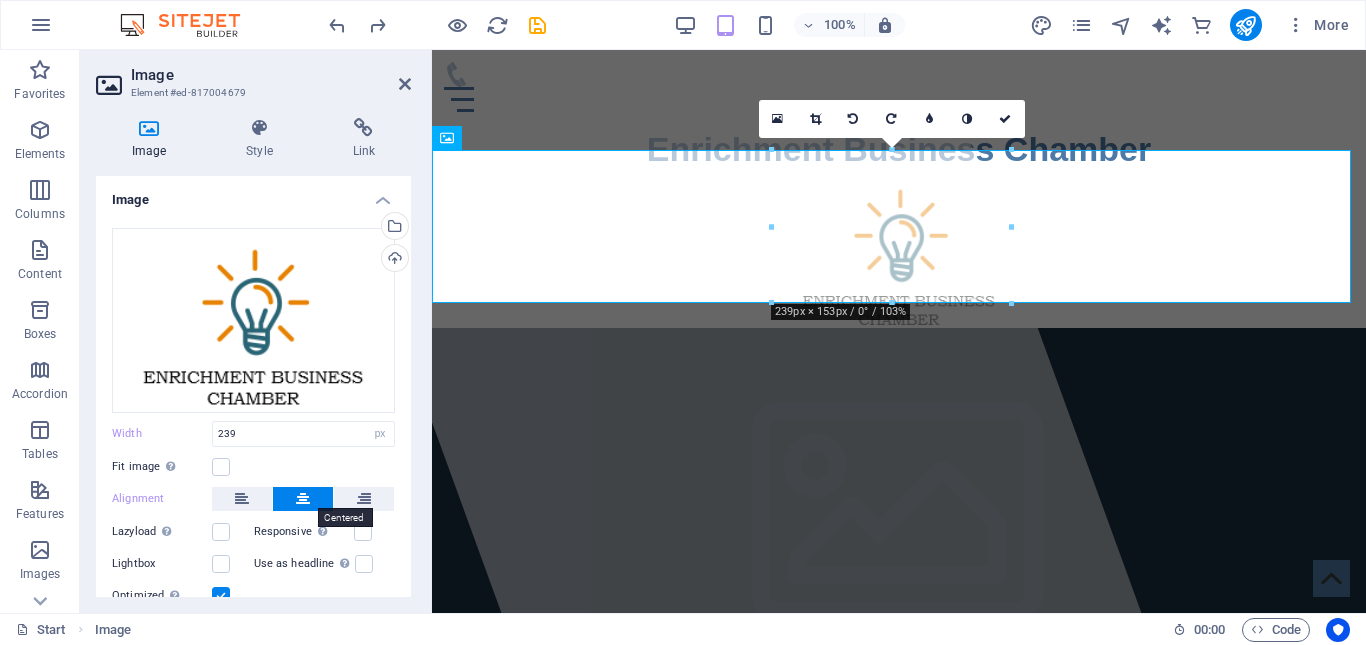 click at bounding box center (303, 499) 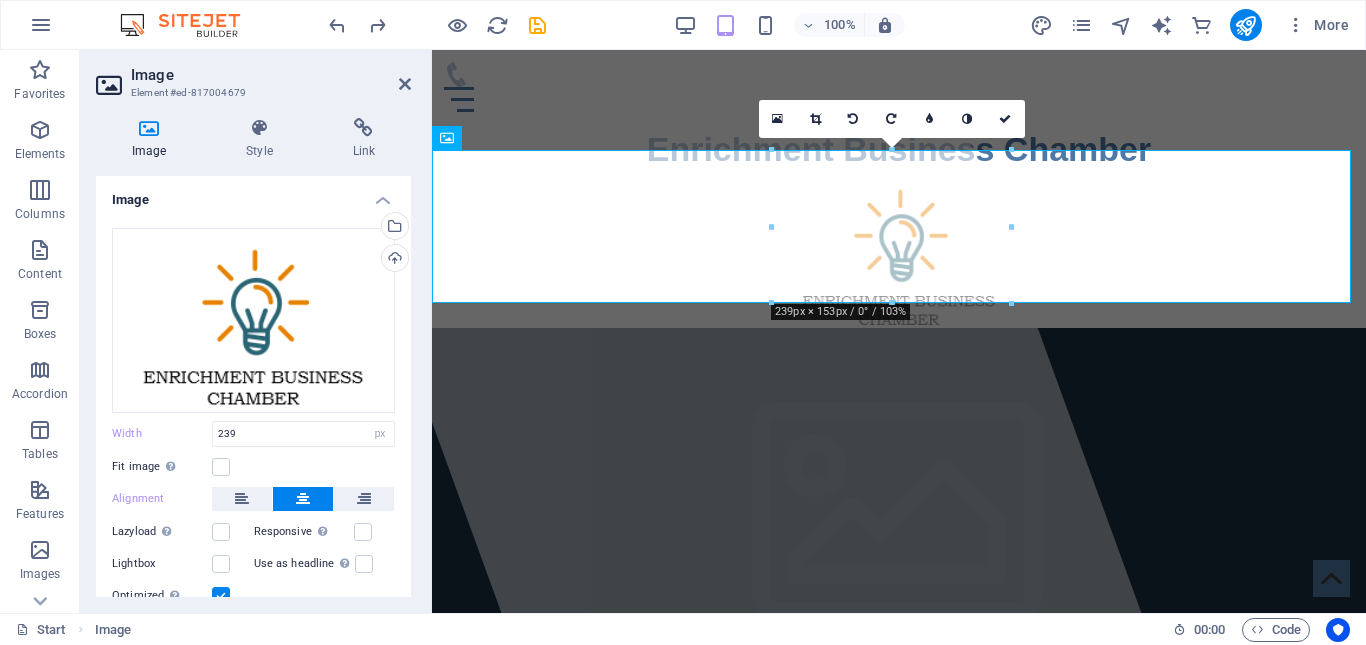 click at bounding box center [303, 499] 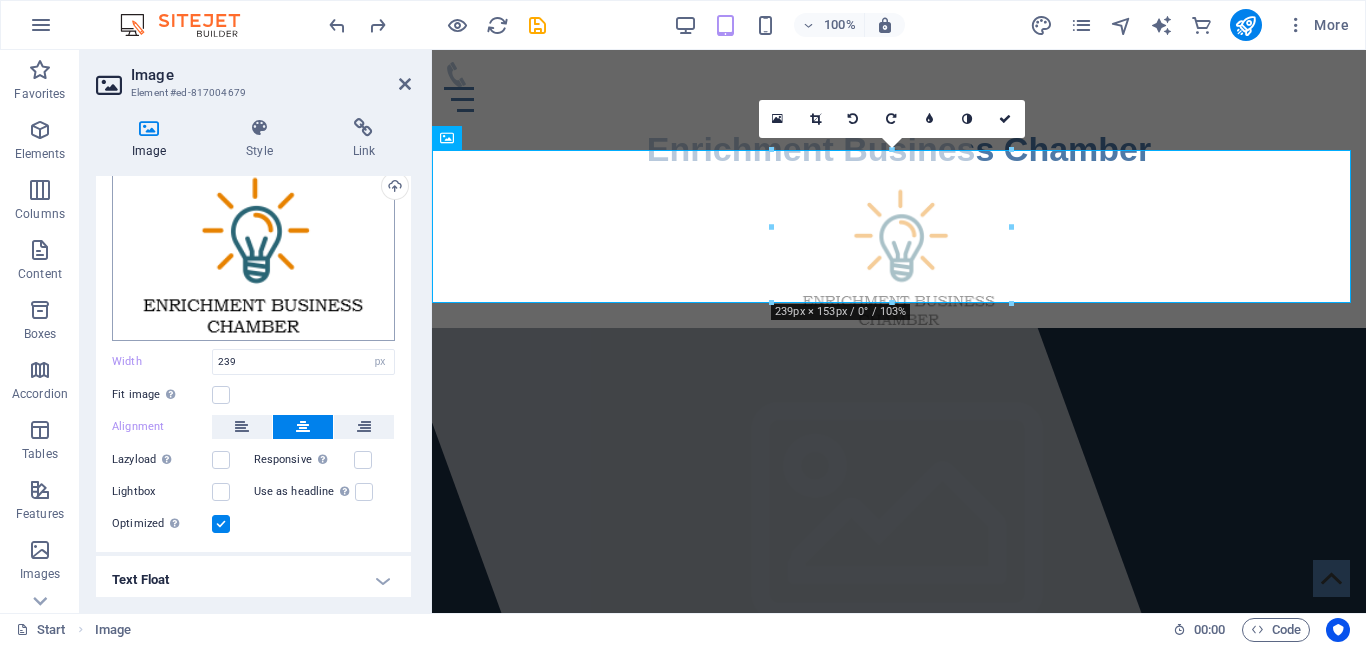 scroll, scrollTop: 100, scrollLeft: 0, axis: vertical 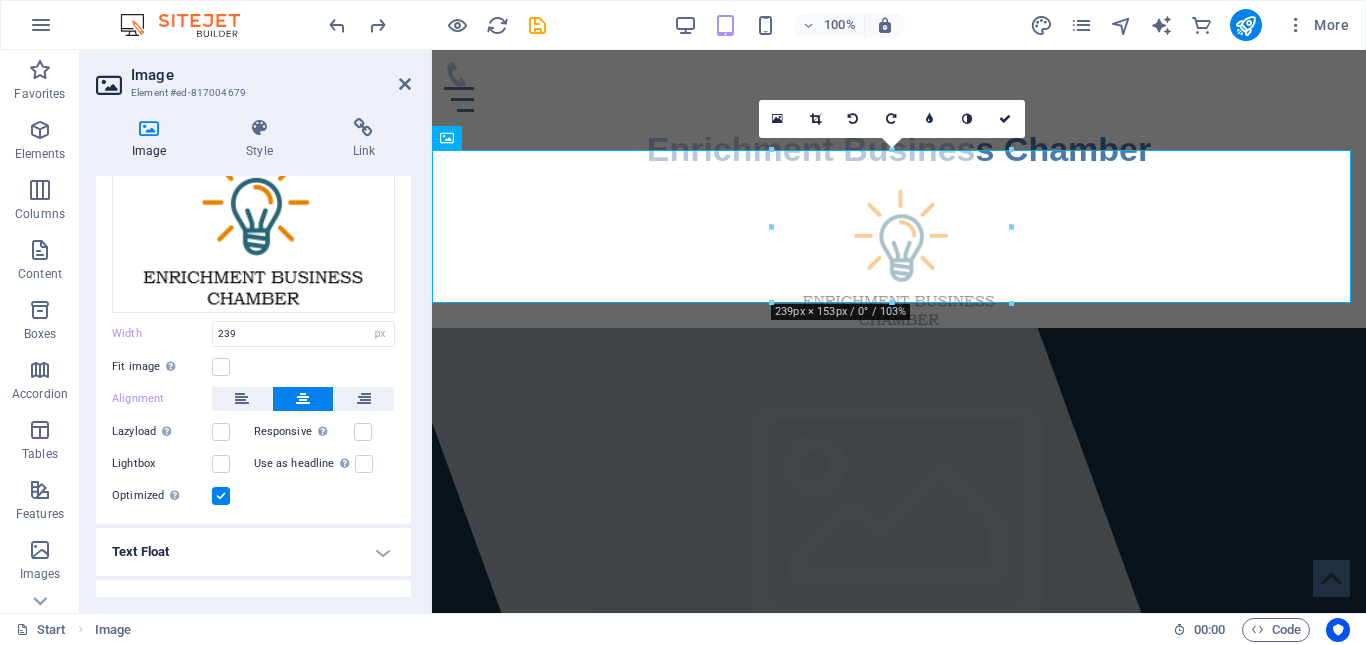 click at bounding box center (221, 496) 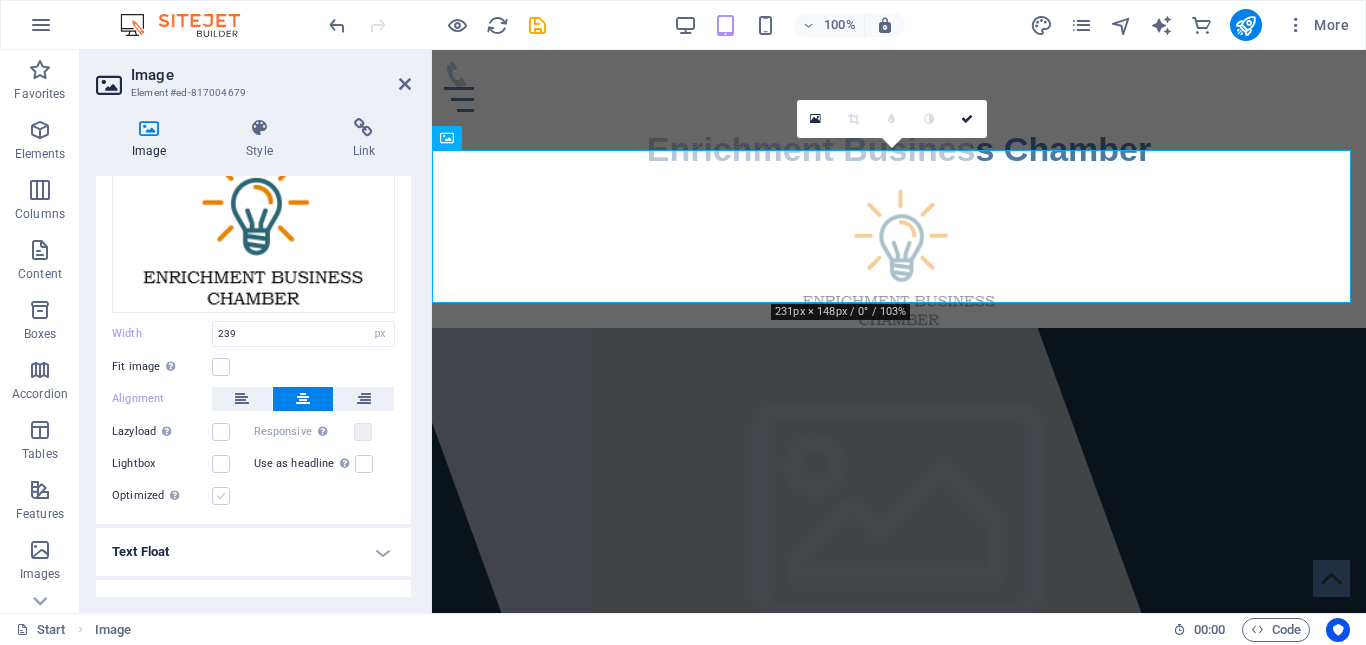 click at bounding box center [221, 496] 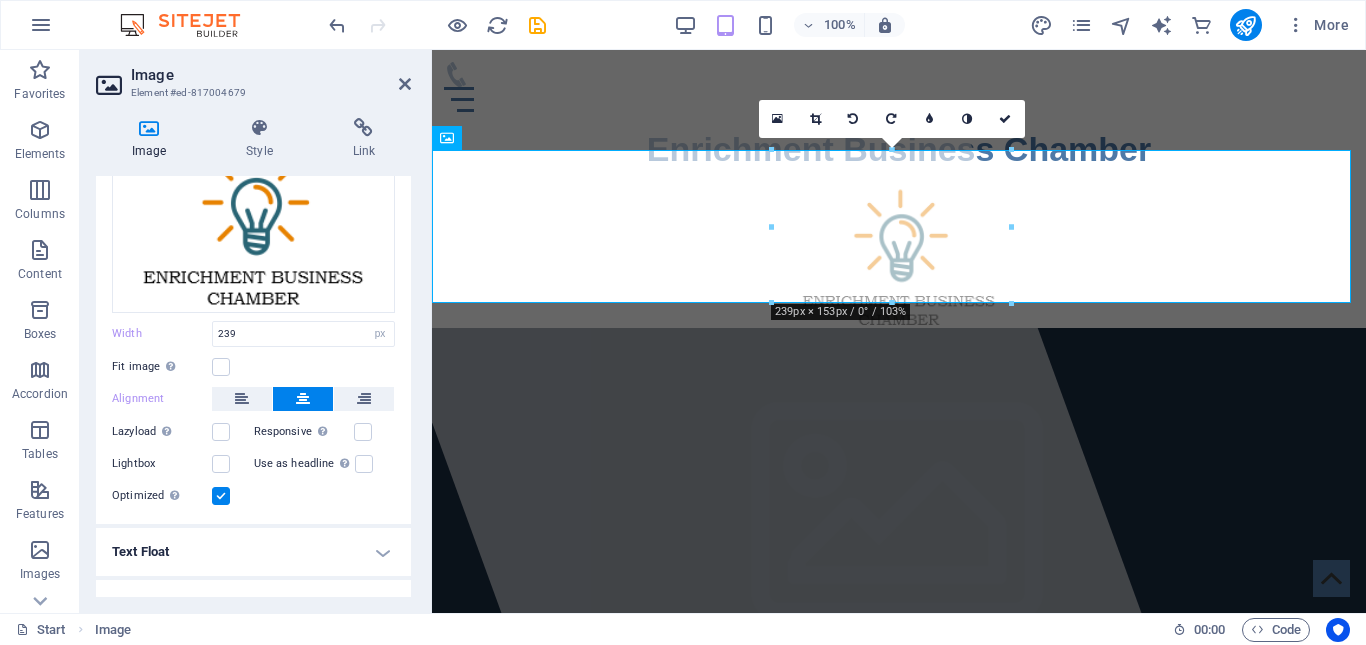 click at bounding box center (221, 496) 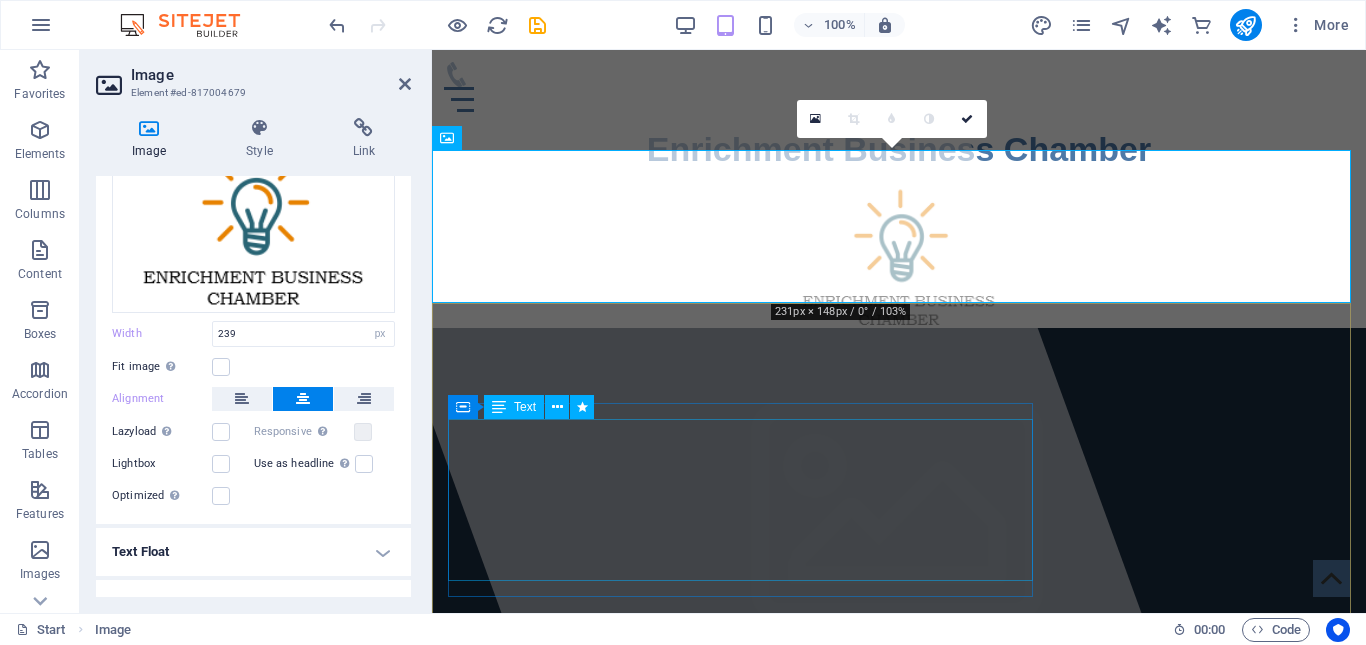 click on "Investing       in  Bright Ideas" at bounding box center (899, 1361) 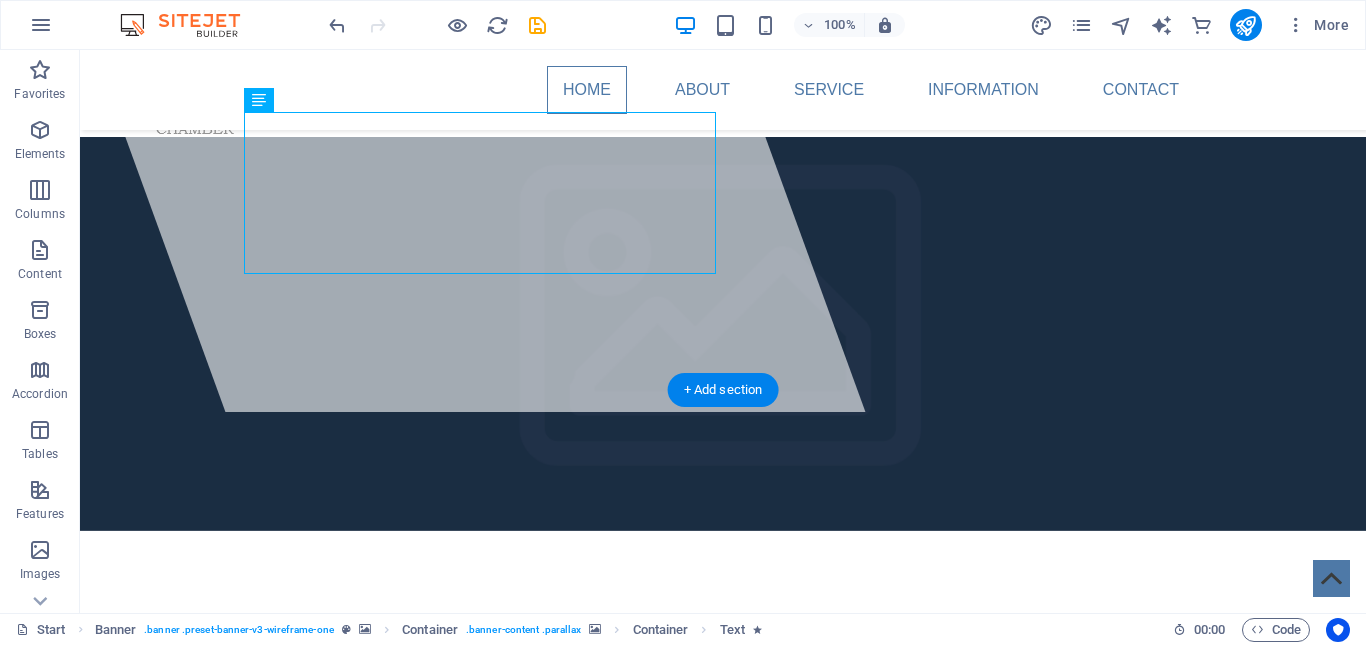 scroll, scrollTop: 200, scrollLeft: 0, axis: vertical 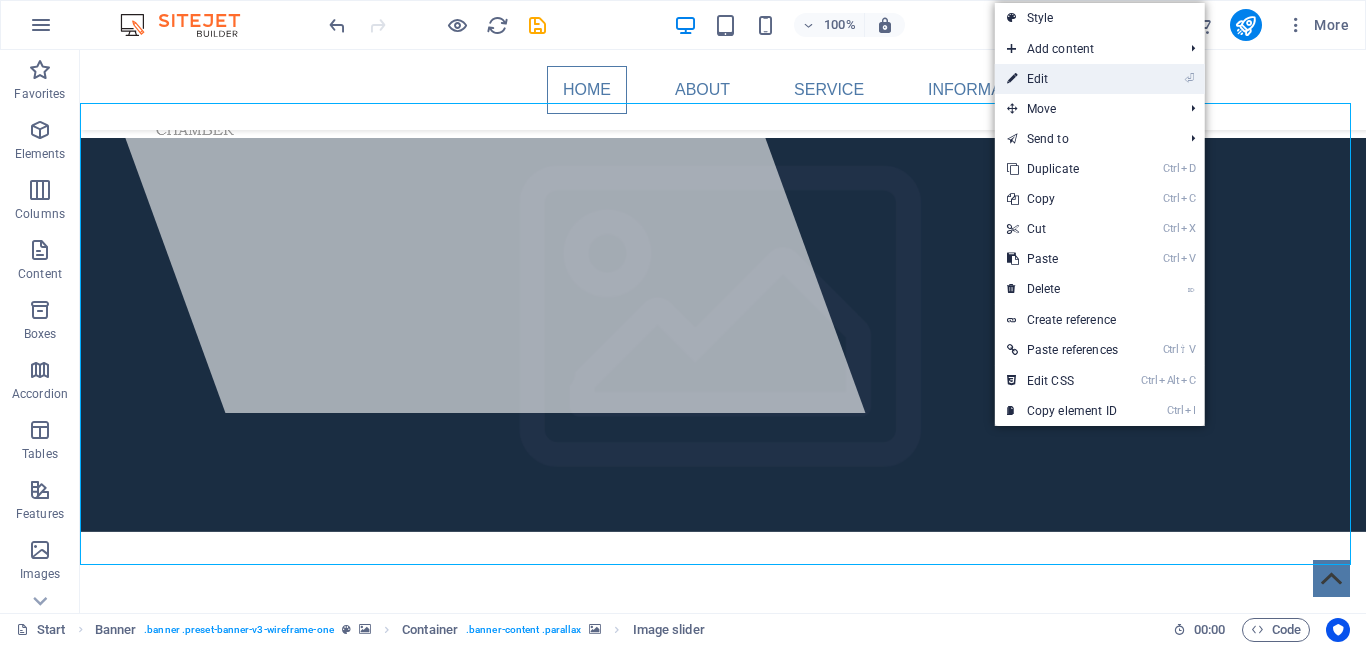 click on "⏎  Edit" at bounding box center [1062, 79] 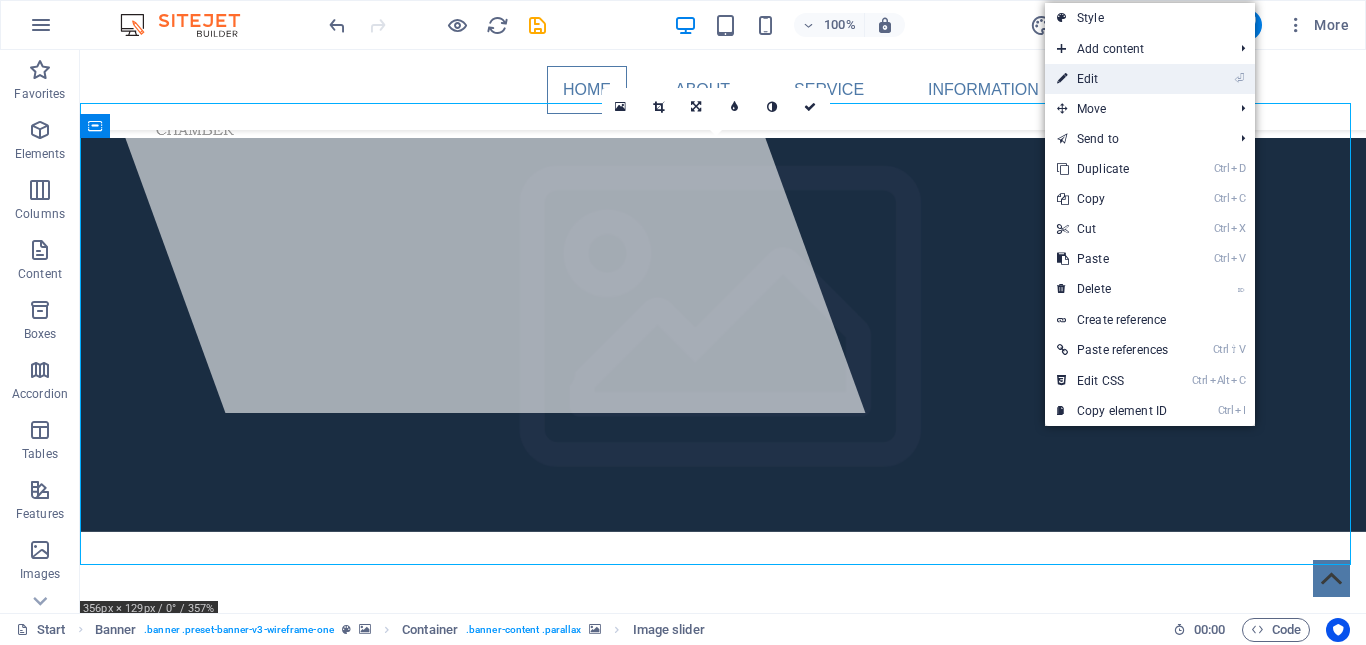 click on "⏎  Edit" at bounding box center [1112, 79] 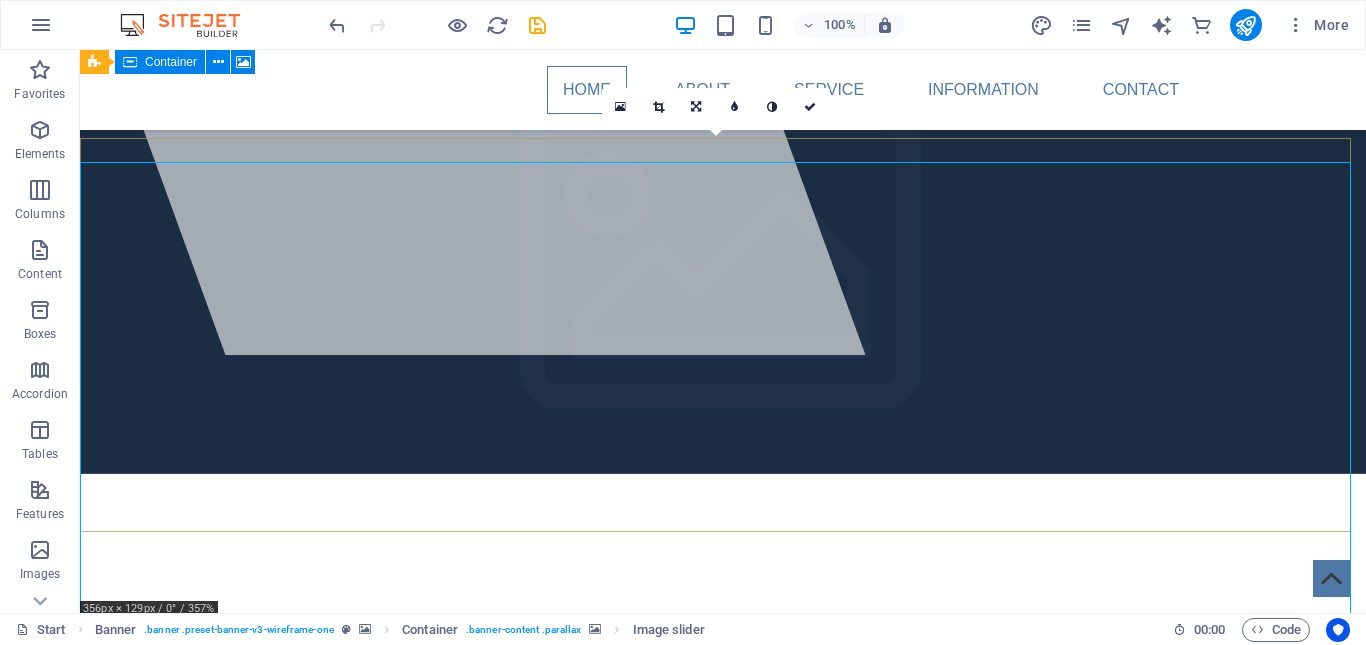 scroll, scrollTop: 200, scrollLeft: 0, axis: vertical 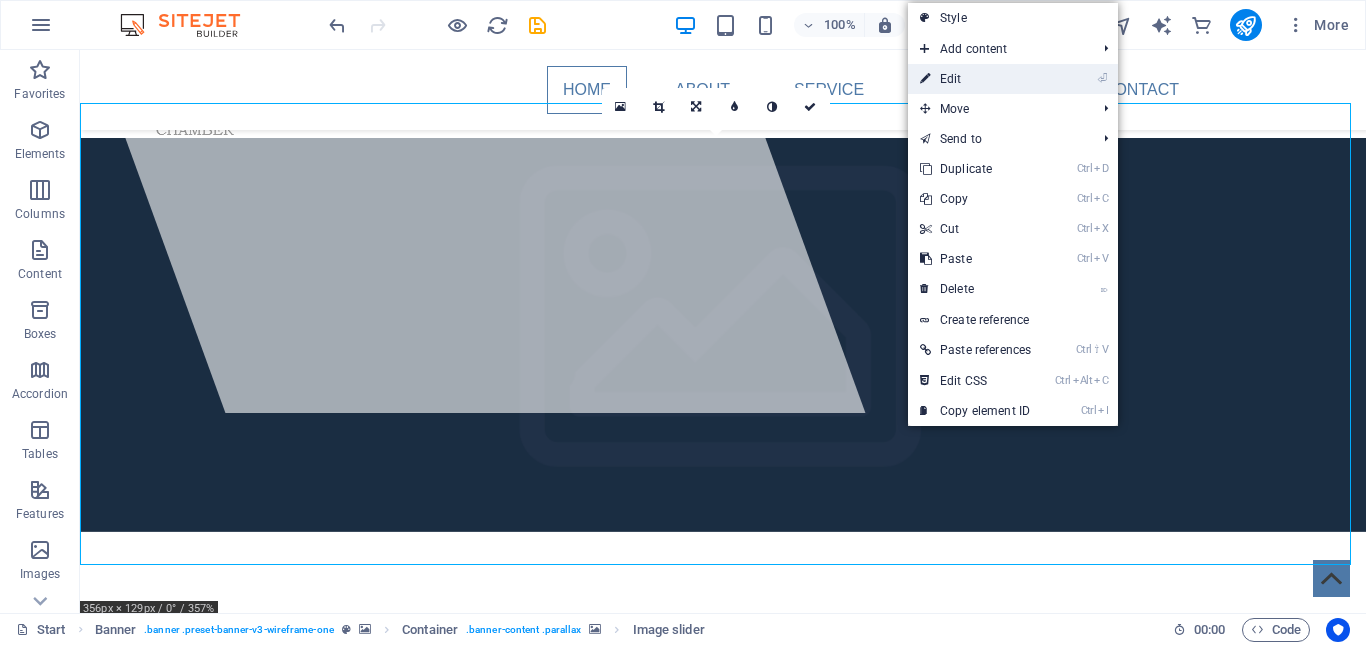 click on "⏎  Edit" at bounding box center [975, 79] 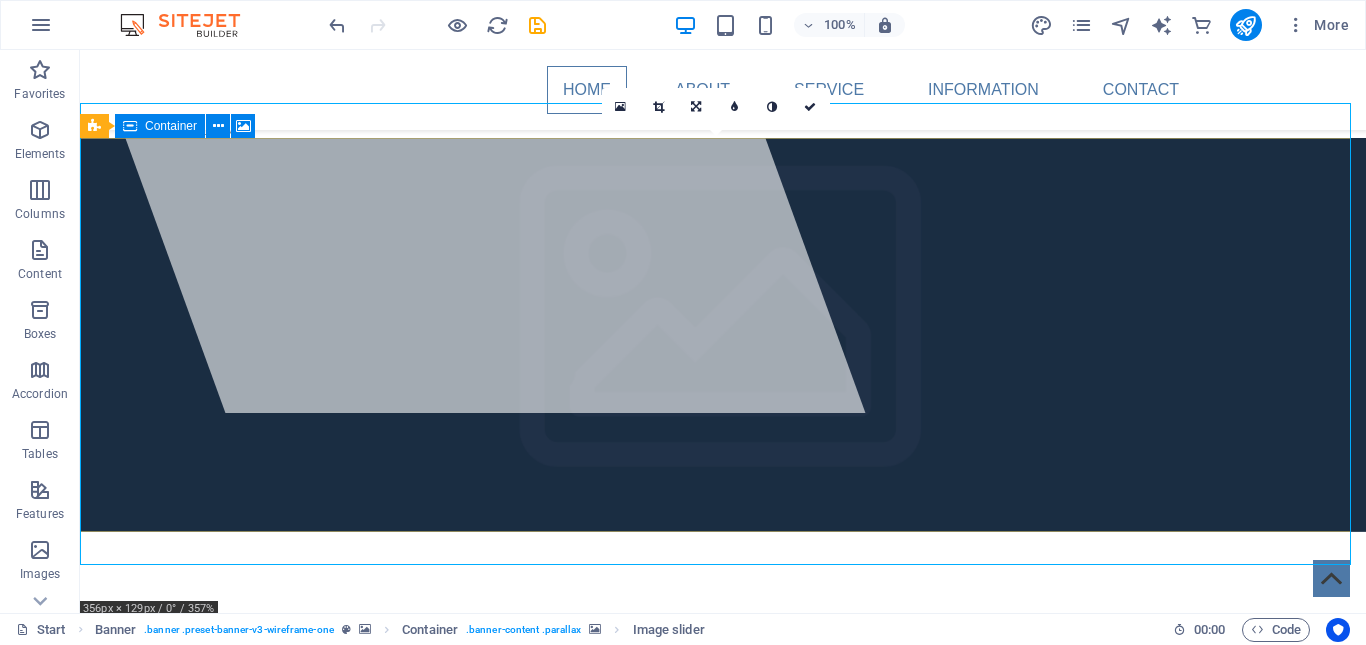 click at bounding box center (715, 497) 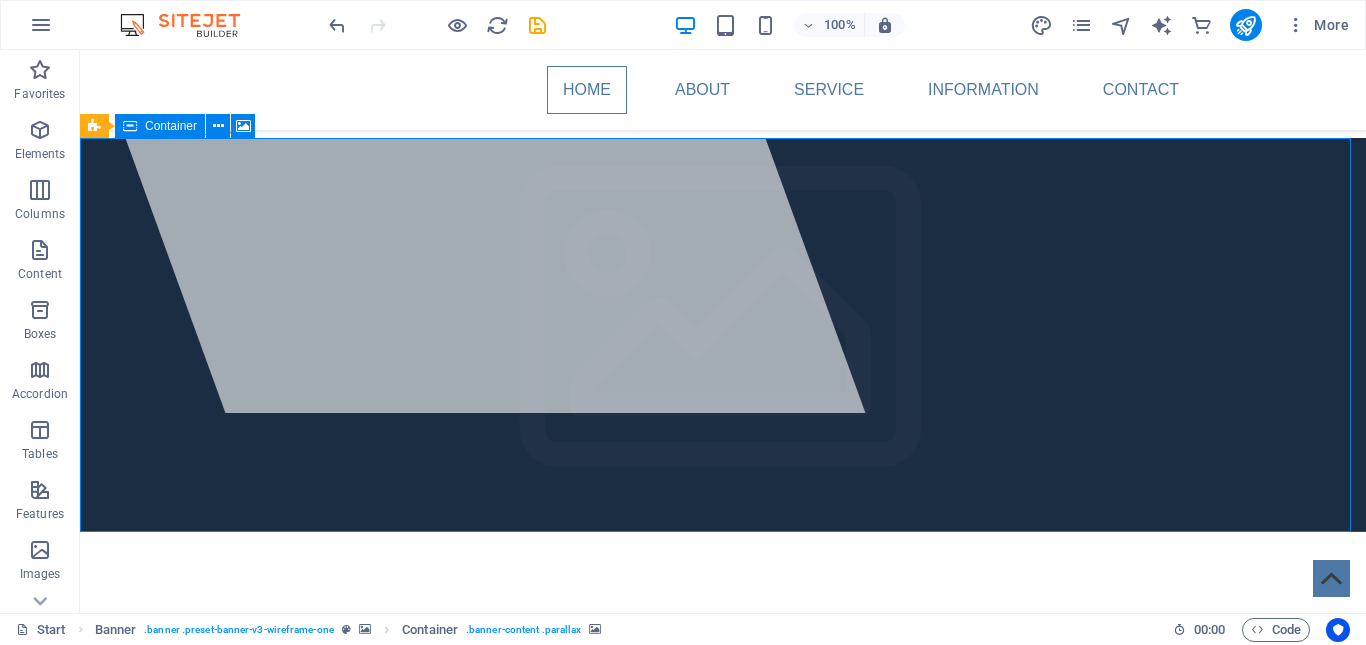 click at bounding box center (715, 497) 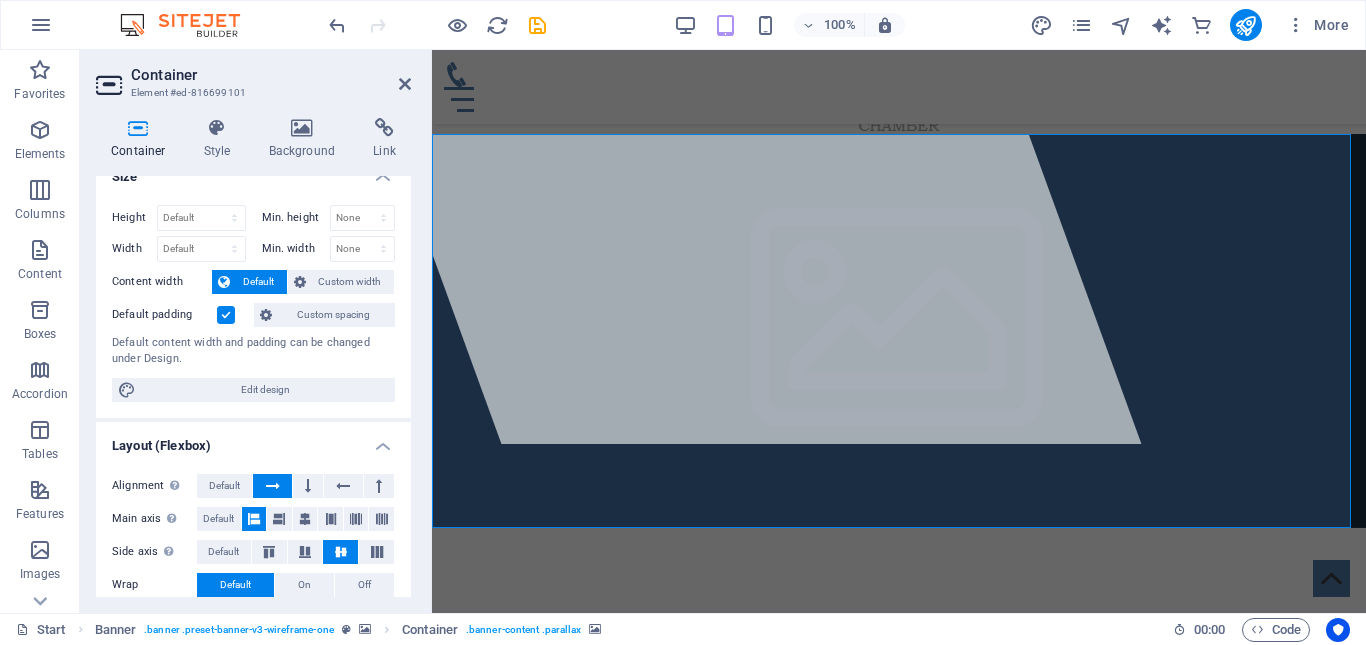 scroll, scrollTop: 0, scrollLeft: 0, axis: both 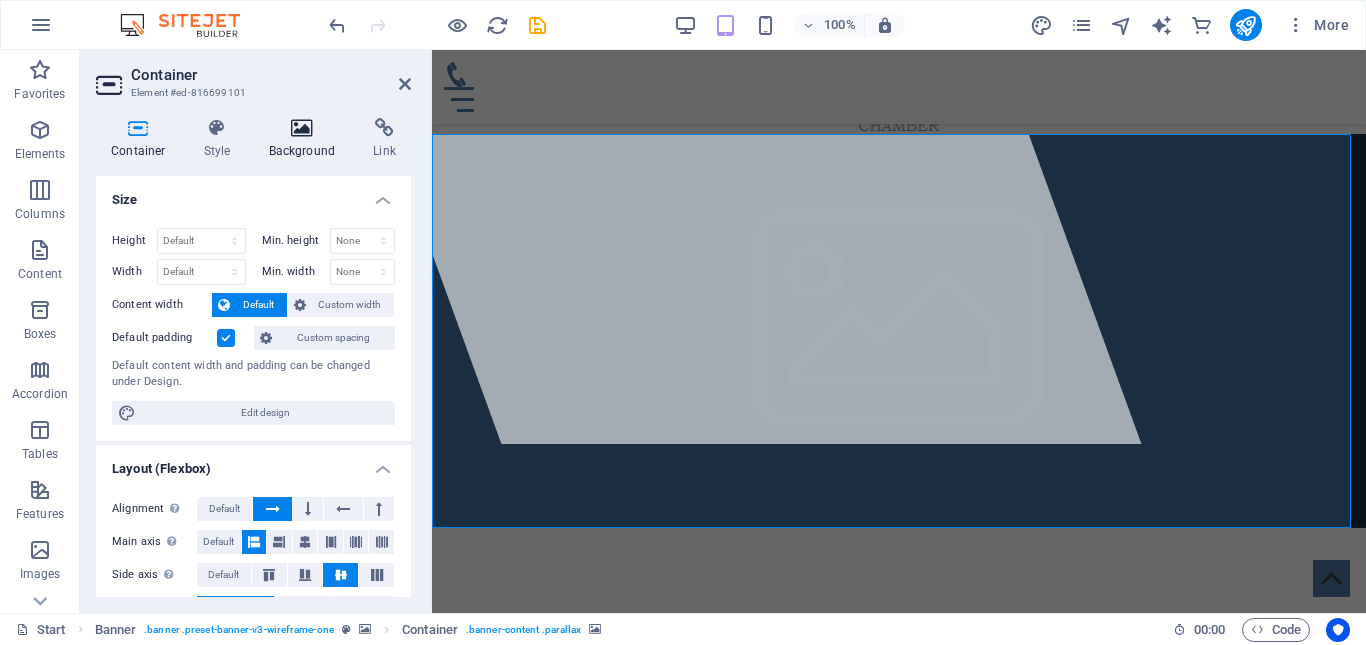 click on "Background" at bounding box center [306, 139] 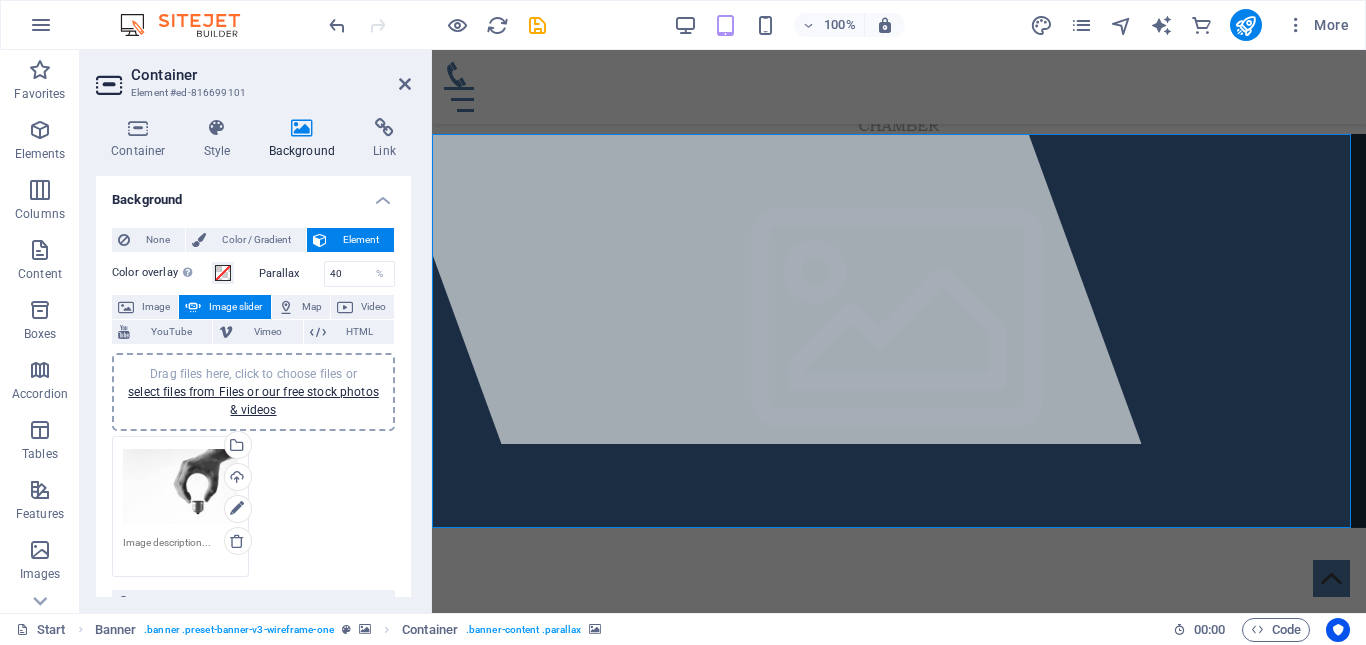 click on "Drag files here, click to choose files or select files from Files or our free stock photos & videos" at bounding box center (180, 487) 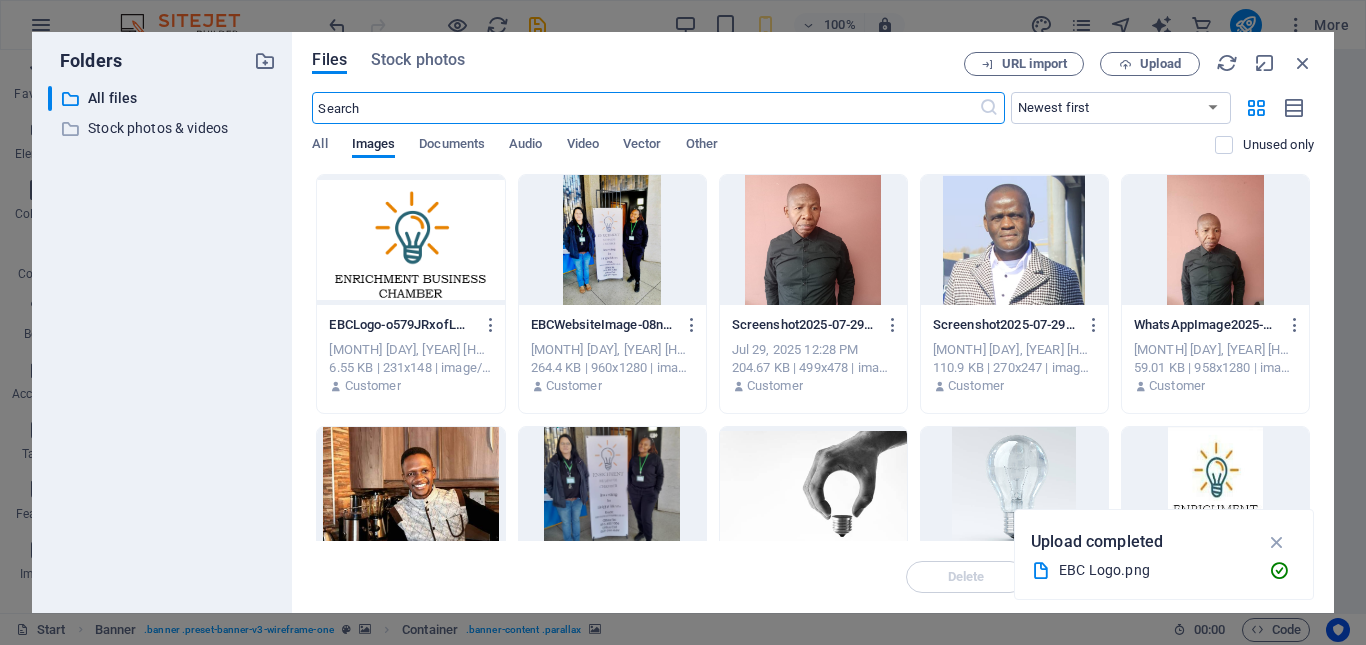 scroll, scrollTop: 172, scrollLeft: 0, axis: vertical 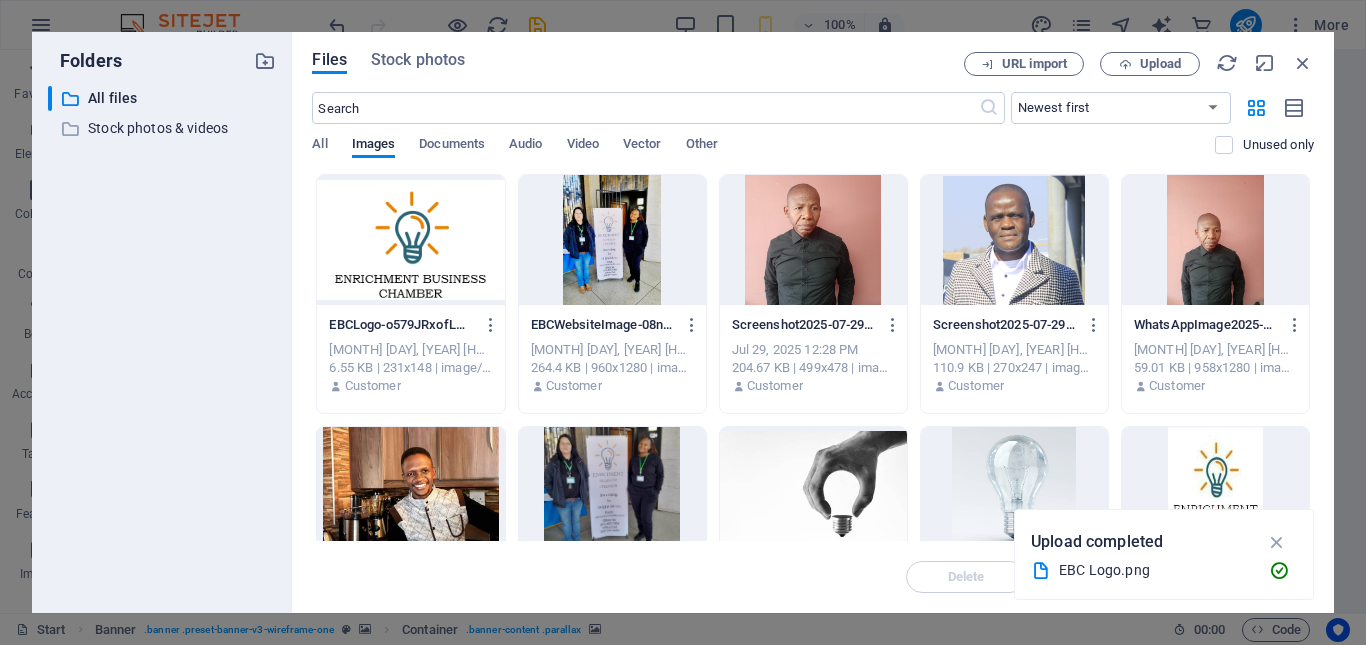 click at bounding box center (410, 240) 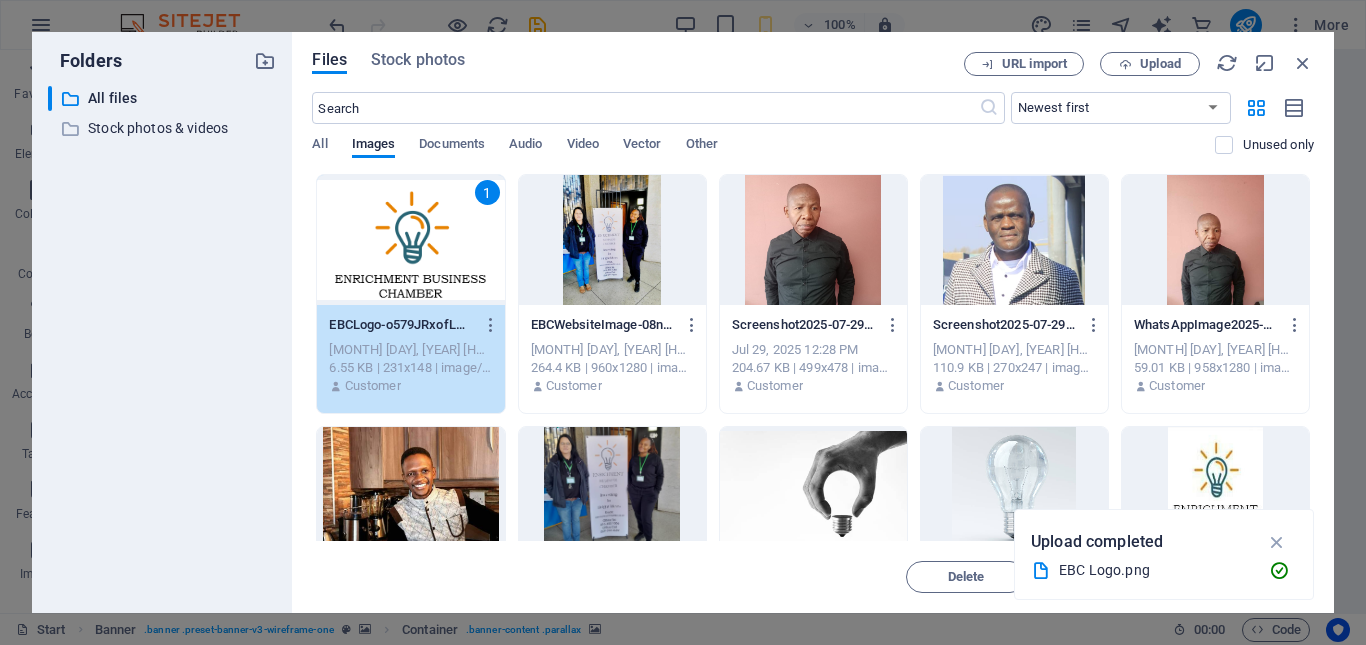 click on "1" at bounding box center (410, 240) 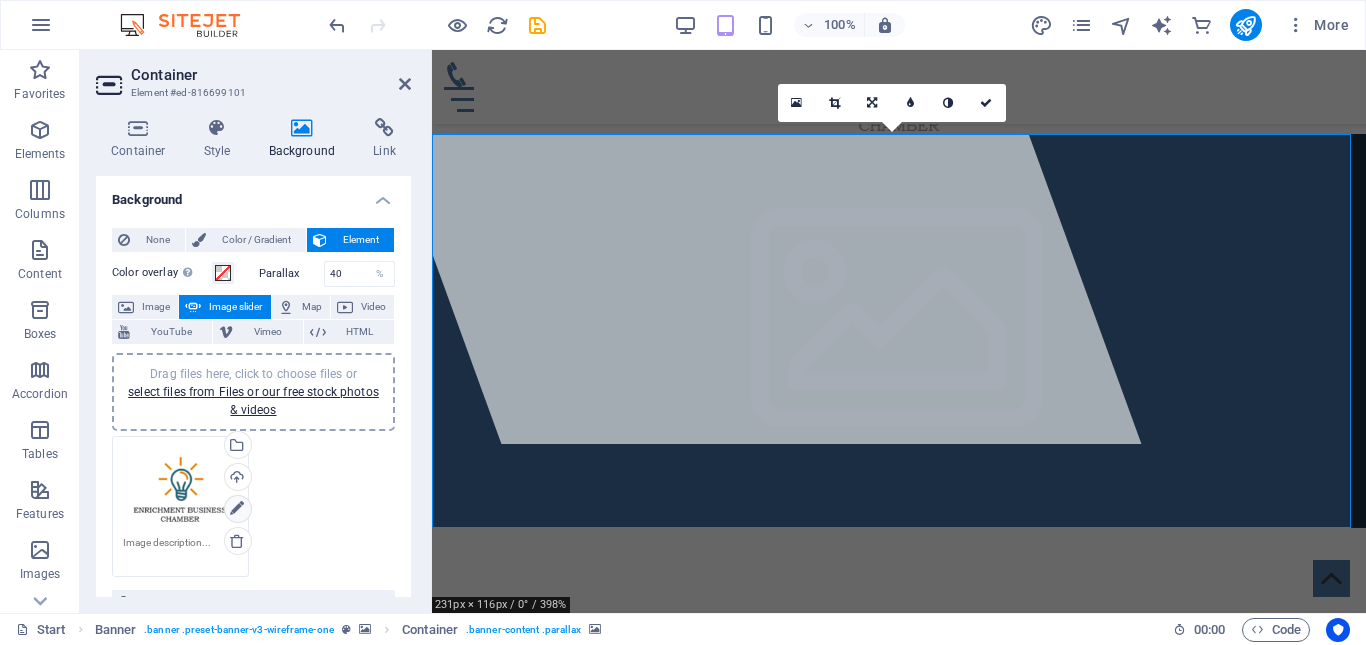 click at bounding box center (237, 509) 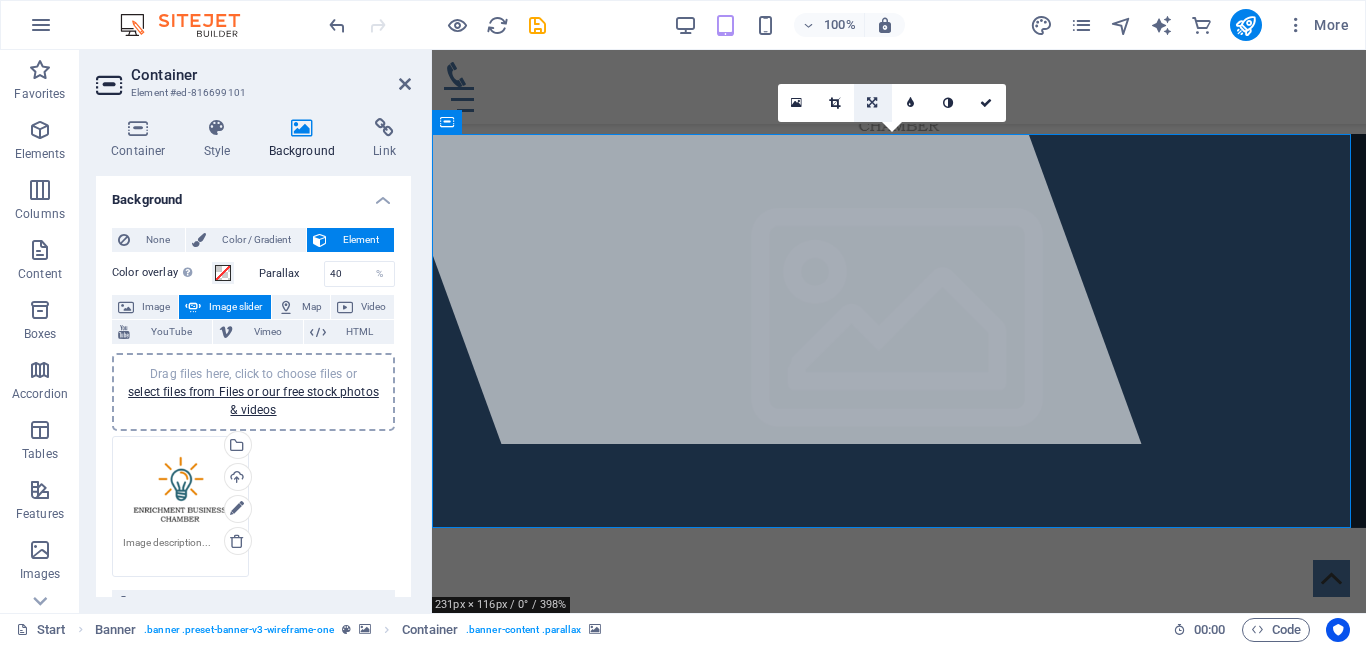 click at bounding box center [873, 103] 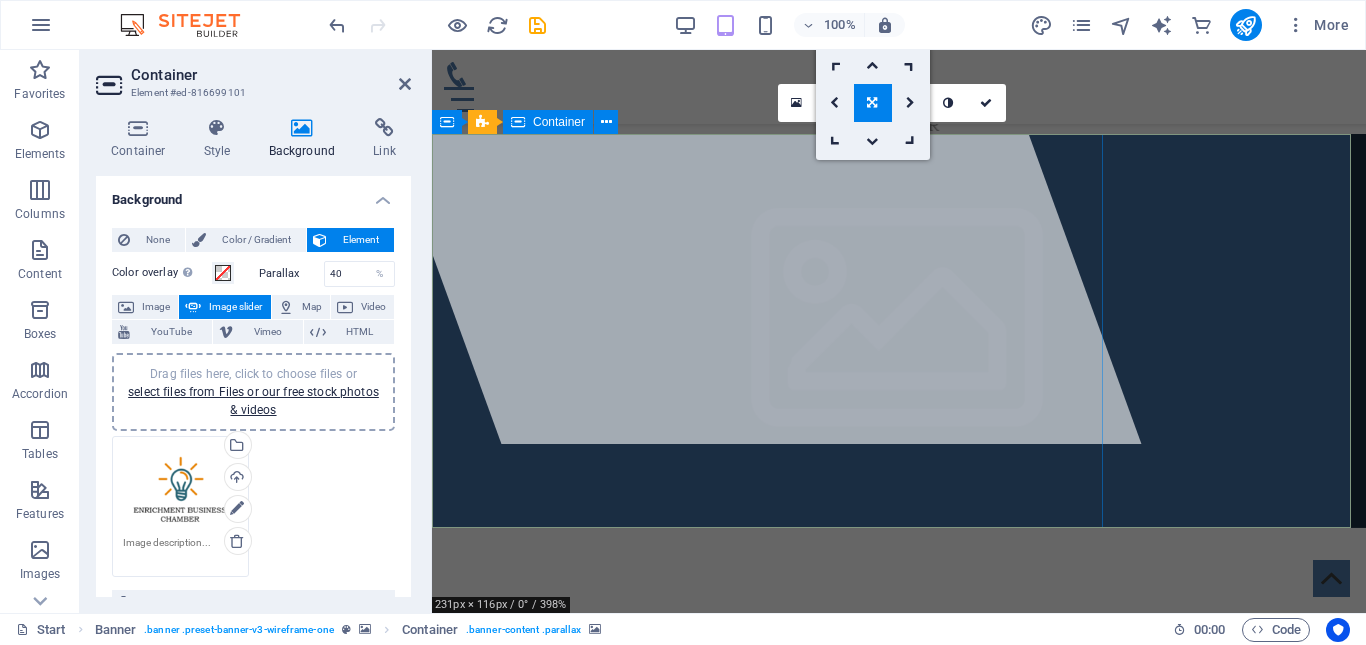 click at bounding box center [719, 162] 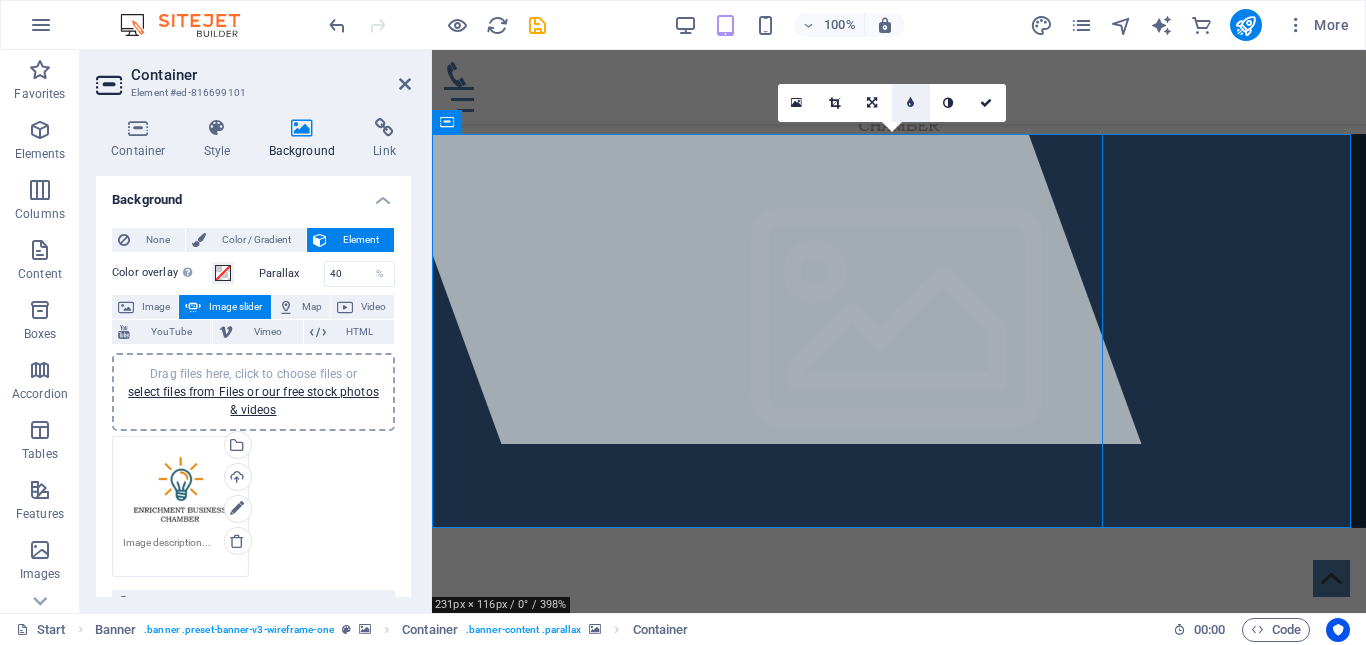 click at bounding box center [911, 103] 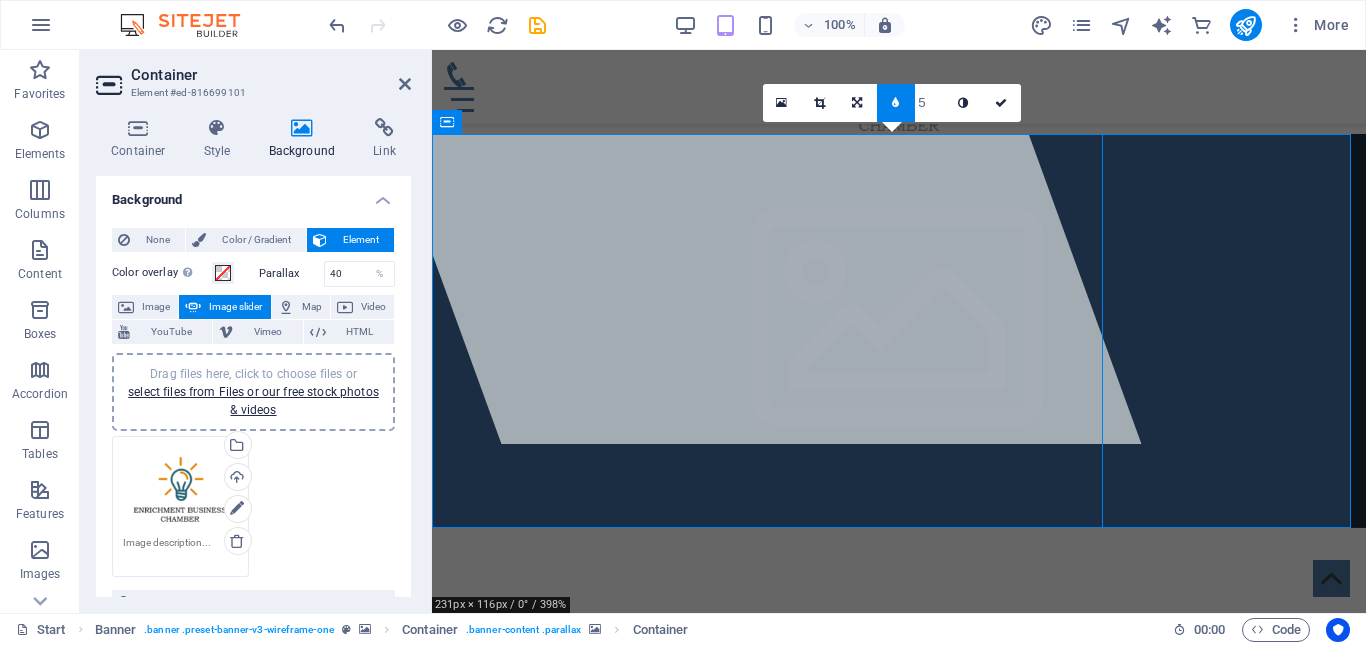 click at bounding box center [896, 103] 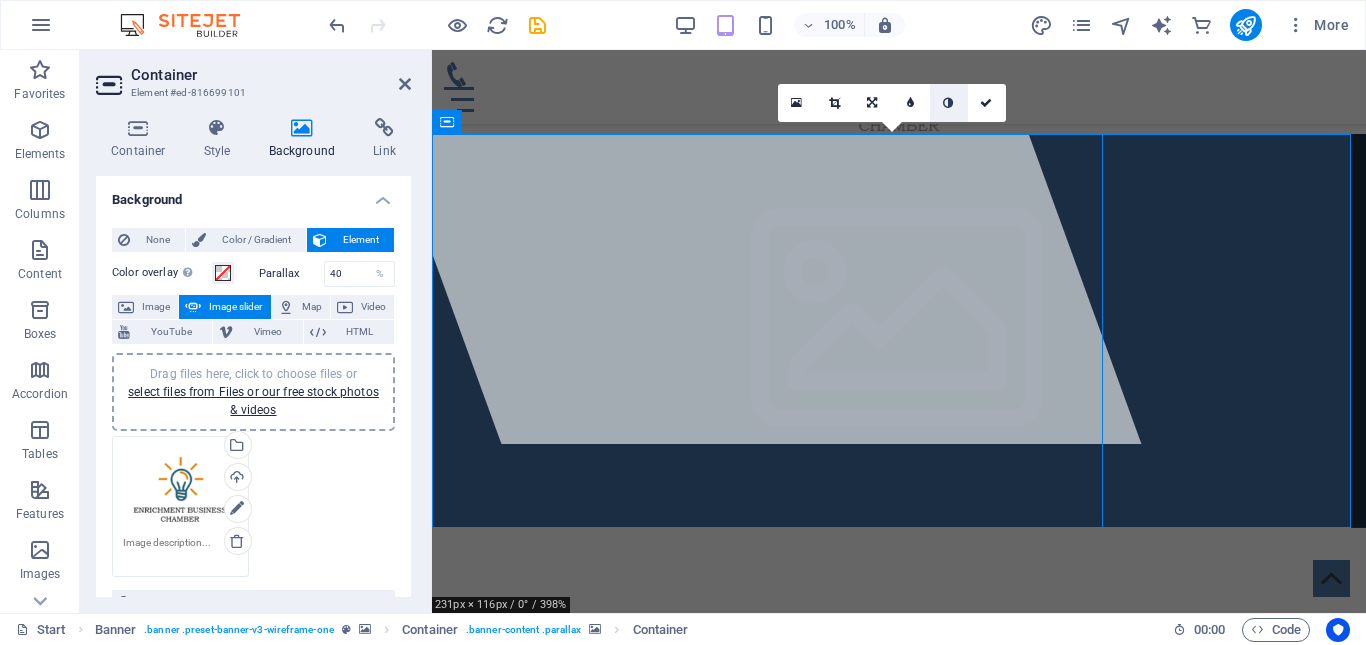 click at bounding box center (949, 103) 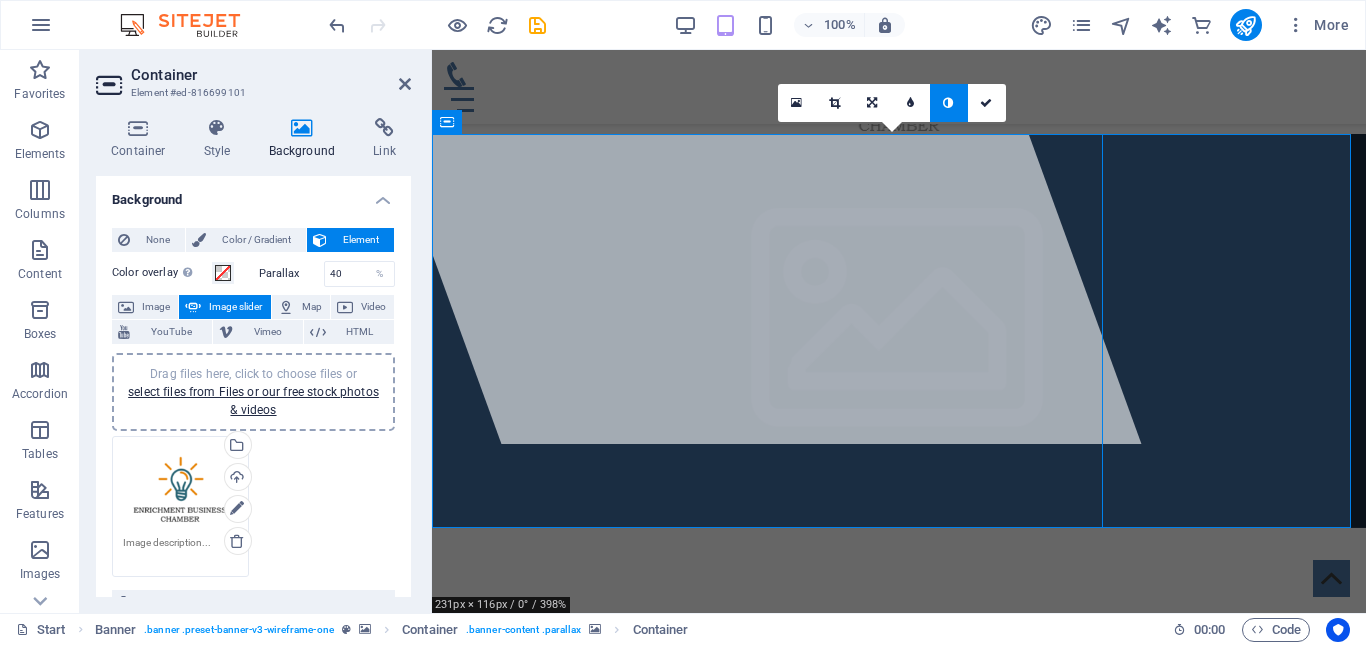 click at bounding box center [949, 103] 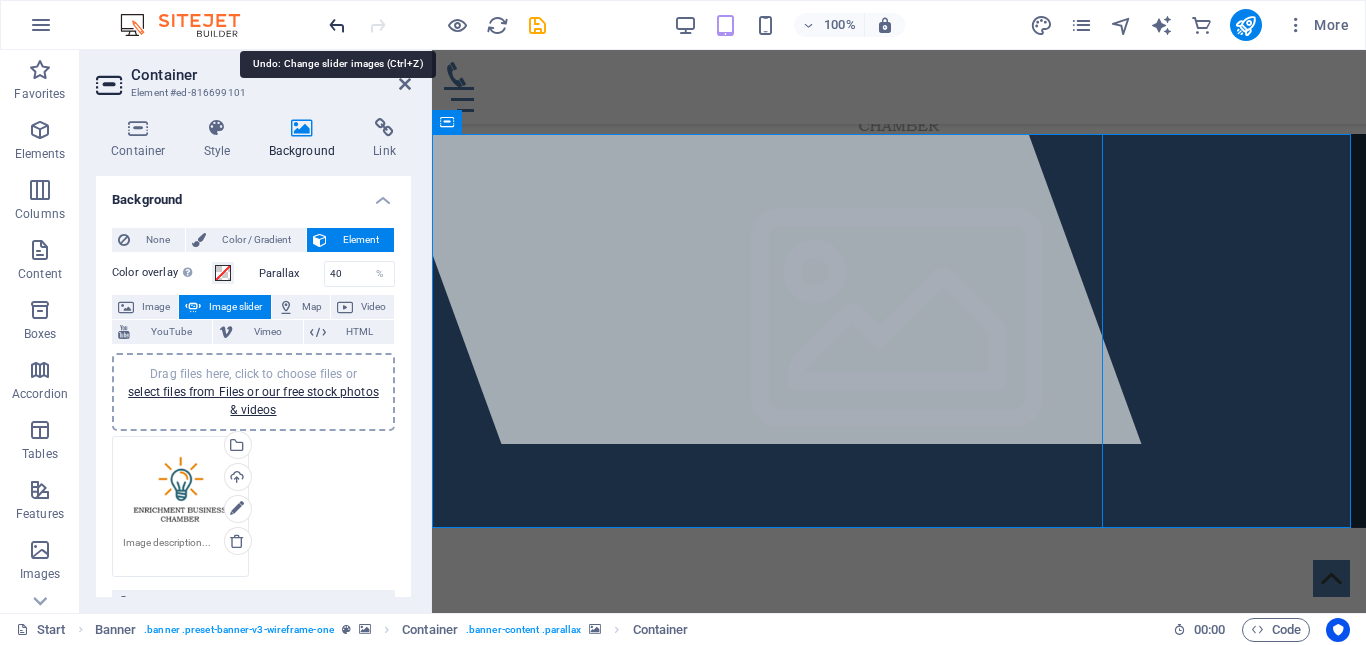 click at bounding box center (337, 25) 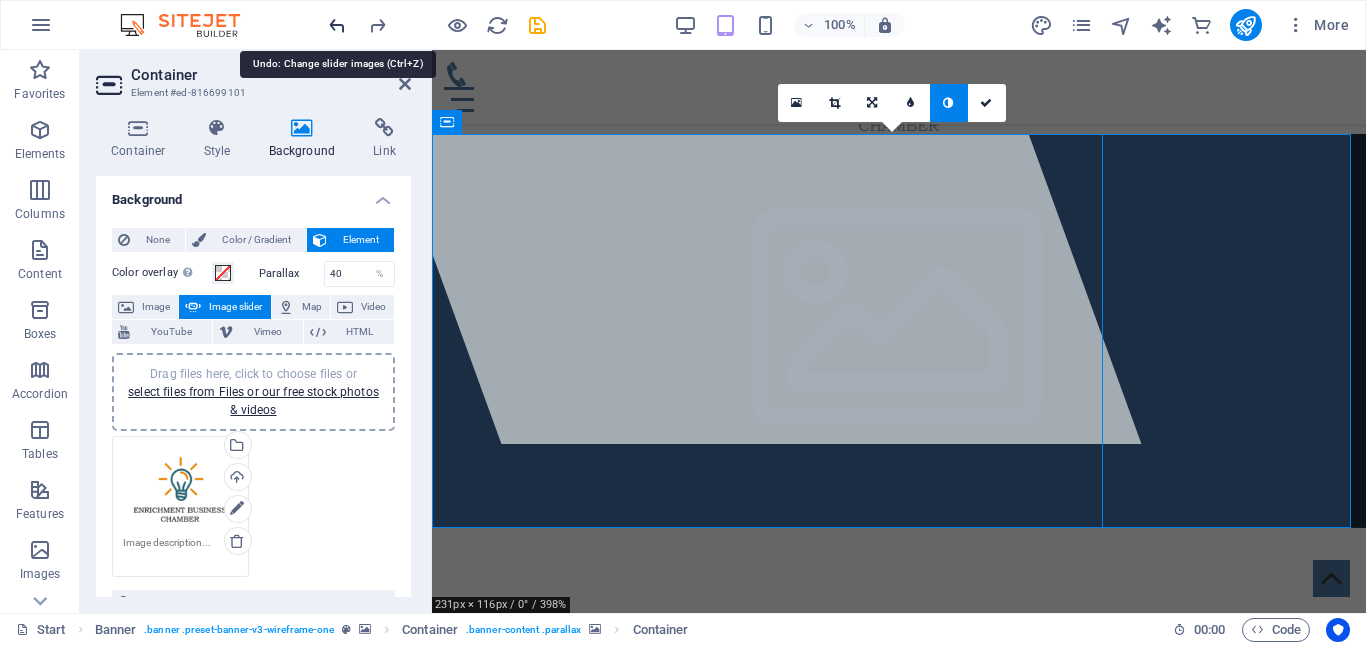 click at bounding box center (337, 25) 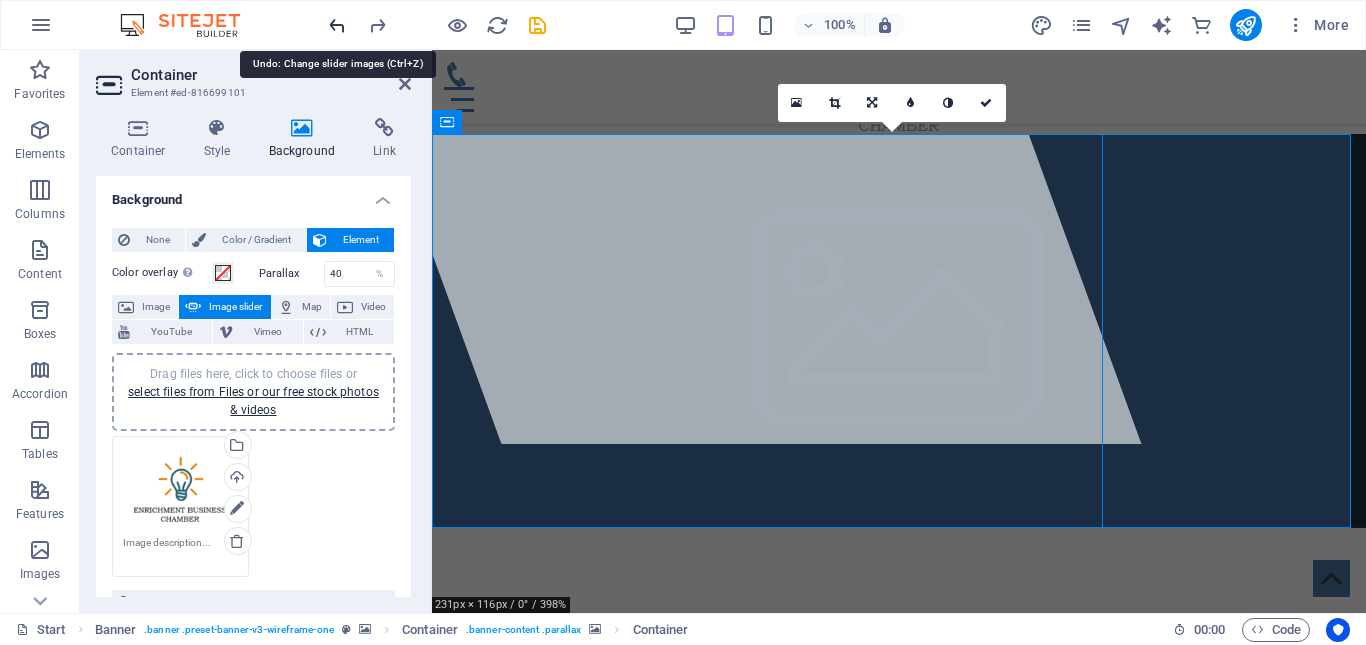 click at bounding box center (337, 25) 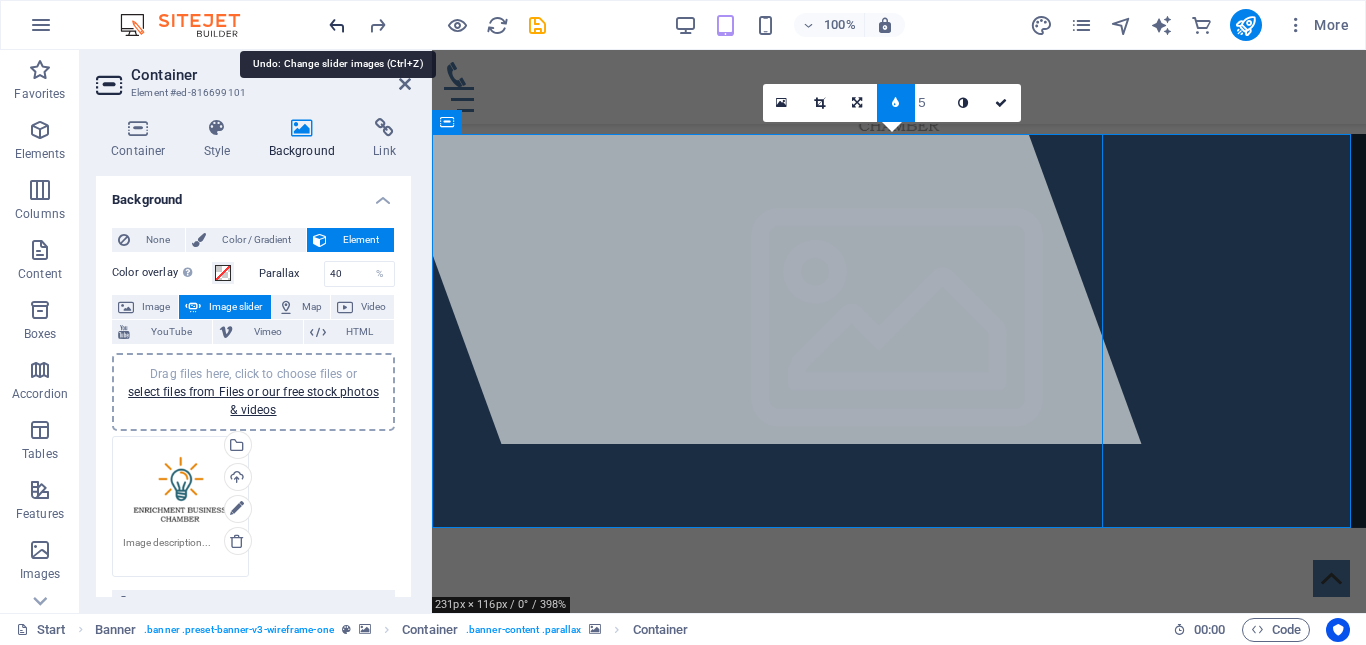 click at bounding box center [337, 25] 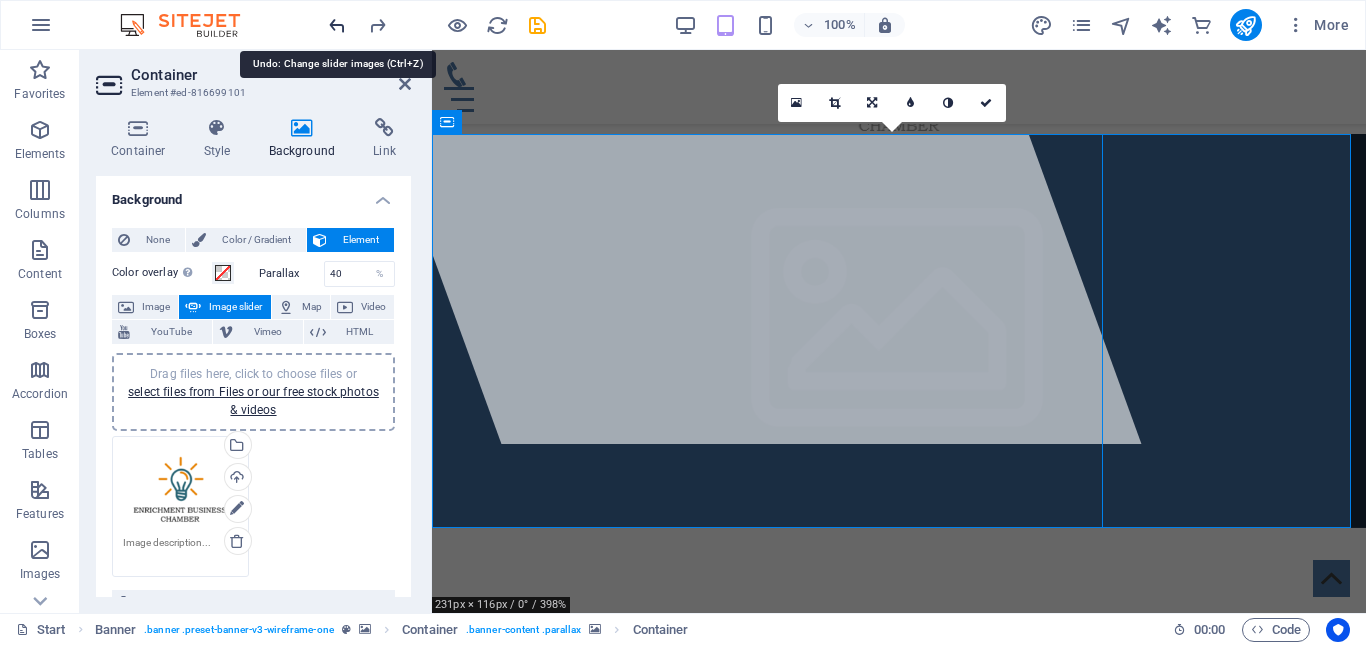 click at bounding box center (337, 25) 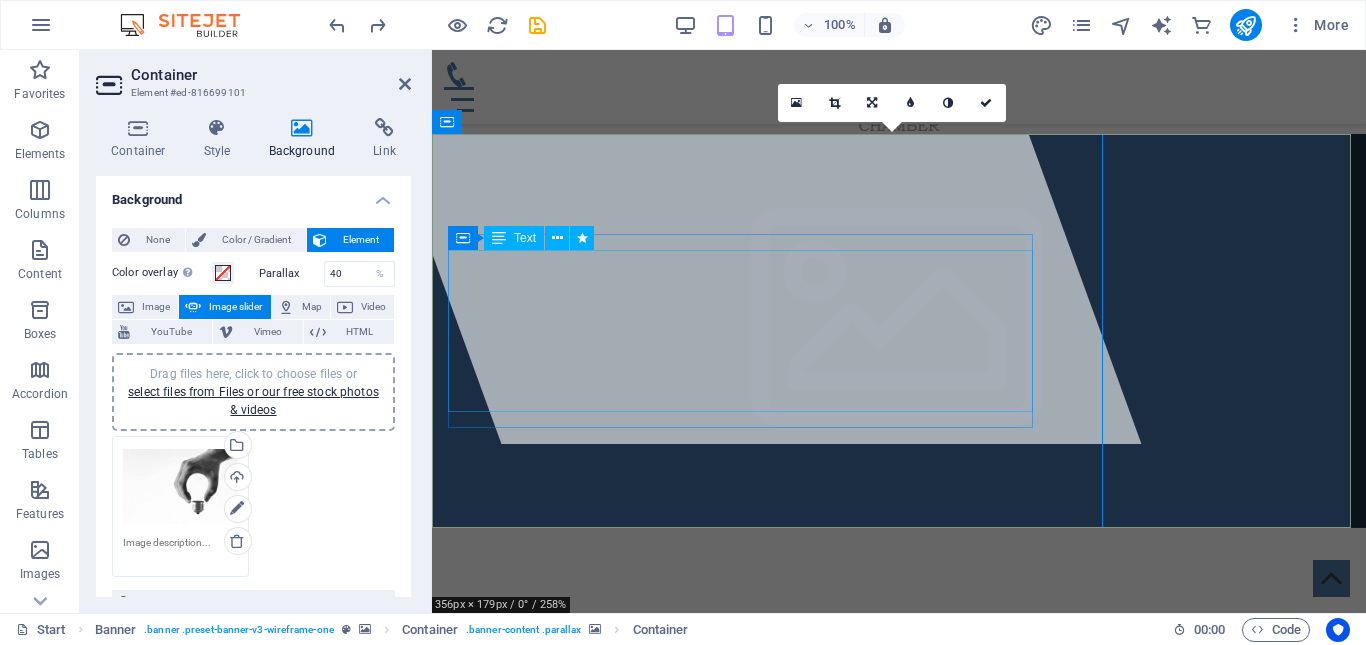 click on "Investing       in  Bright Ideas" at bounding box center (899, 1167) 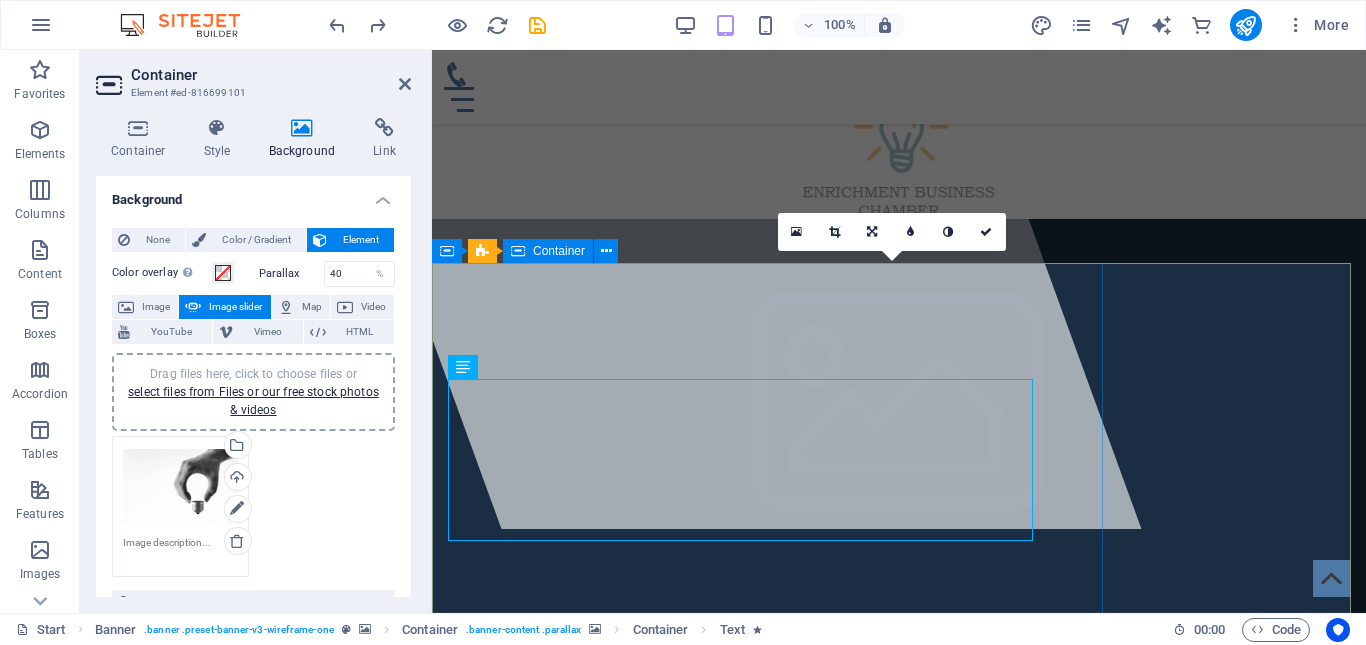 scroll, scrollTop: 0, scrollLeft: 0, axis: both 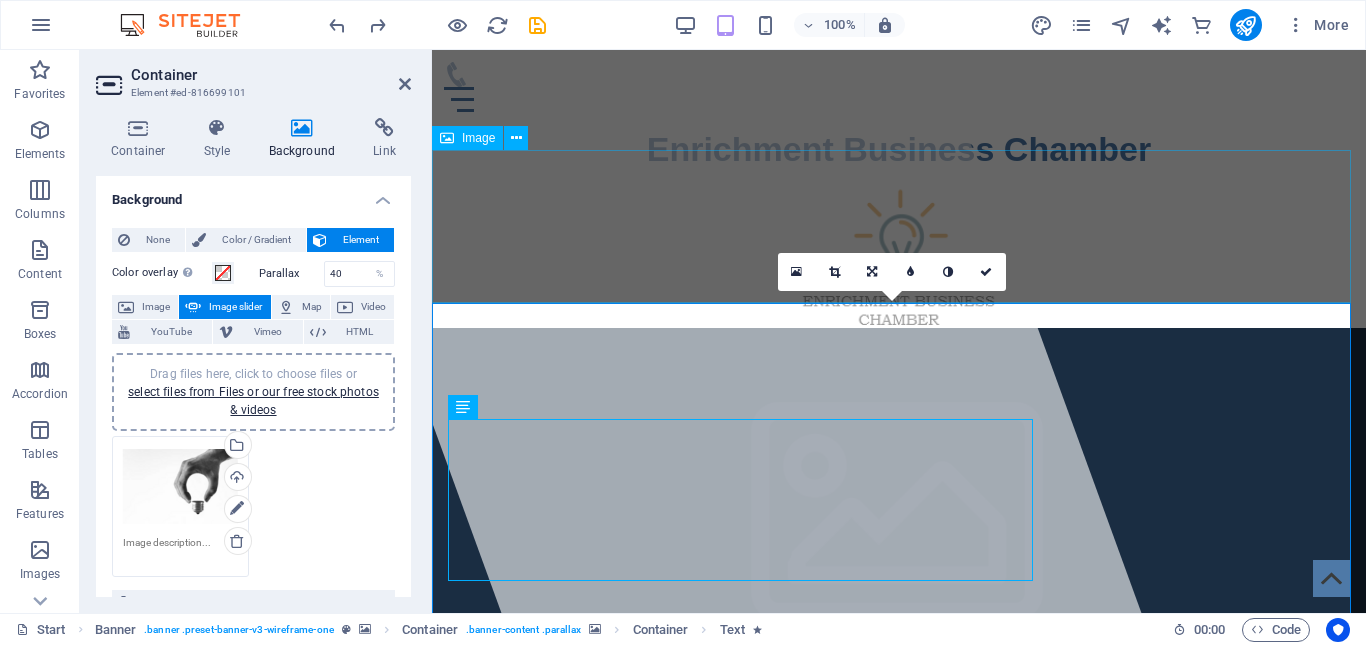 click at bounding box center (899, 251) 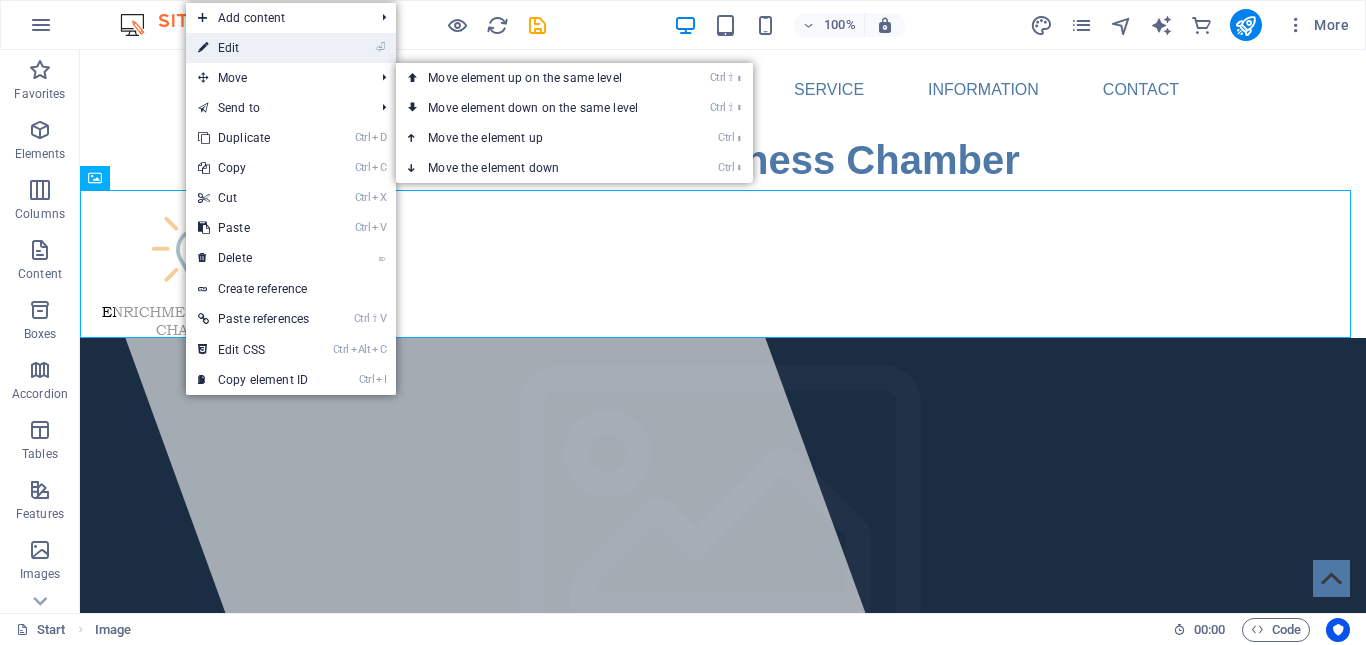 click on "⏎  Edit" at bounding box center (253, 48) 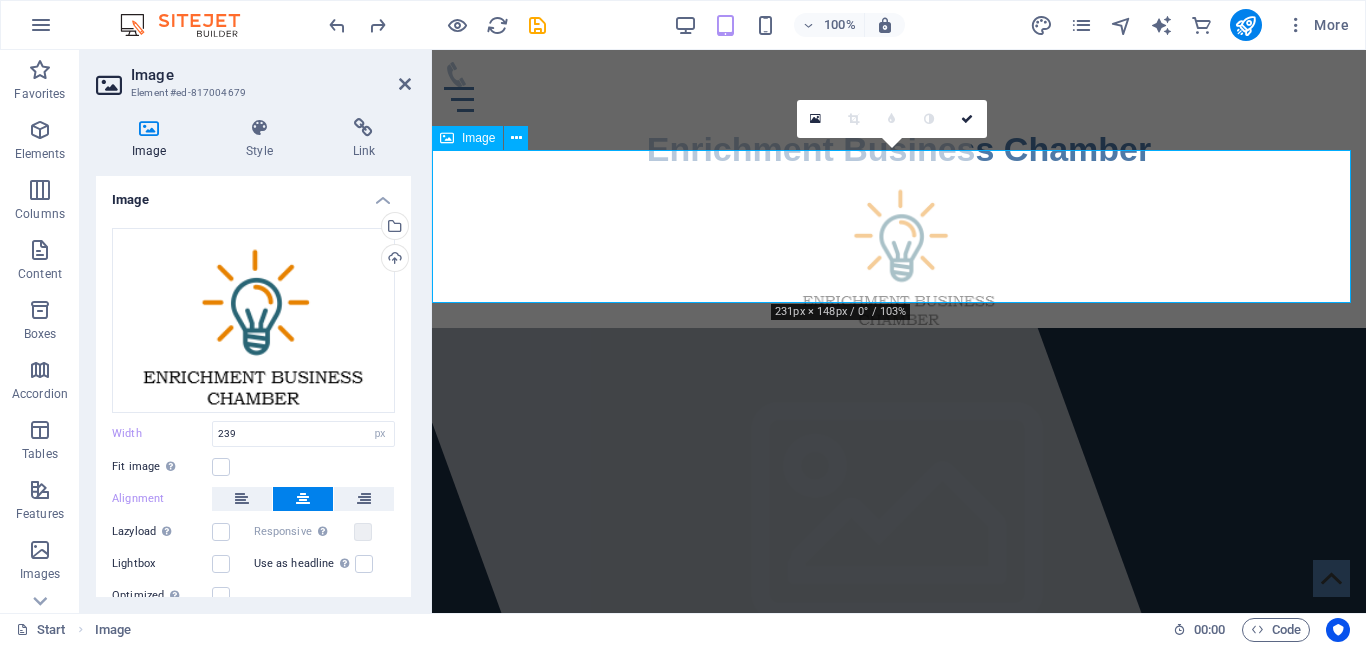 click at bounding box center (899, 251) 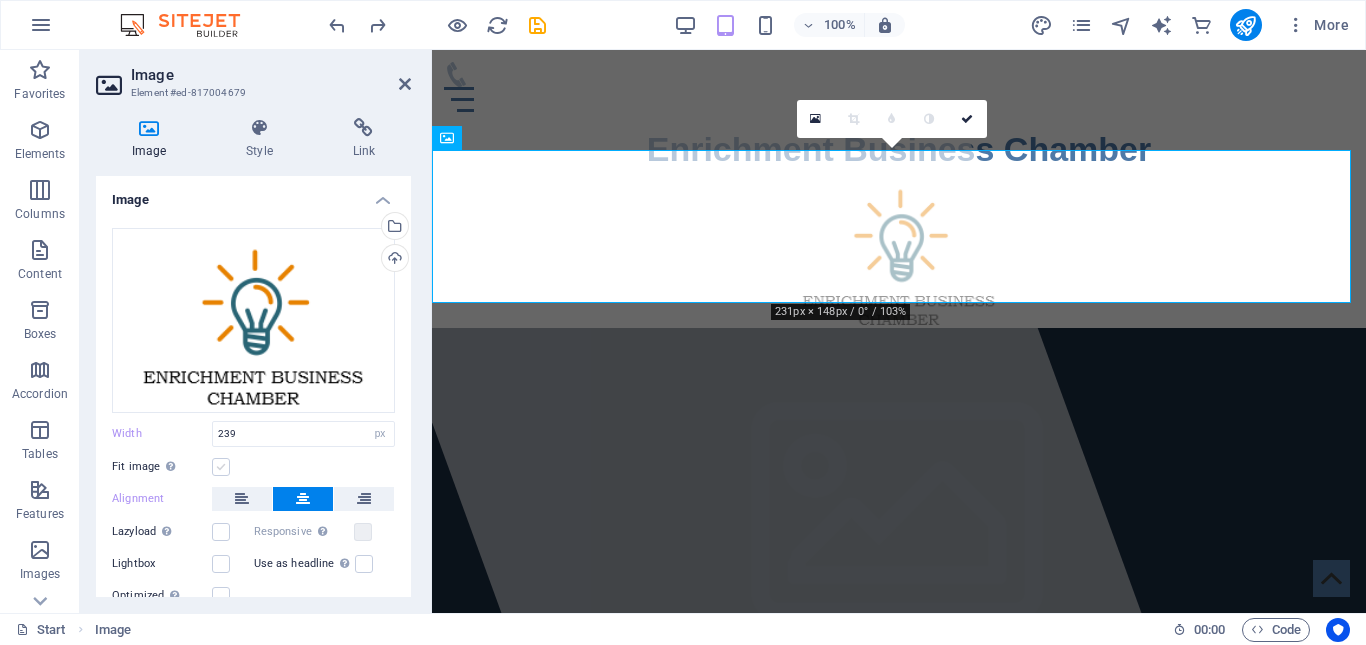 click at bounding box center (221, 467) 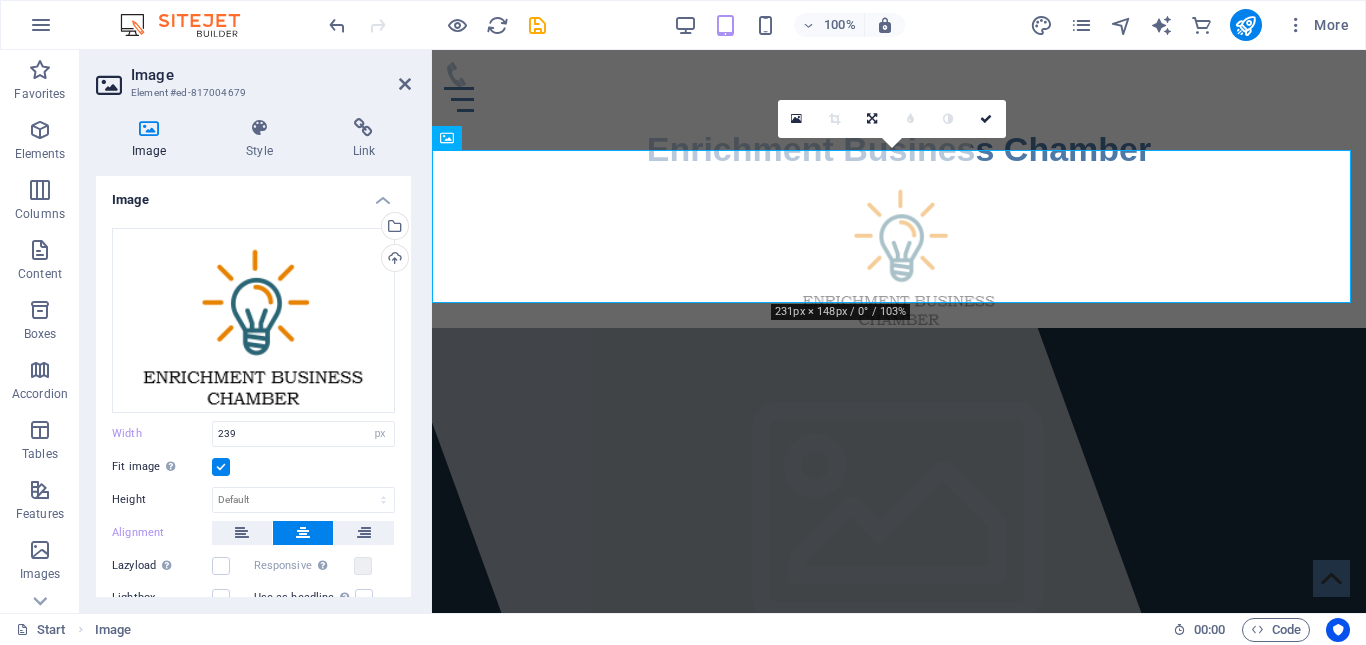 click at bounding box center [221, 467] 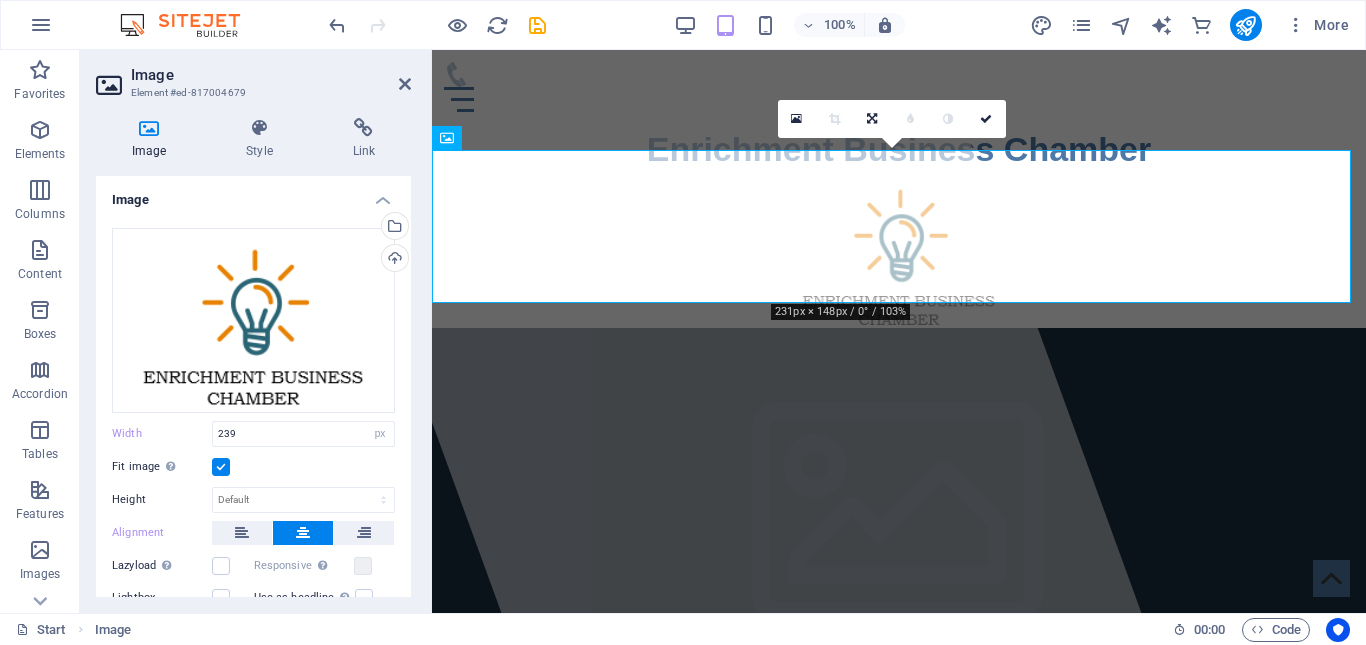 click on "Fit image Automatically fit image to a fixed width and height" at bounding box center (0, 0) 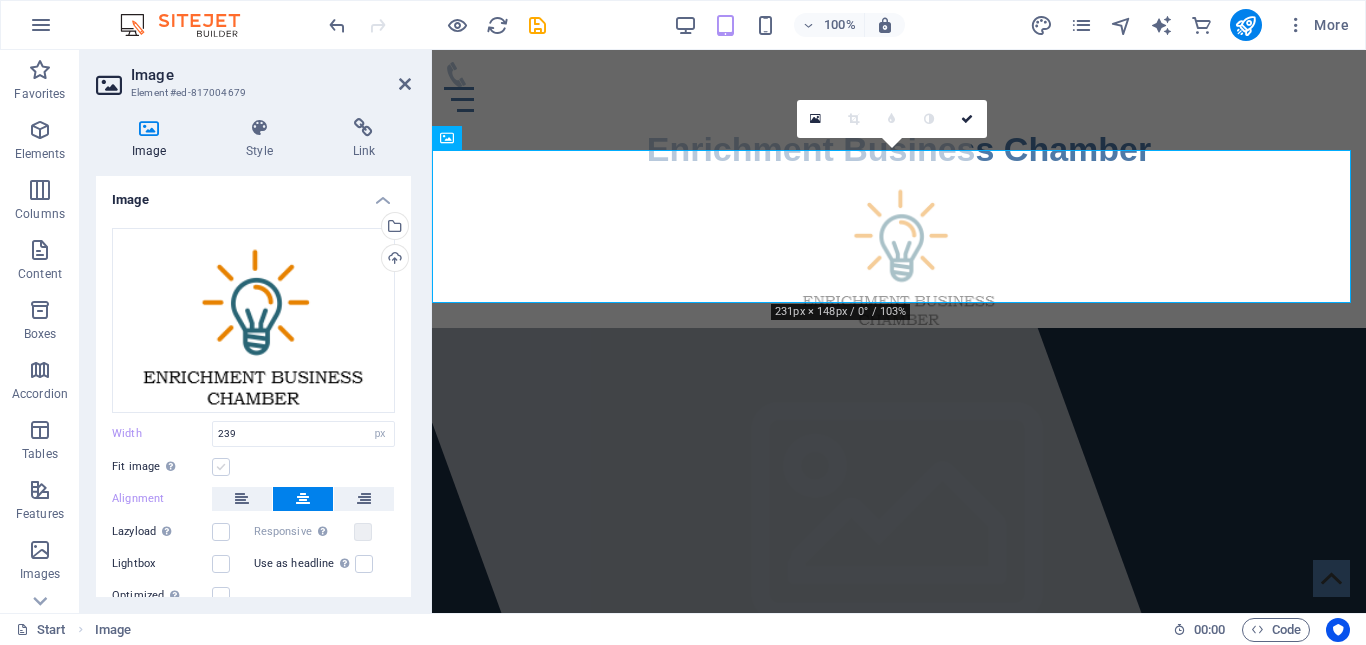 click at bounding box center (221, 467) 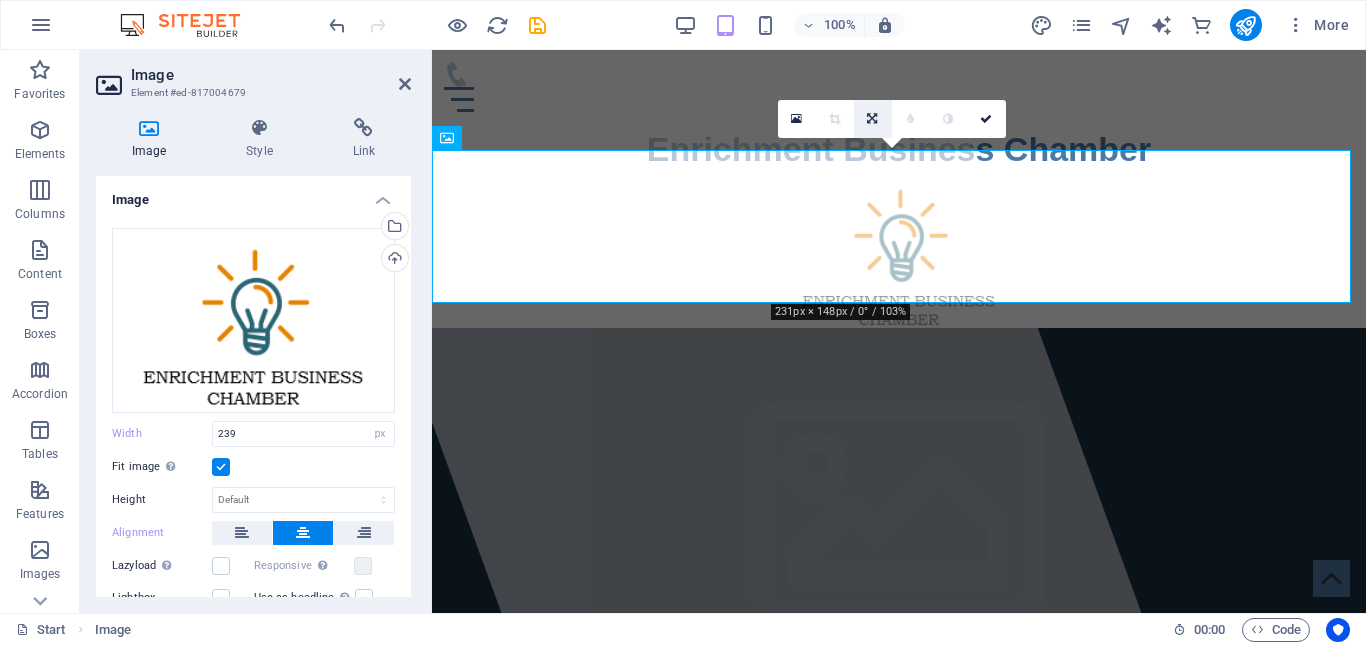 click at bounding box center [873, 119] 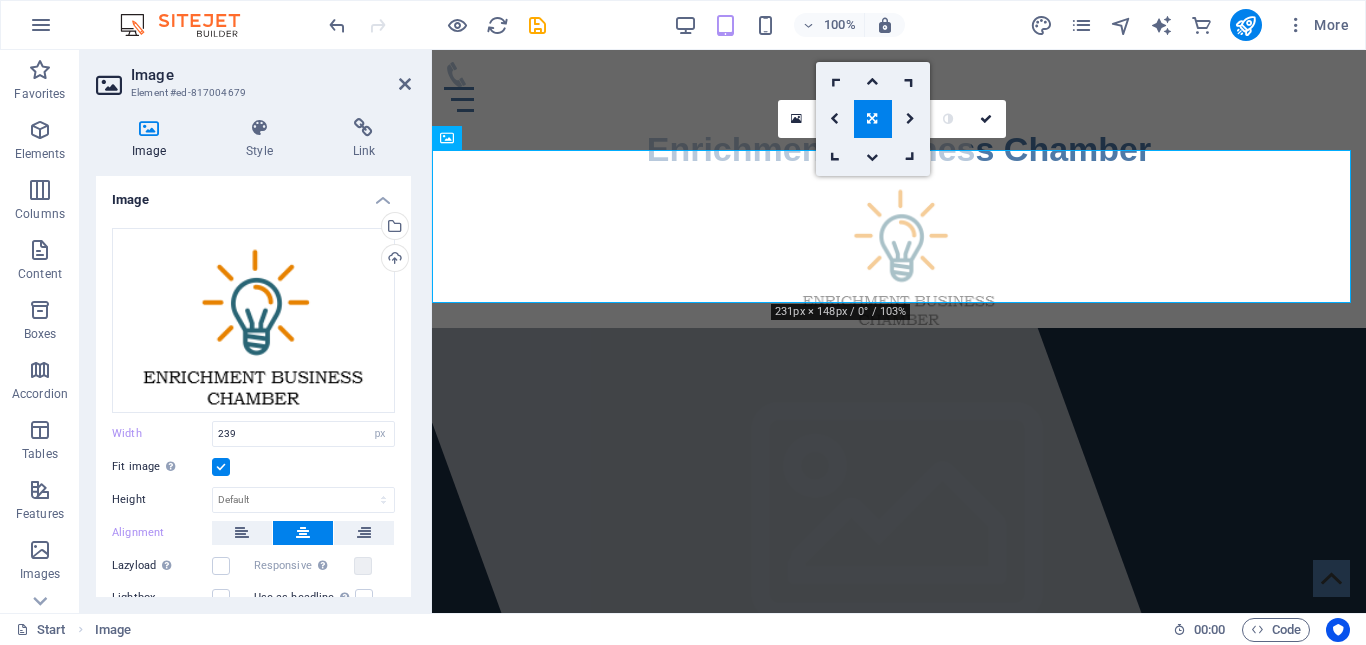 click at bounding box center [872, 119] 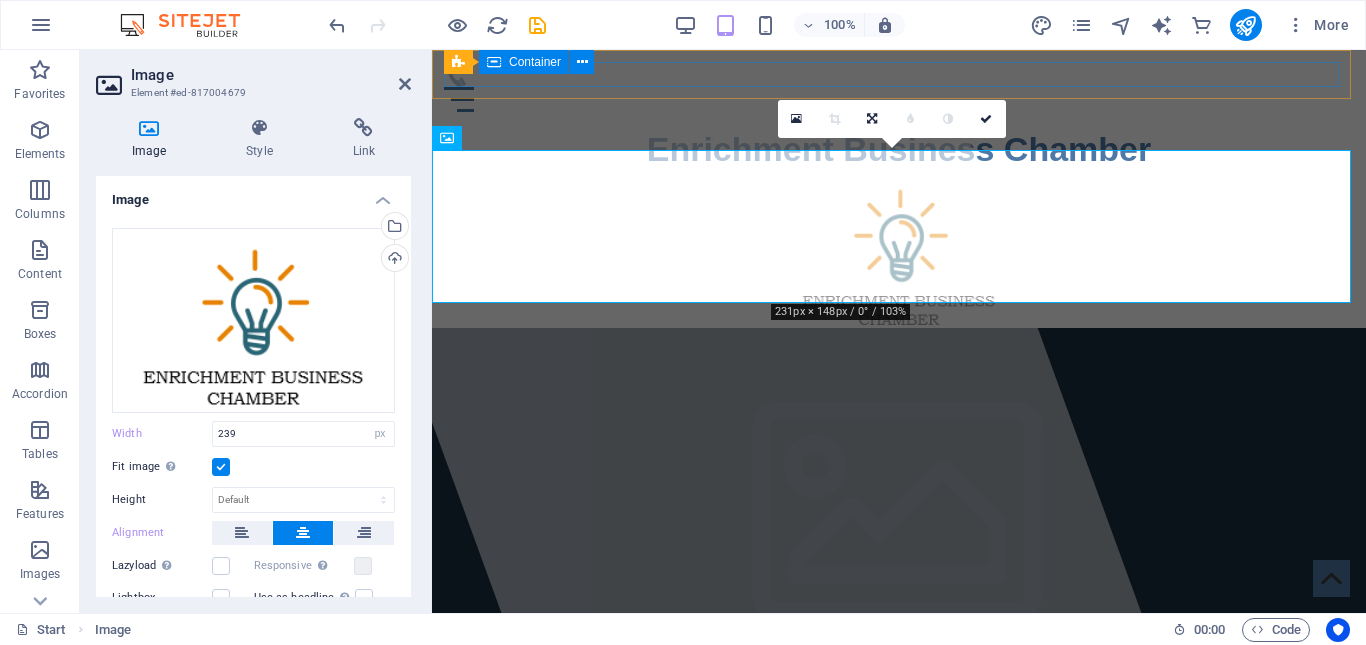 click on "Menu Bar   Container" at bounding box center [525, 62] 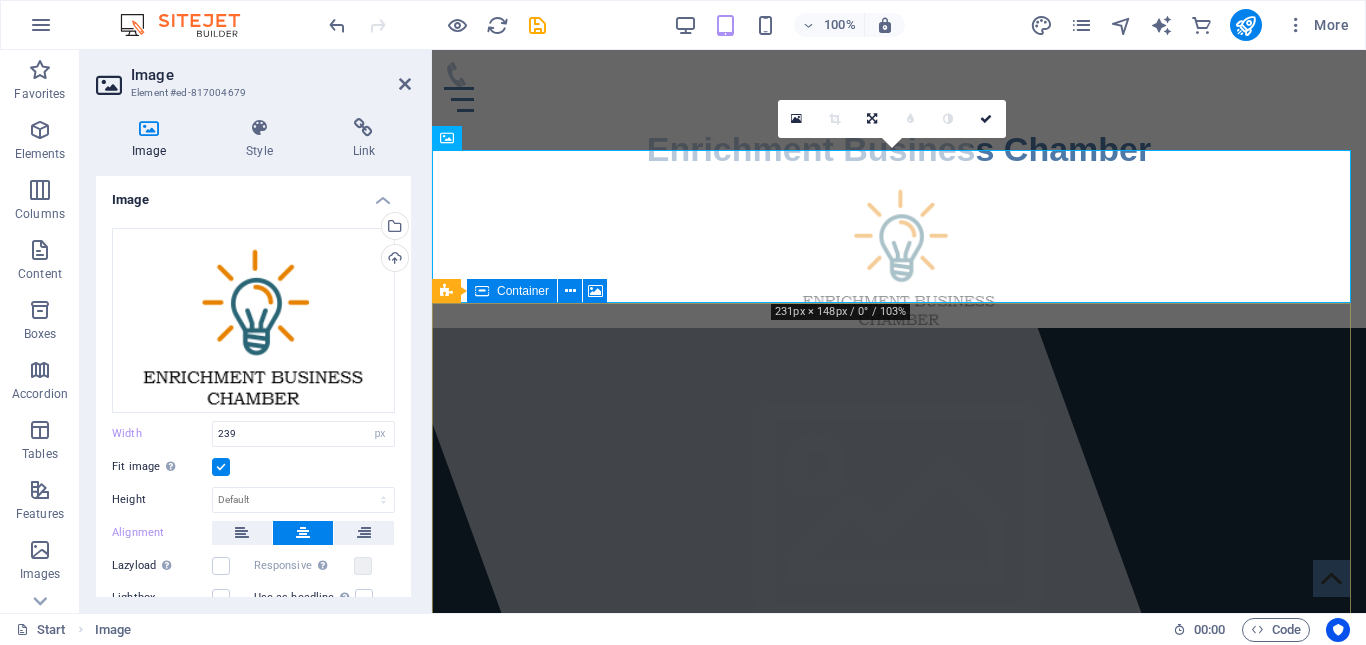 click at bounding box center [891, 621] 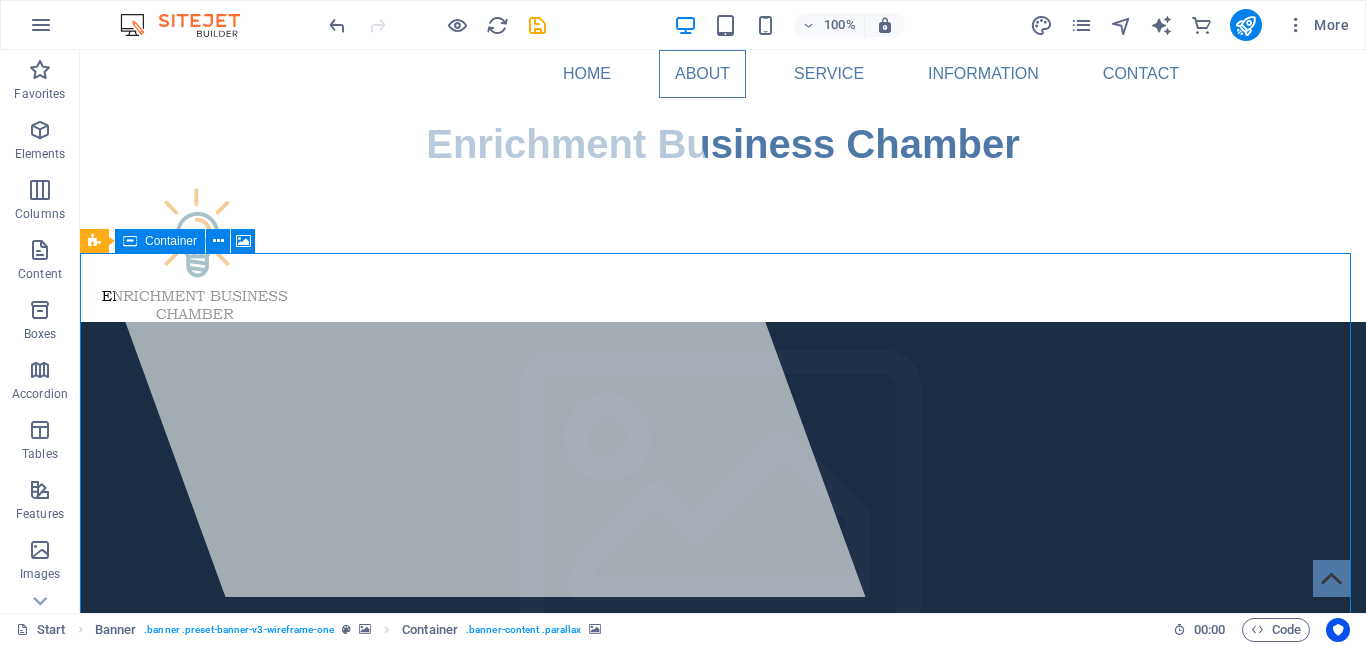 scroll, scrollTop: 0, scrollLeft: 0, axis: both 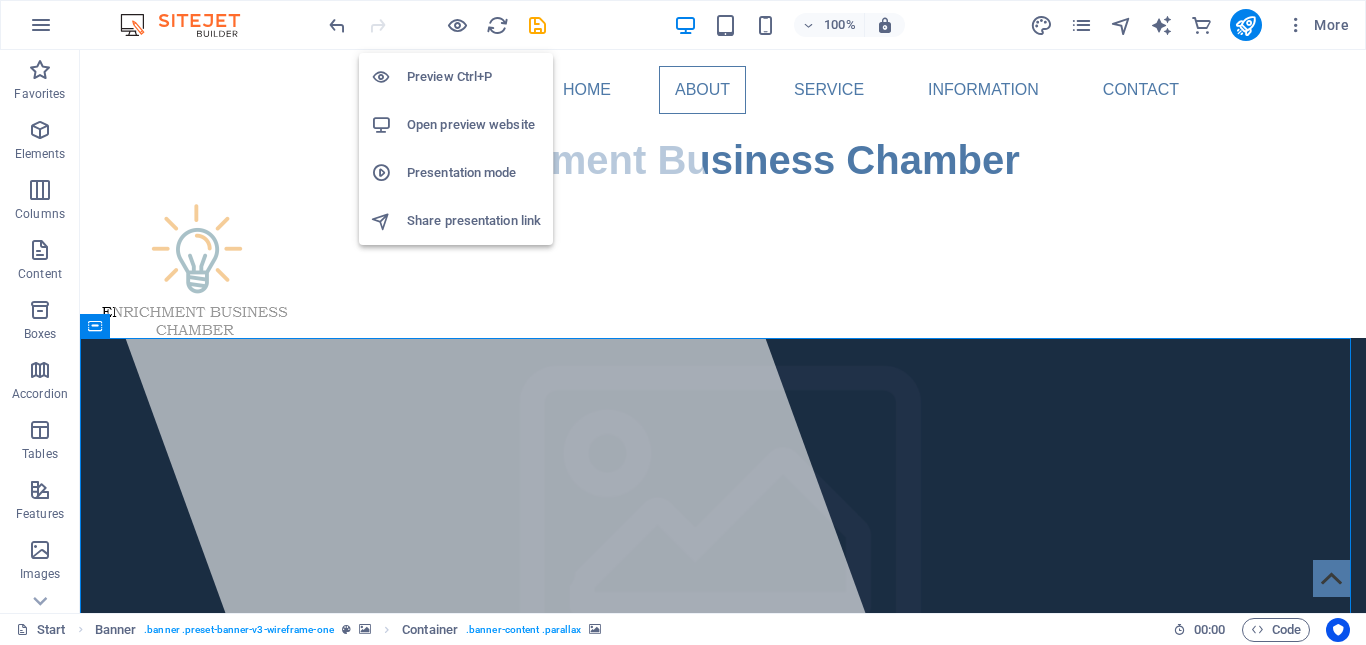 click on "Presentation mode" at bounding box center (474, 173) 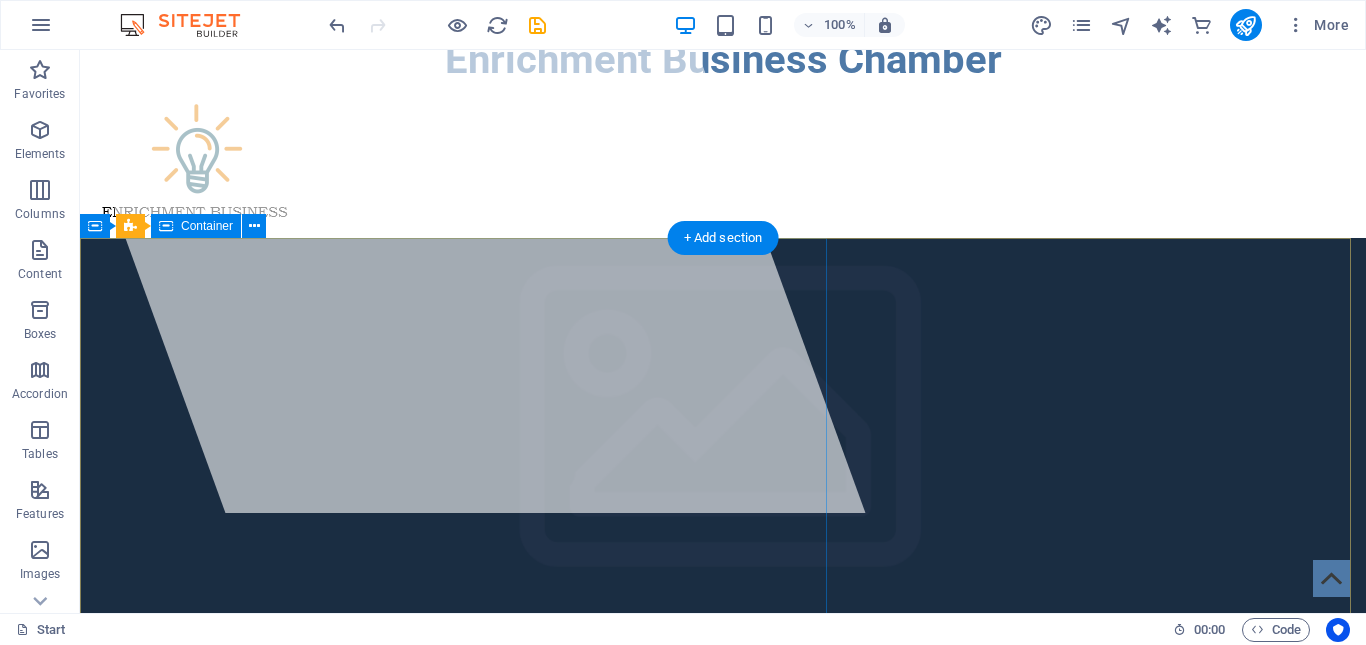 scroll, scrollTop: 0, scrollLeft: 0, axis: both 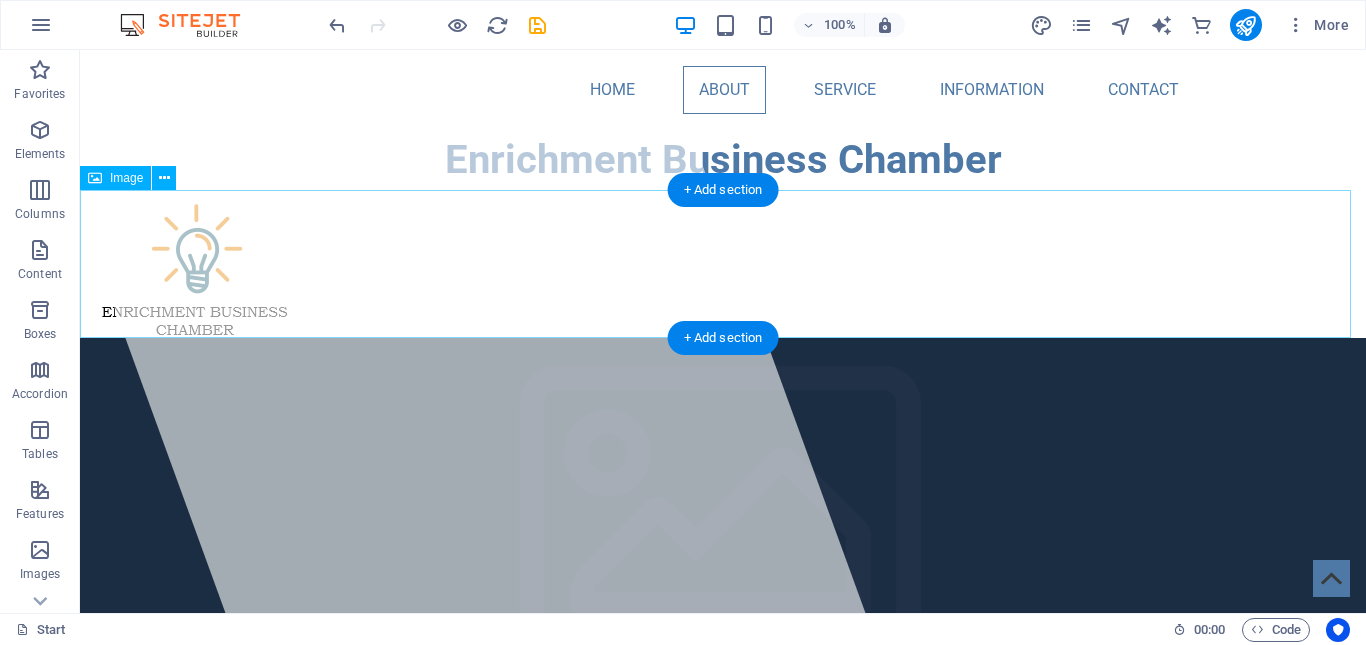 click at bounding box center (723, 264) 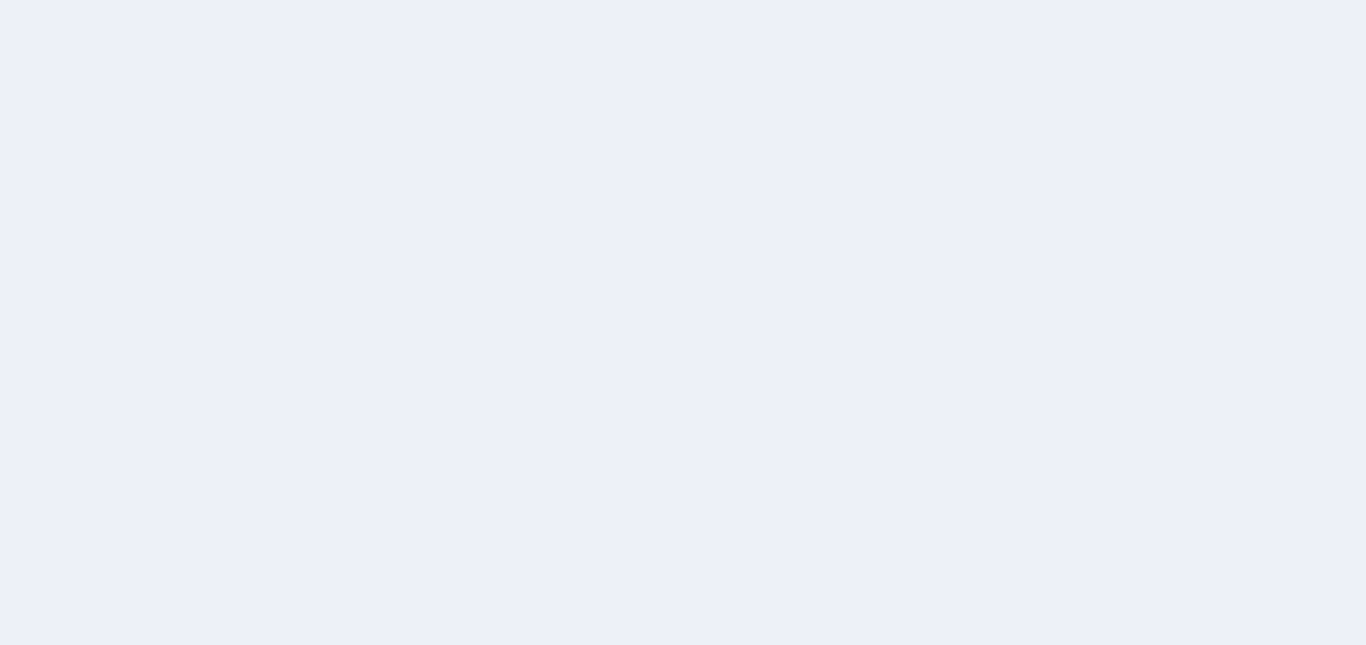 scroll, scrollTop: 0, scrollLeft: 0, axis: both 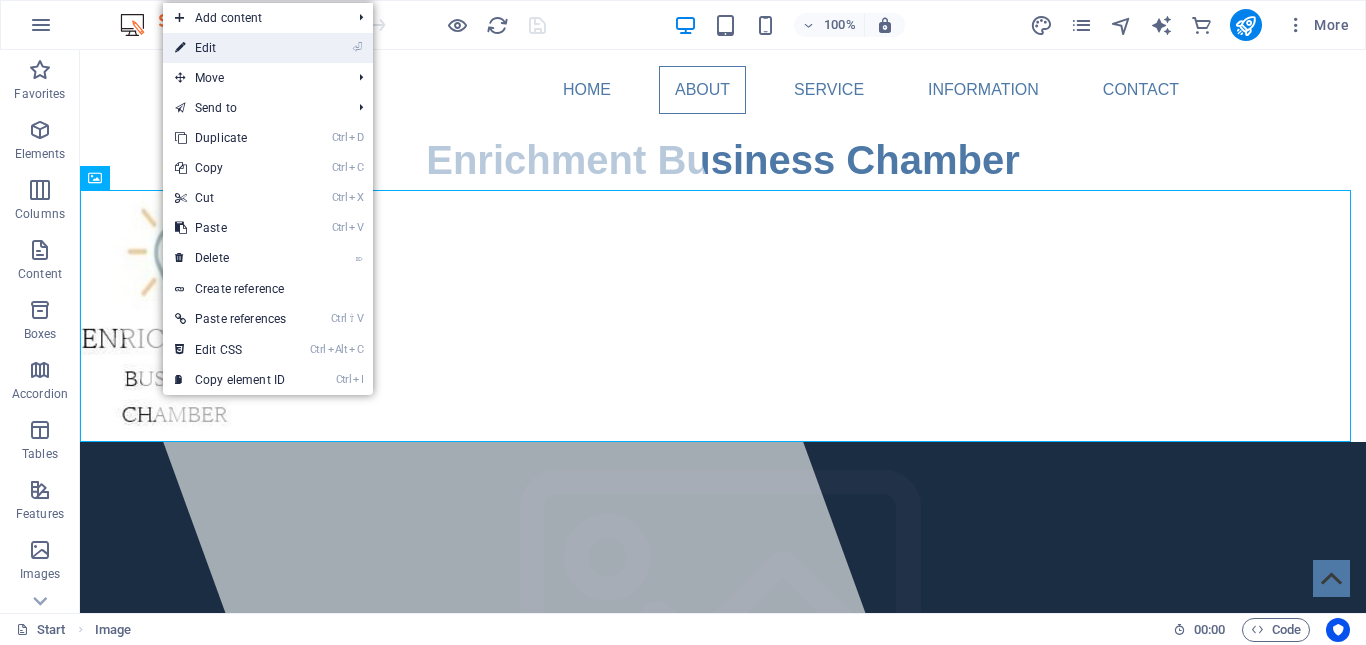 click on "⏎  Edit" at bounding box center [230, 48] 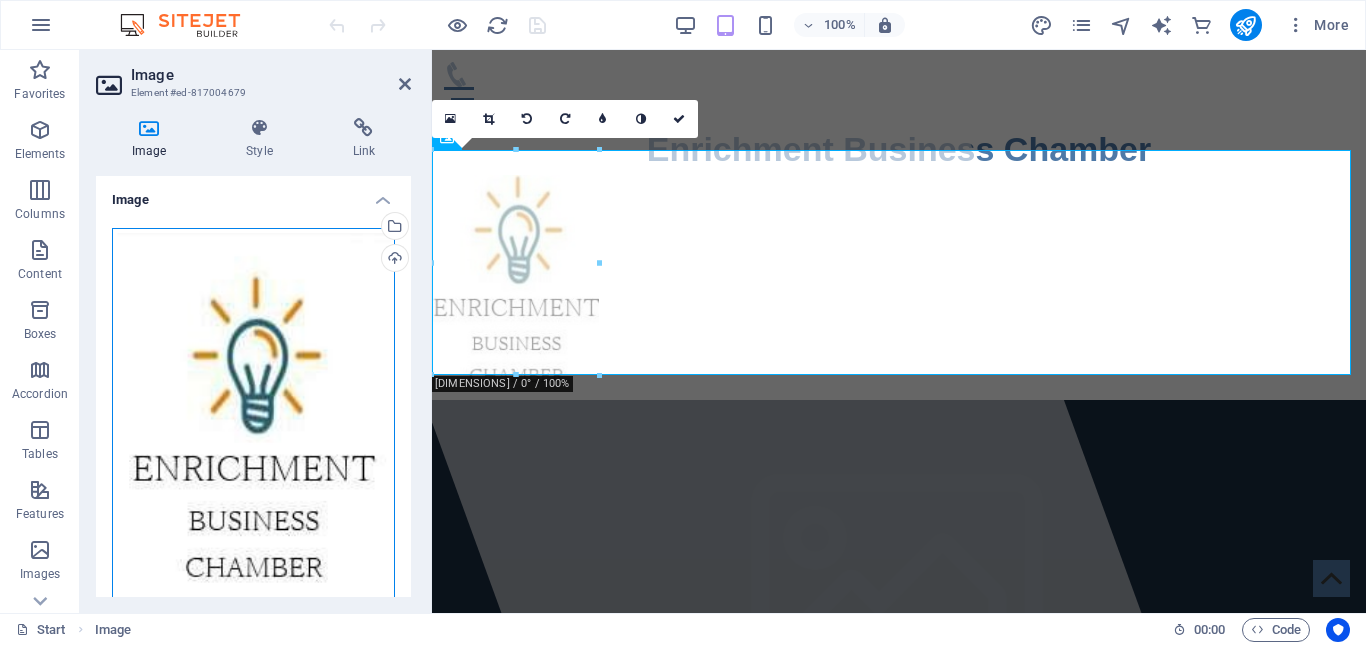drag, startPoint x: 275, startPoint y: 355, endPoint x: 233, endPoint y: 342, distance: 43.965897 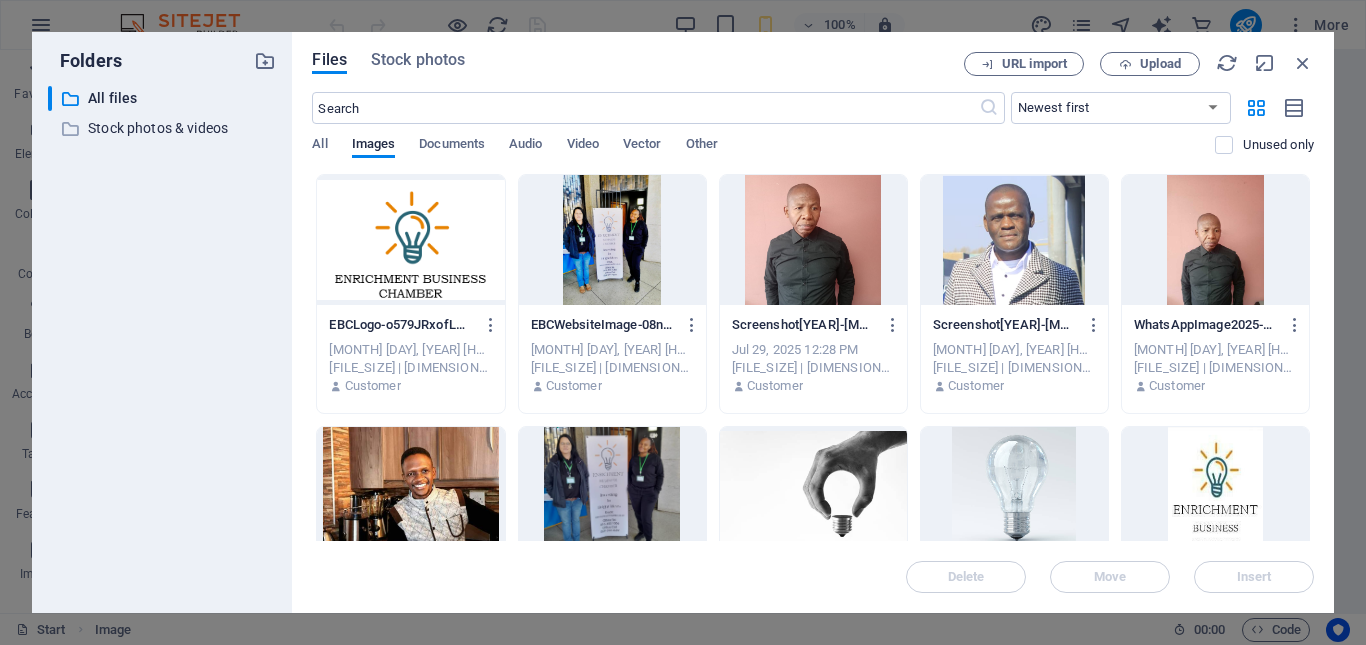 click at bounding box center [410, 240] 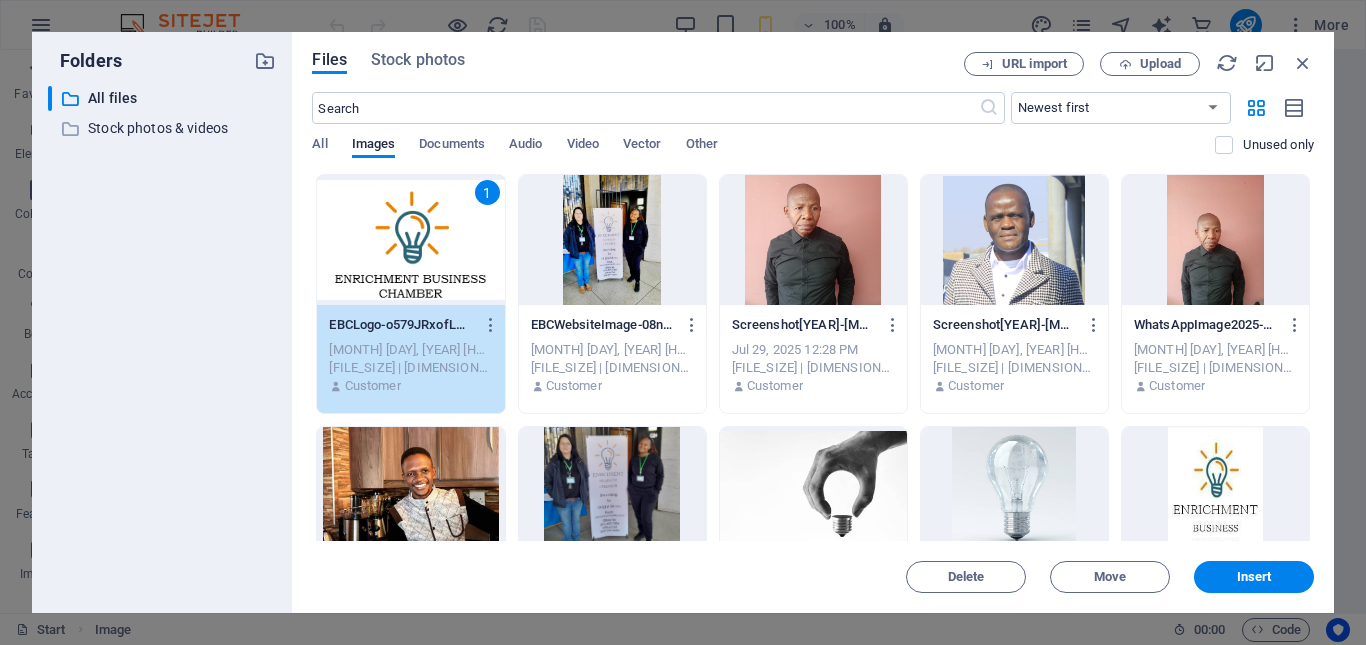 click on "1" at bounding box center [410, 240] 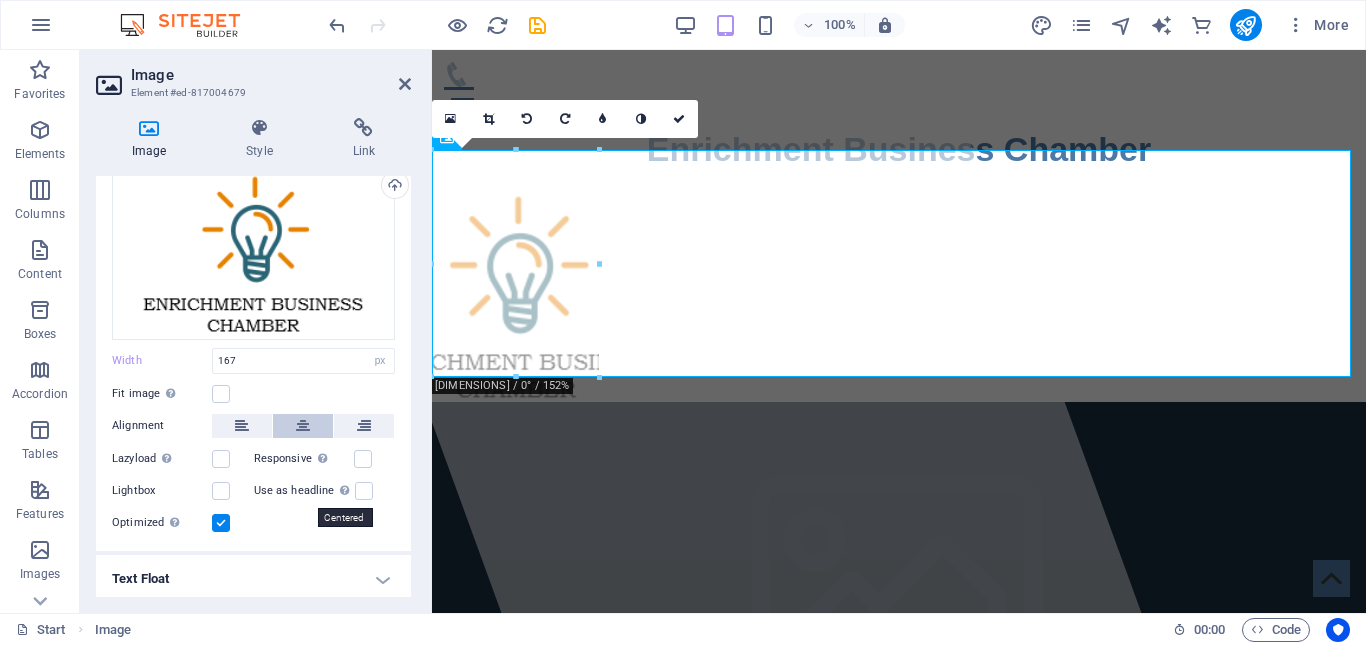 scroll, scrollTop: 100, scrollLeft: 0, axis: vertical 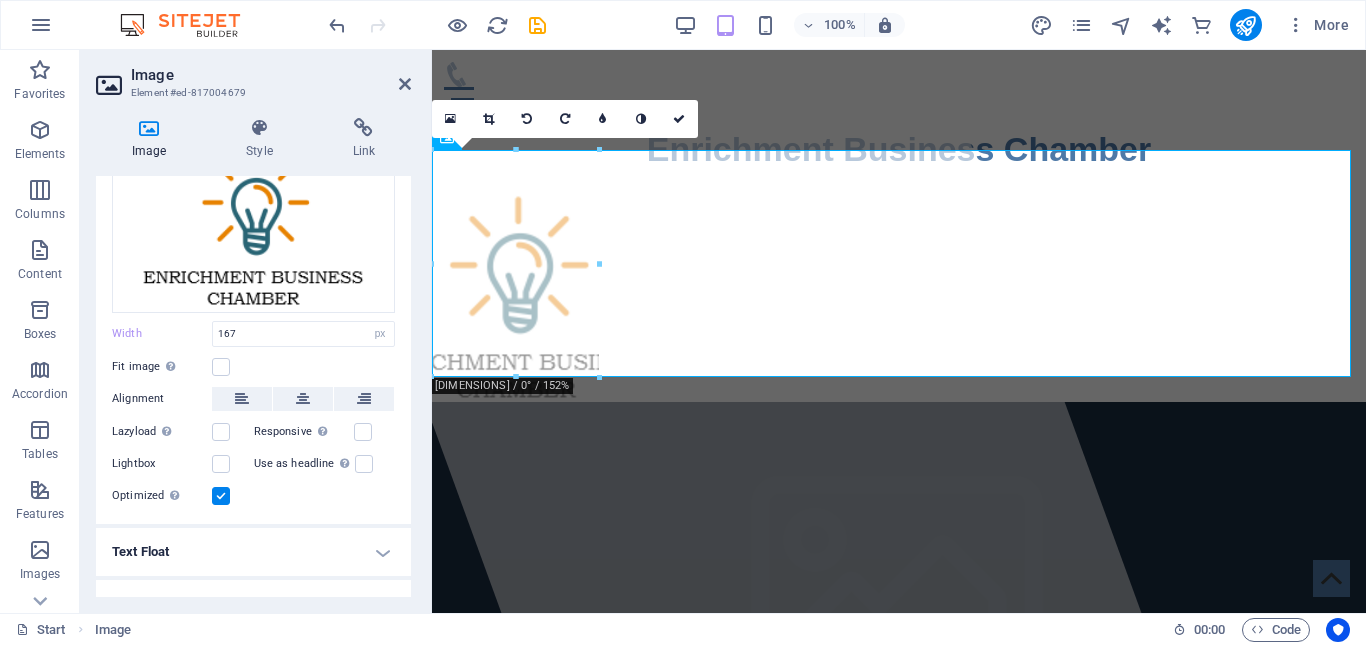 click at bounding box center [221, 496] 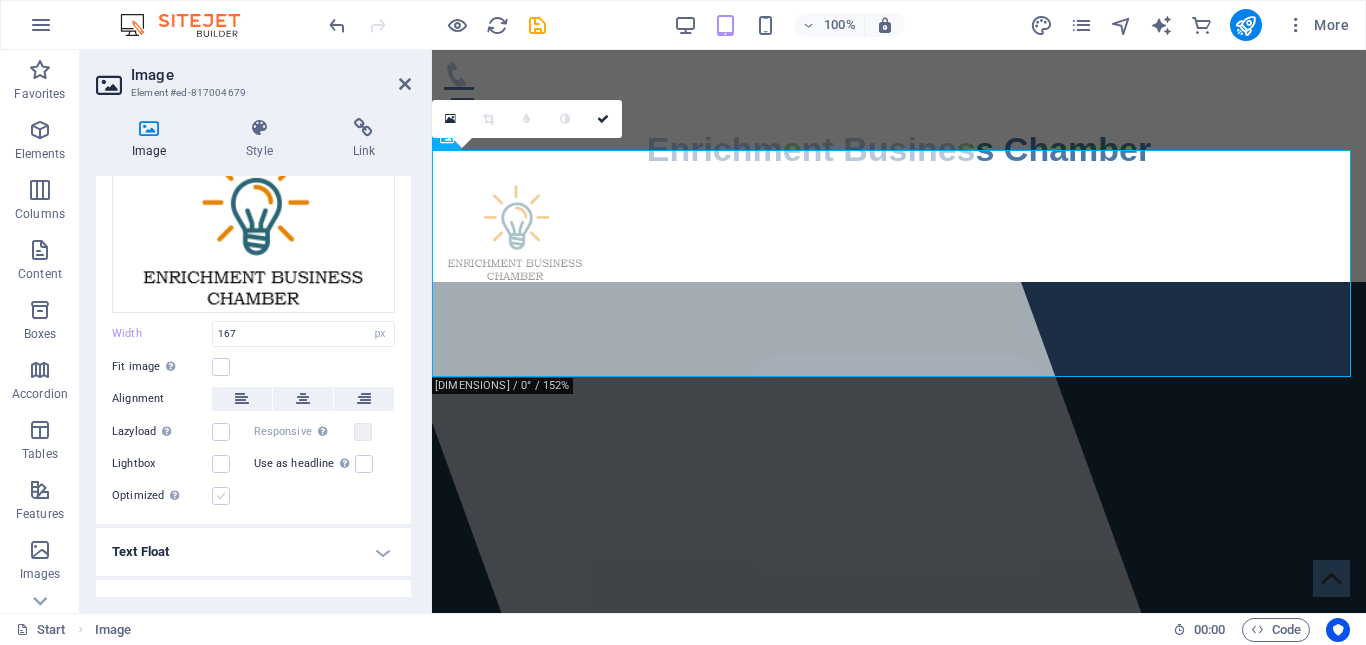 click at bounding box center (221, 496) 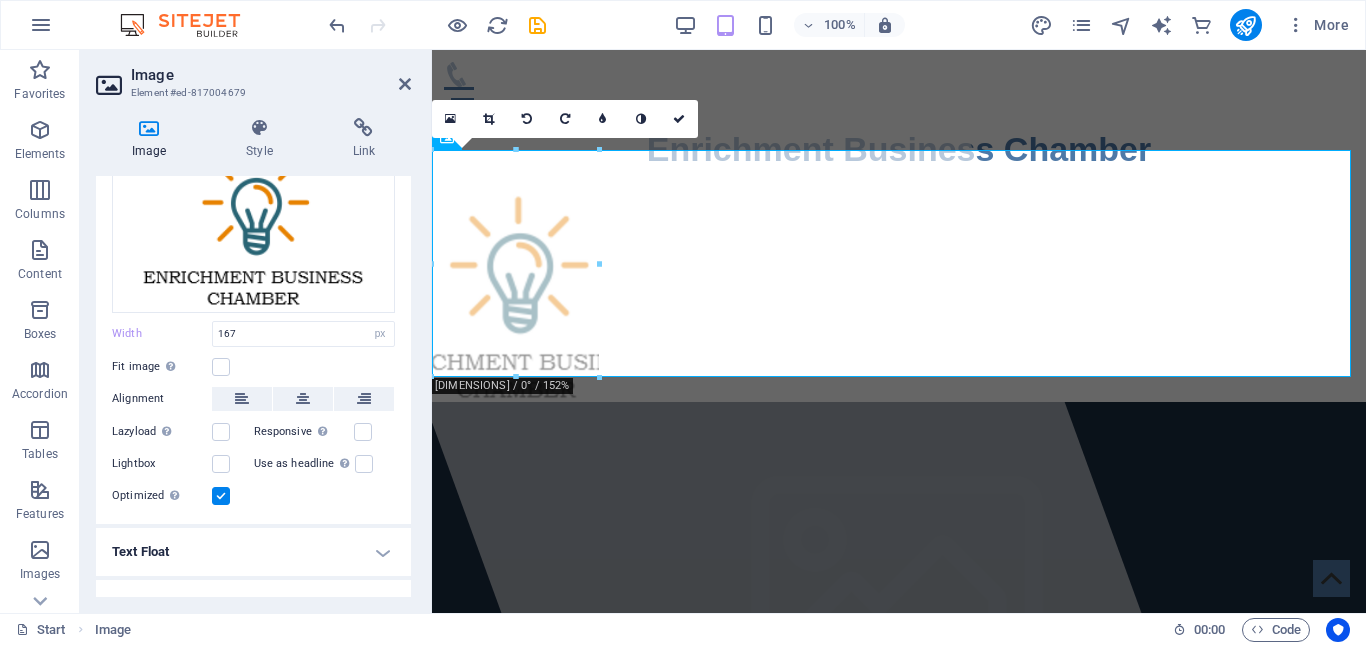 click at bounding box center (221, 496) 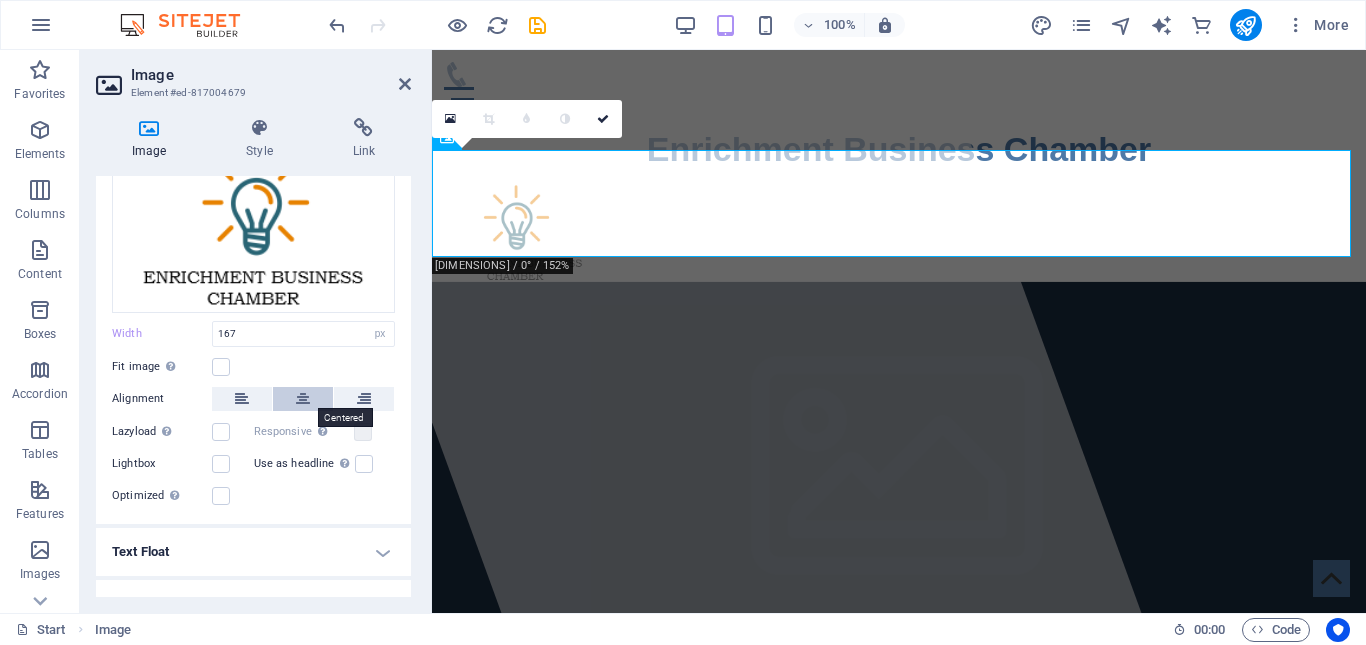 click at bounding box center [303, 399] 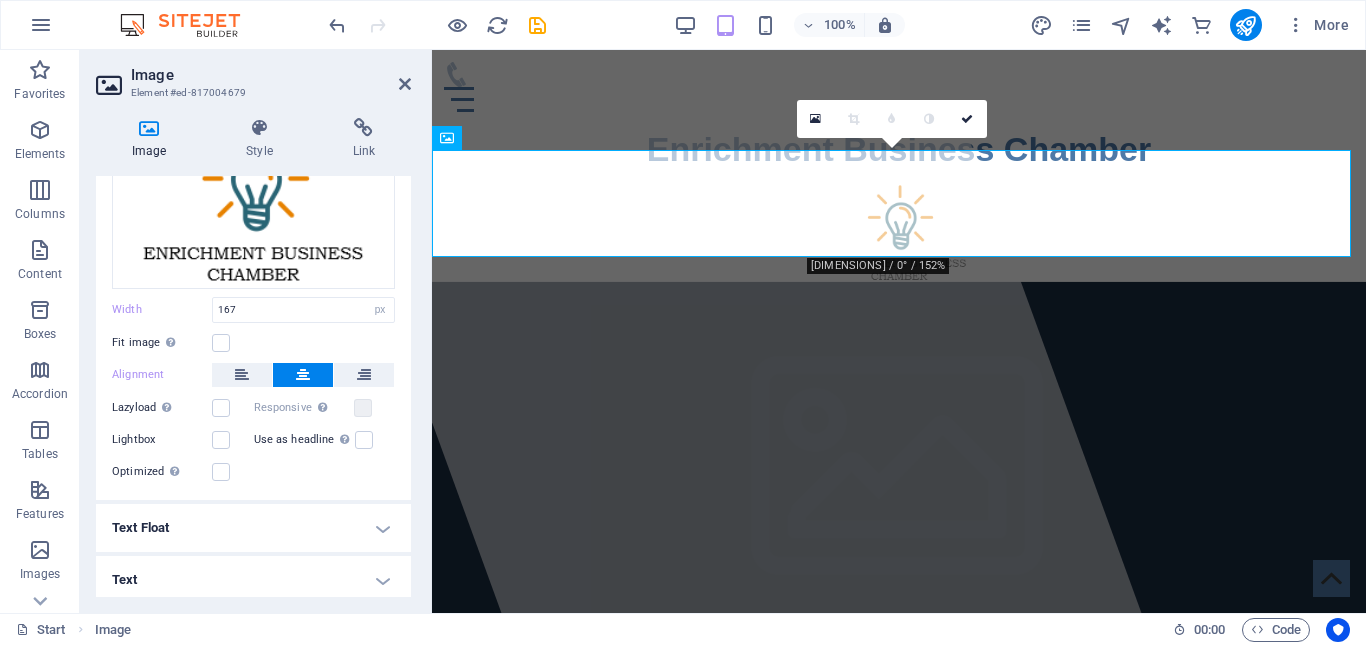 scroll, scrollTop: 128, scrollLeft: 0, axis: vertical 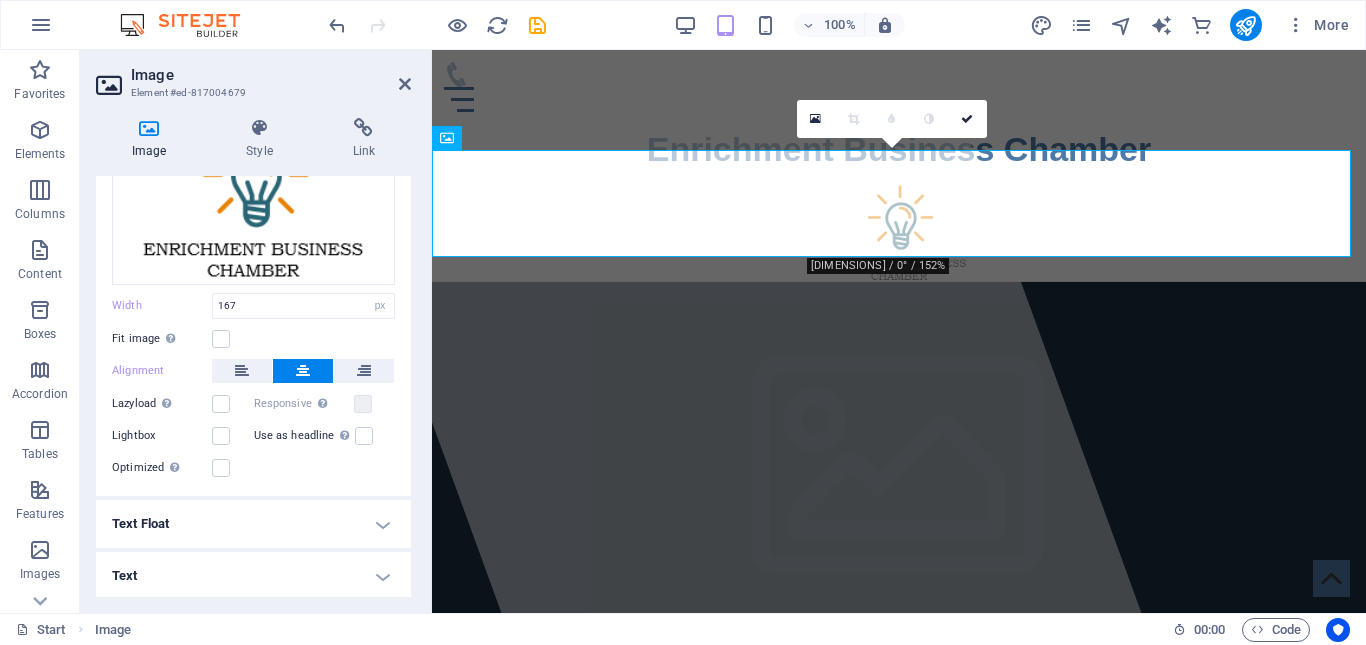 click on "Text Float" at bounding box center (253, 524) 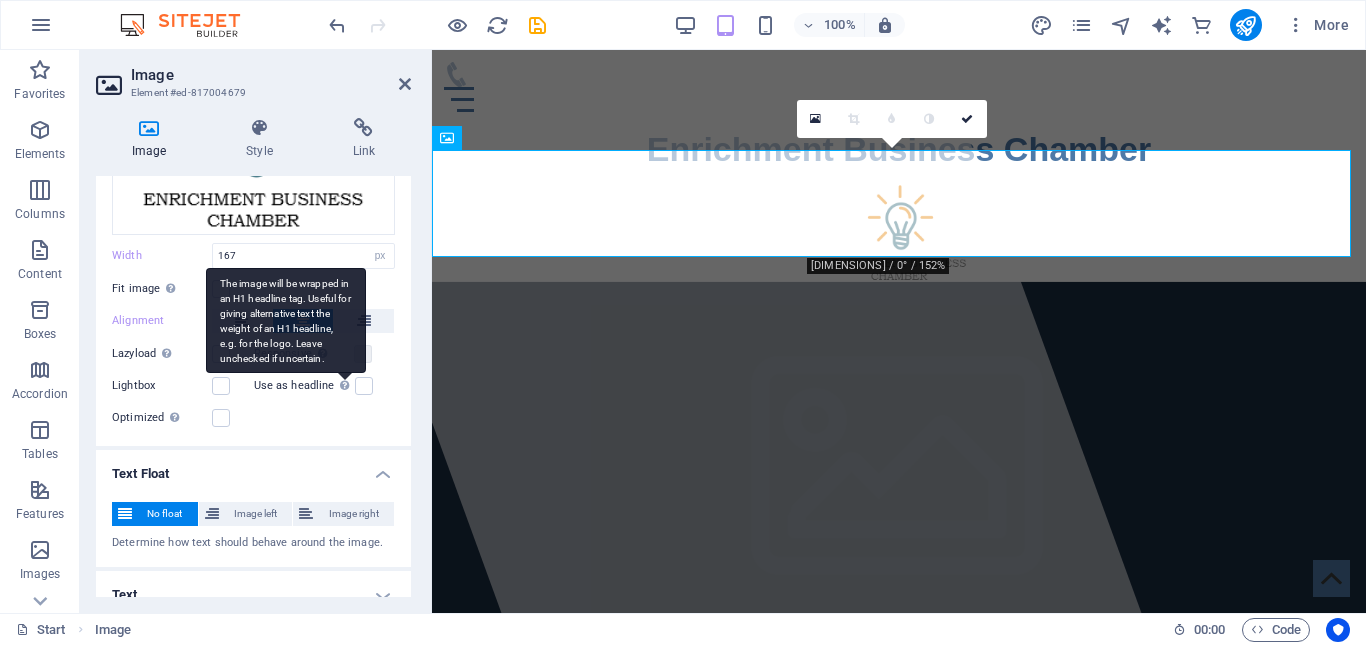scroll, scrollTop: 197, scrollLeft: 0, axis: vertical 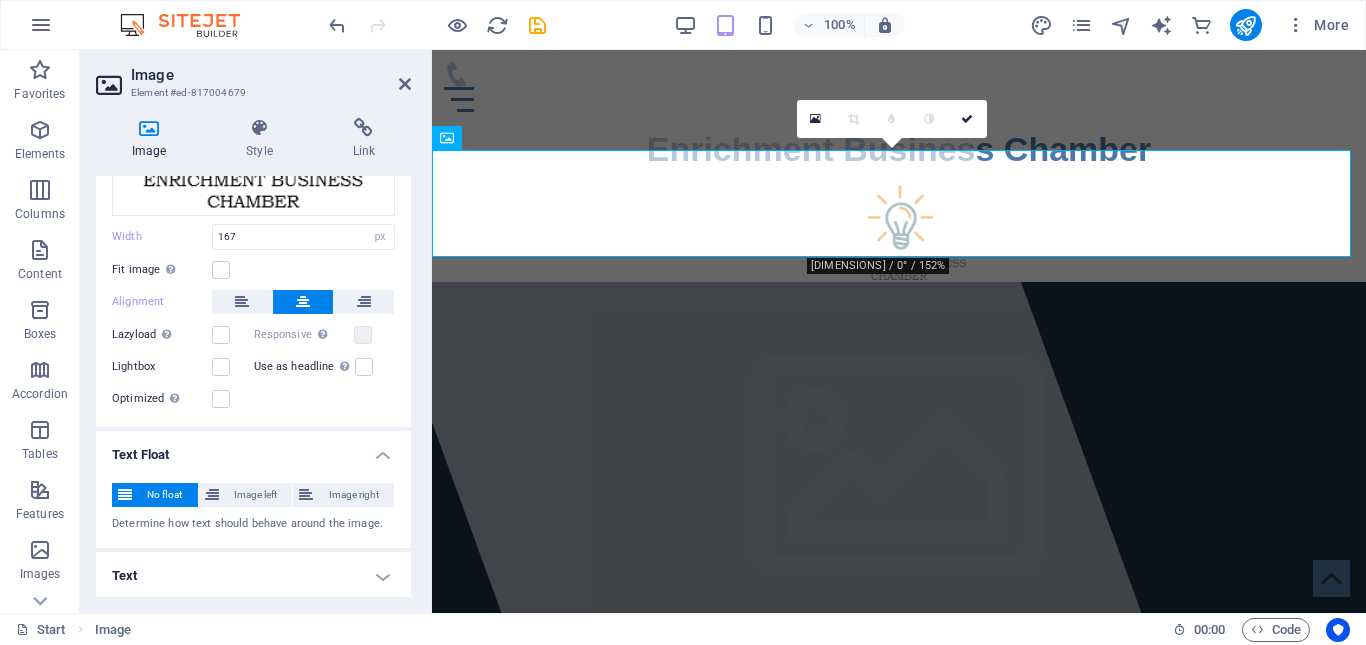 click on "Text" at bounding box center (253, 576) 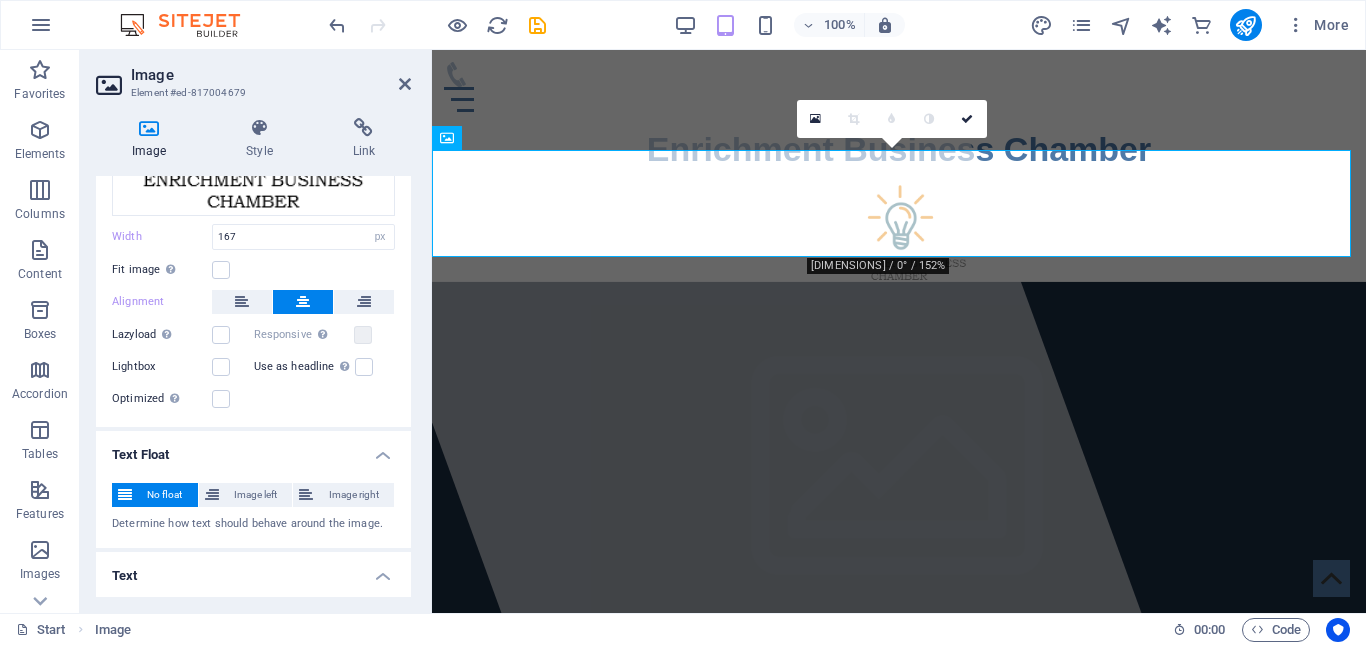 click on "Text" at bounding box center [253, 570] 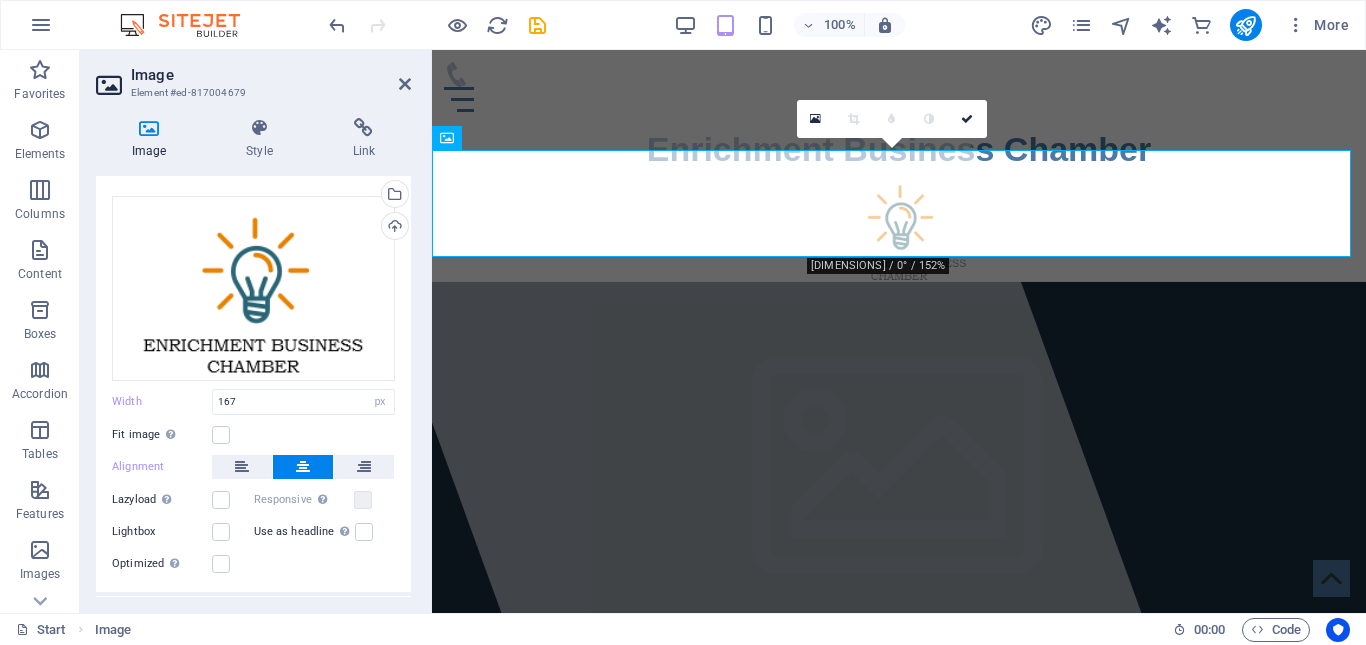 scroll, scrollTop: 0, scrollLeft: 0, axis: both 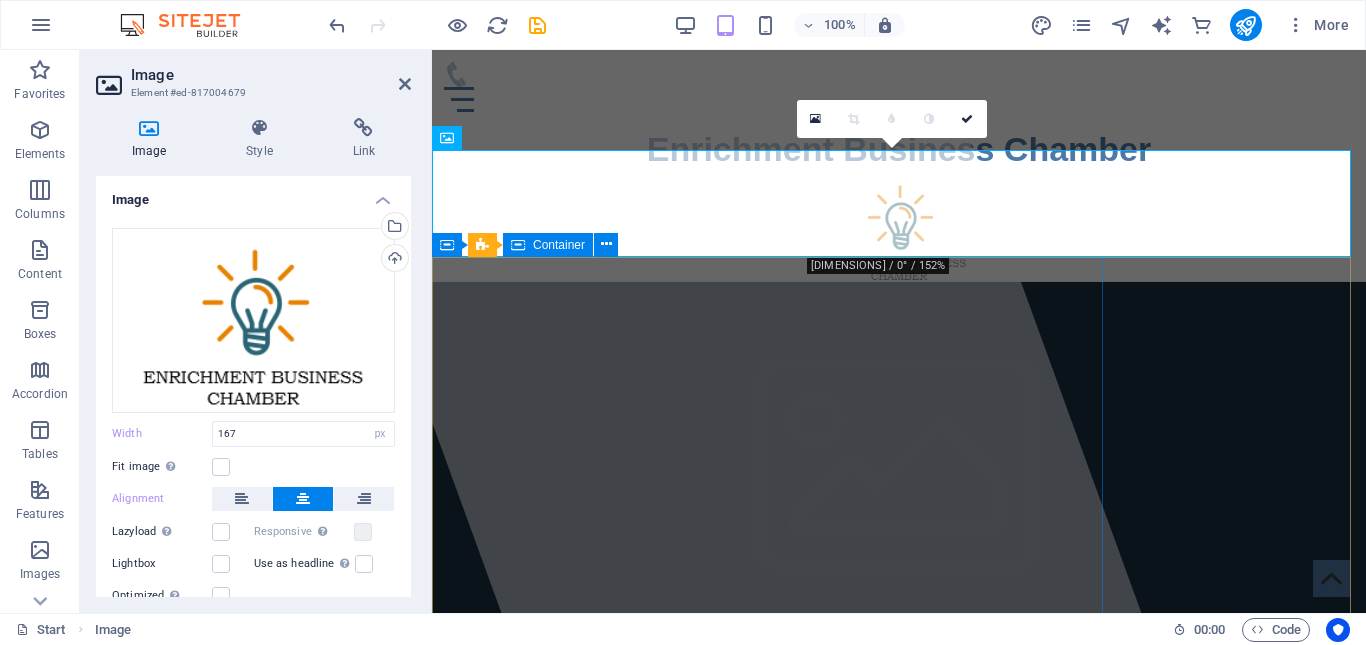 click at bounding box center [719, 331] 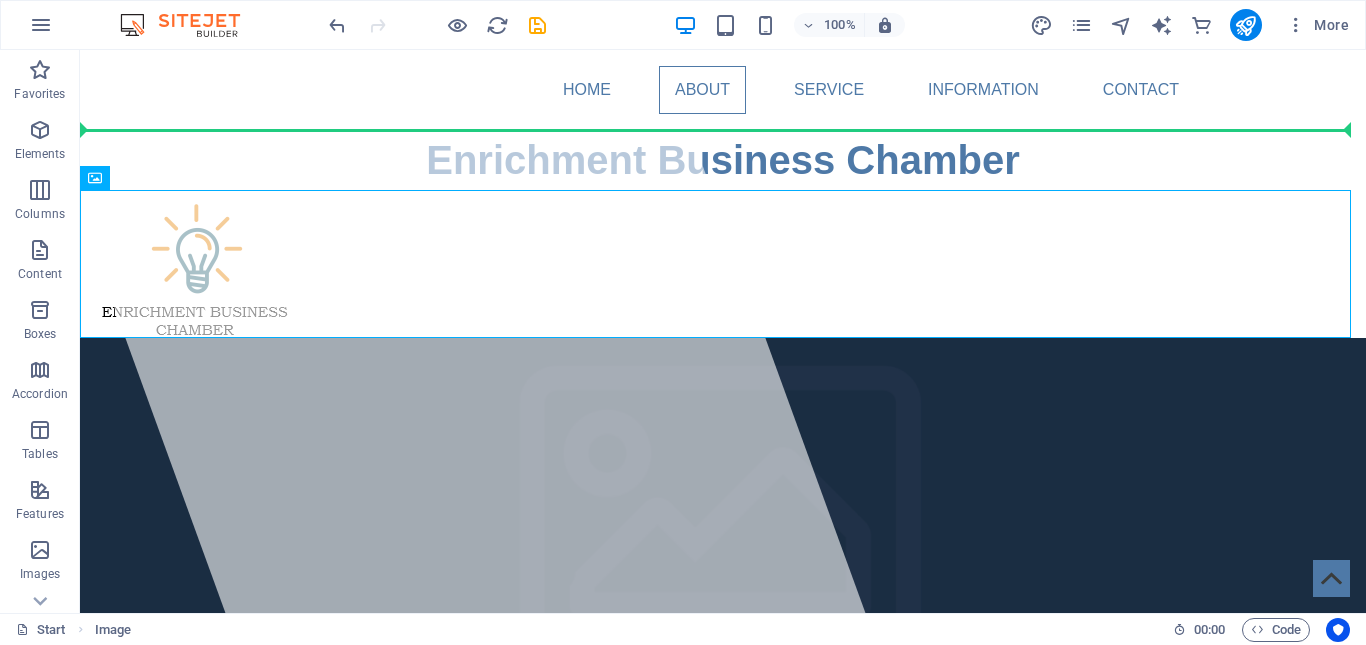 drag, startPoint x: 176, startPoint y: 230, endPoint x: 109, endPoint y: 122, distance: 127.09445 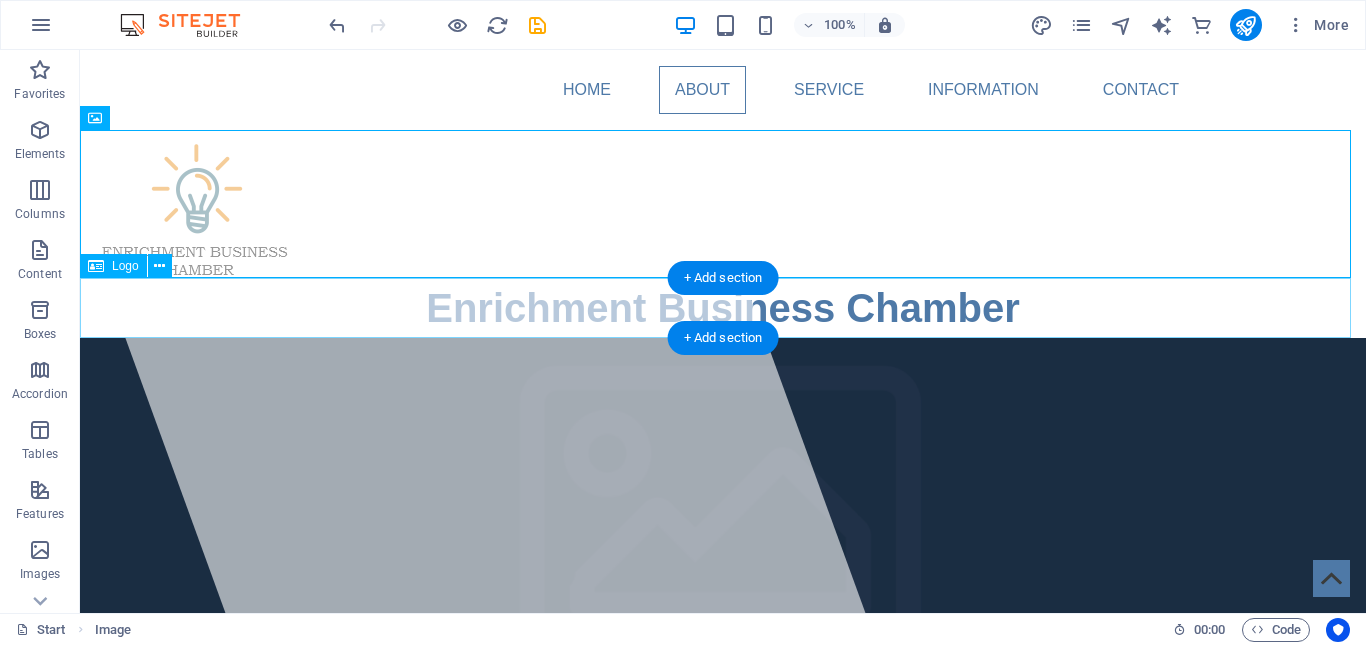 click on "Enrichment Business Chamber" at bounding box center [723, 308] 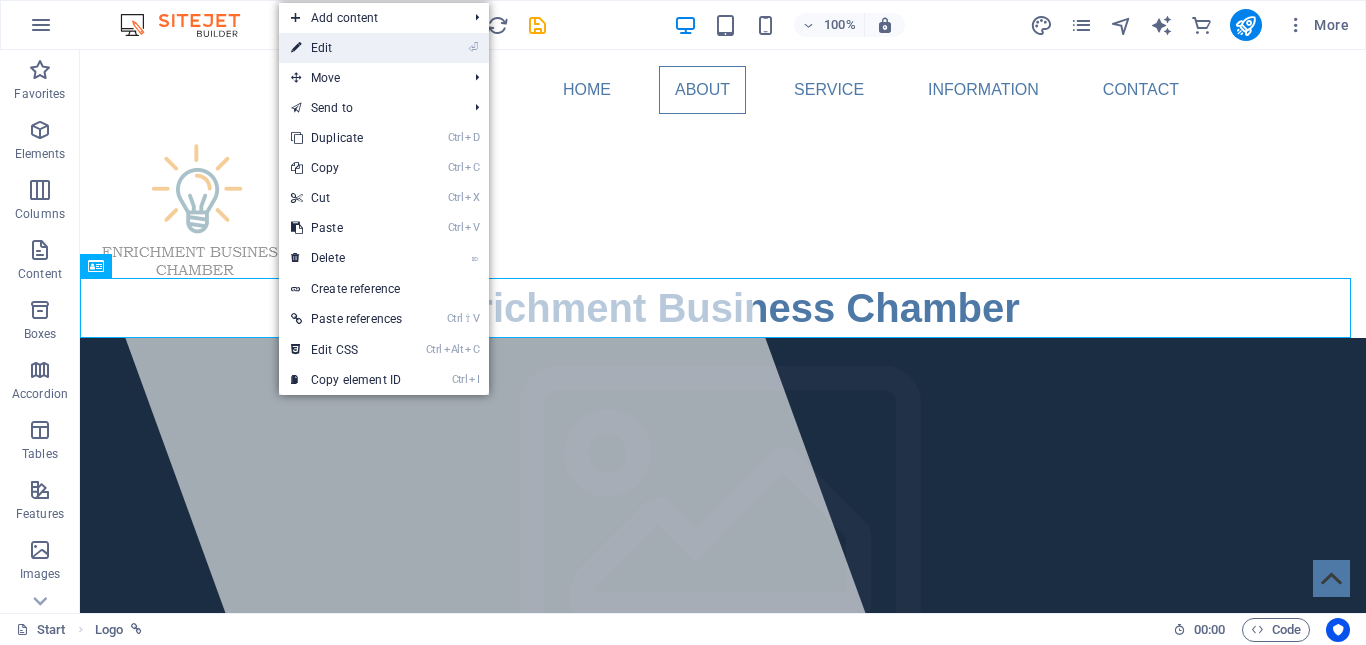 click on "⏎  Edit" at bounding box center [346, 48] 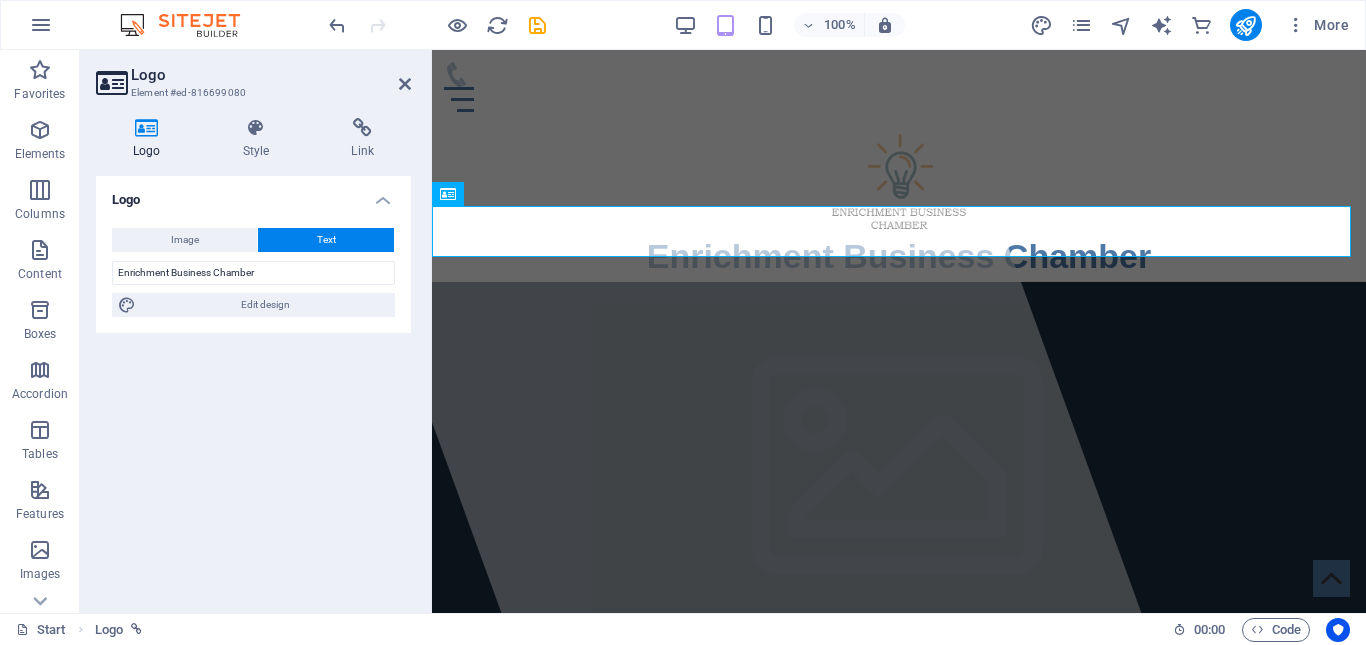 click on "Logo" at bounding box center [151, 139] 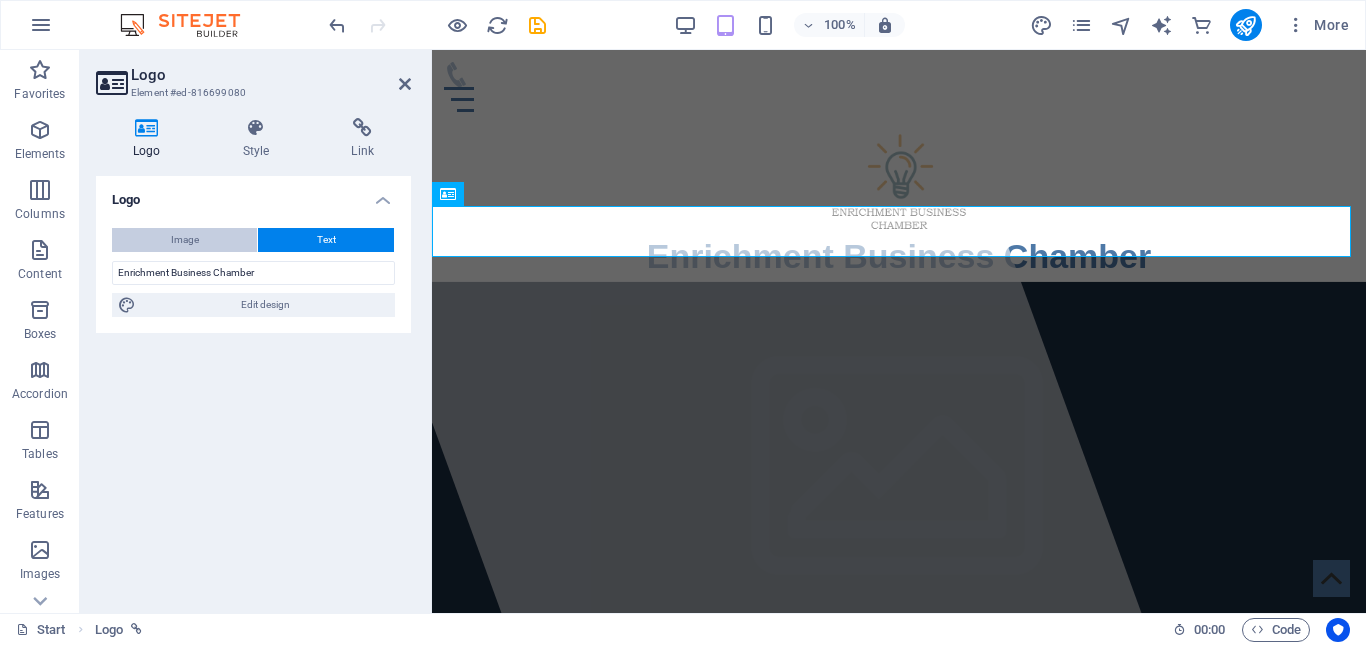 click on "Image" at bounding box center (185, 240) 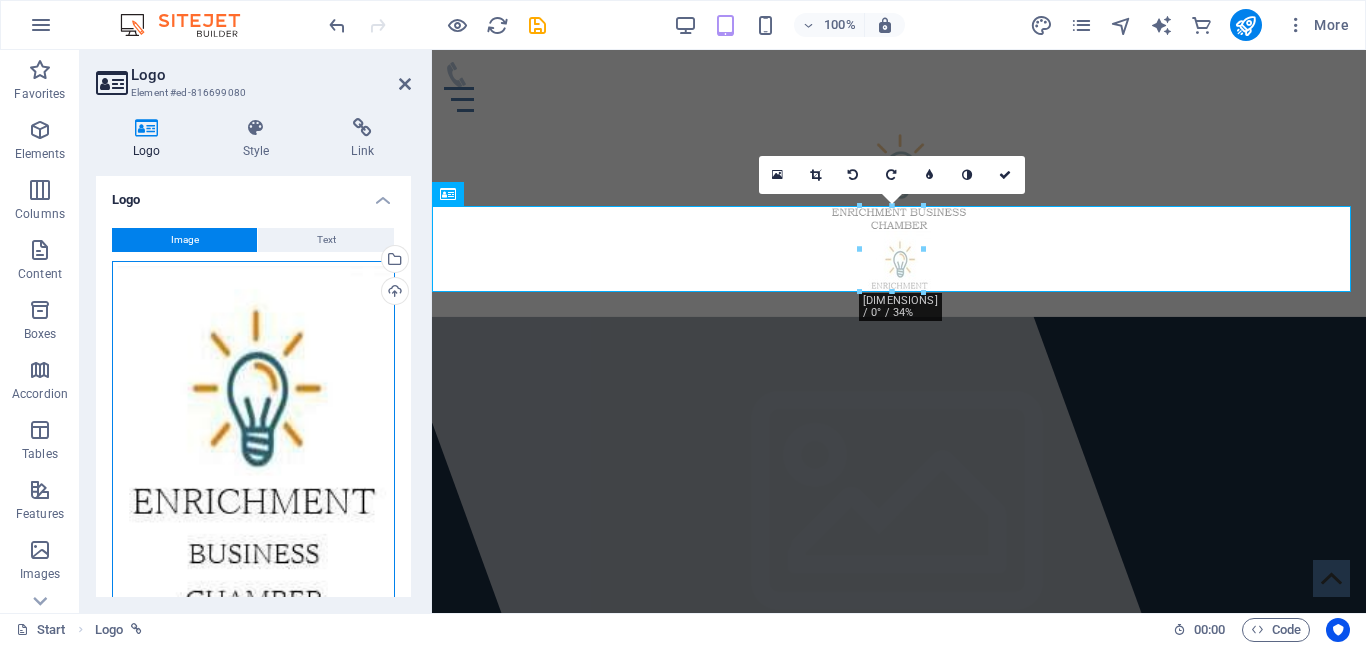 click on "Drag files here, click to choose files or select files from Files or our free stock photos & videos" at bounding box center [253, 451] 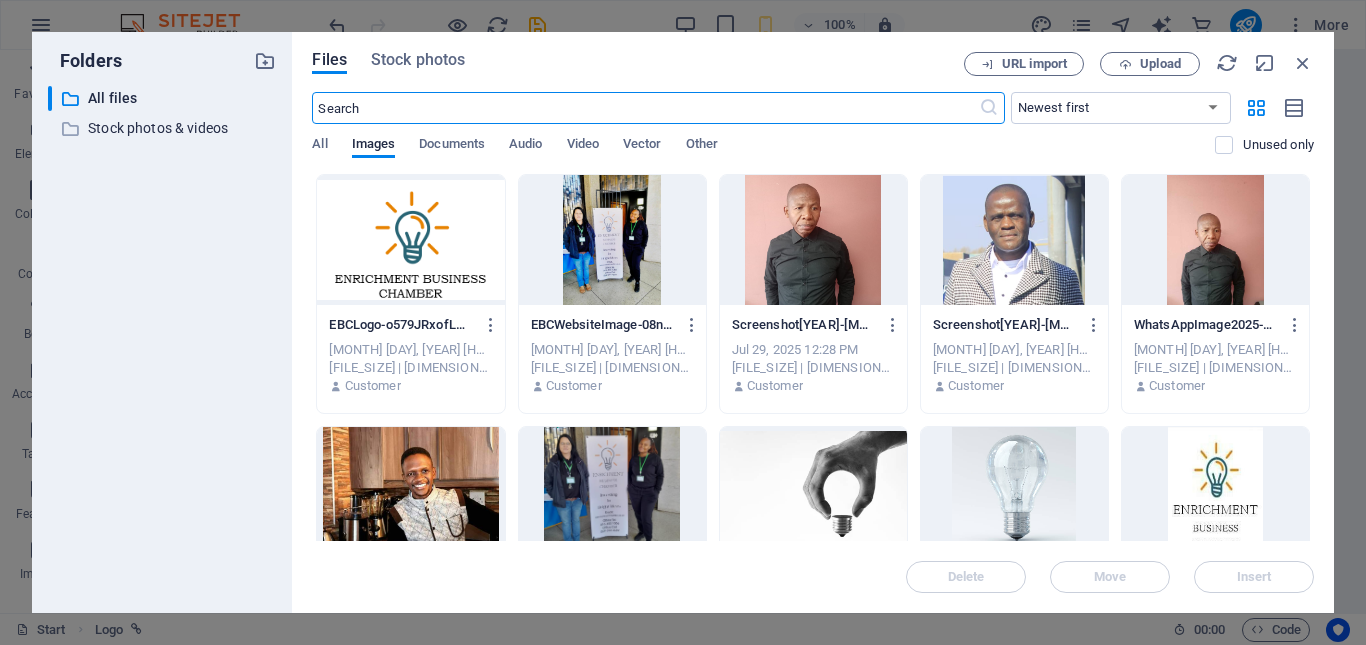 click at bounding box center (410, 240) 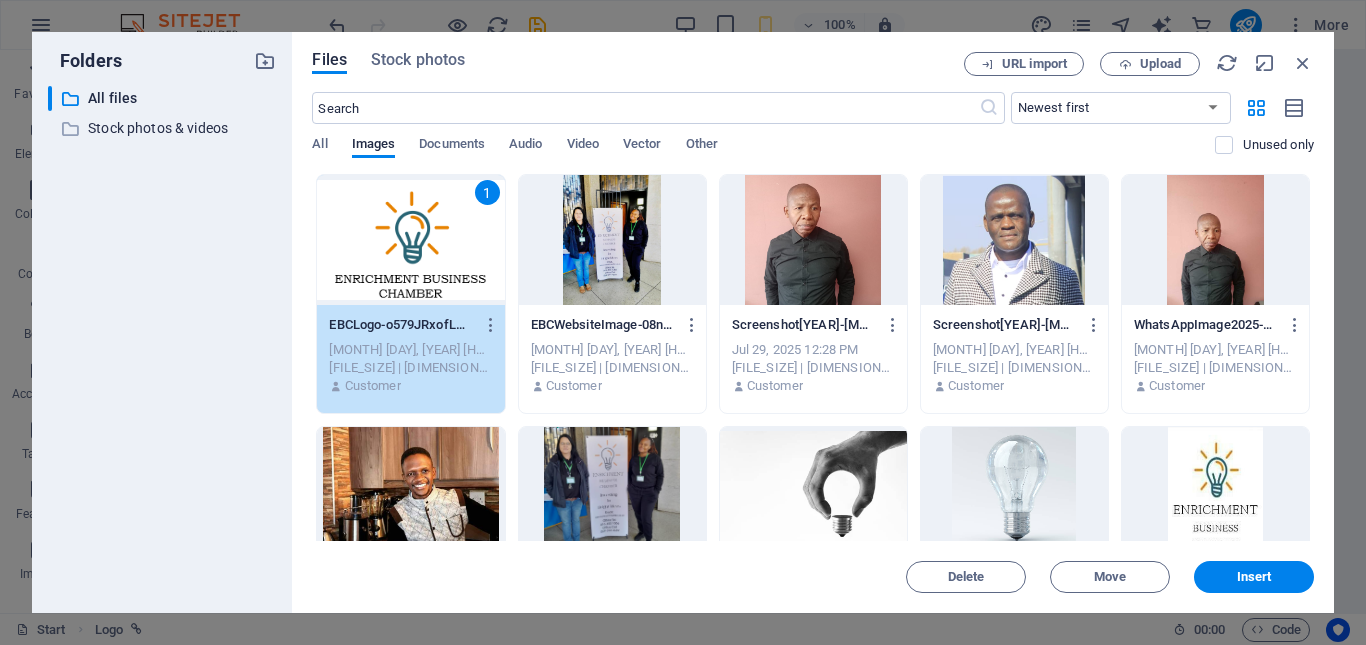 click on "1" at bounding box center (410, 240) 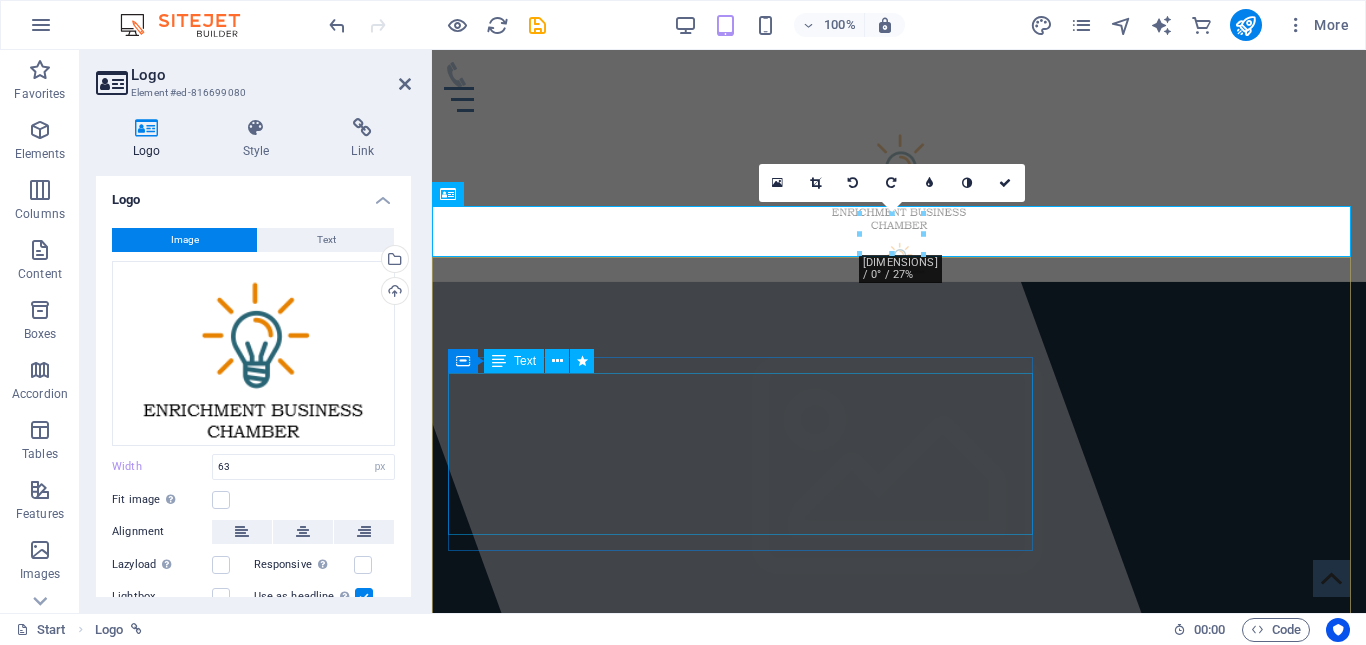 click on "Investing       in  Bright Ideas" at bounding box center (899, 1315) 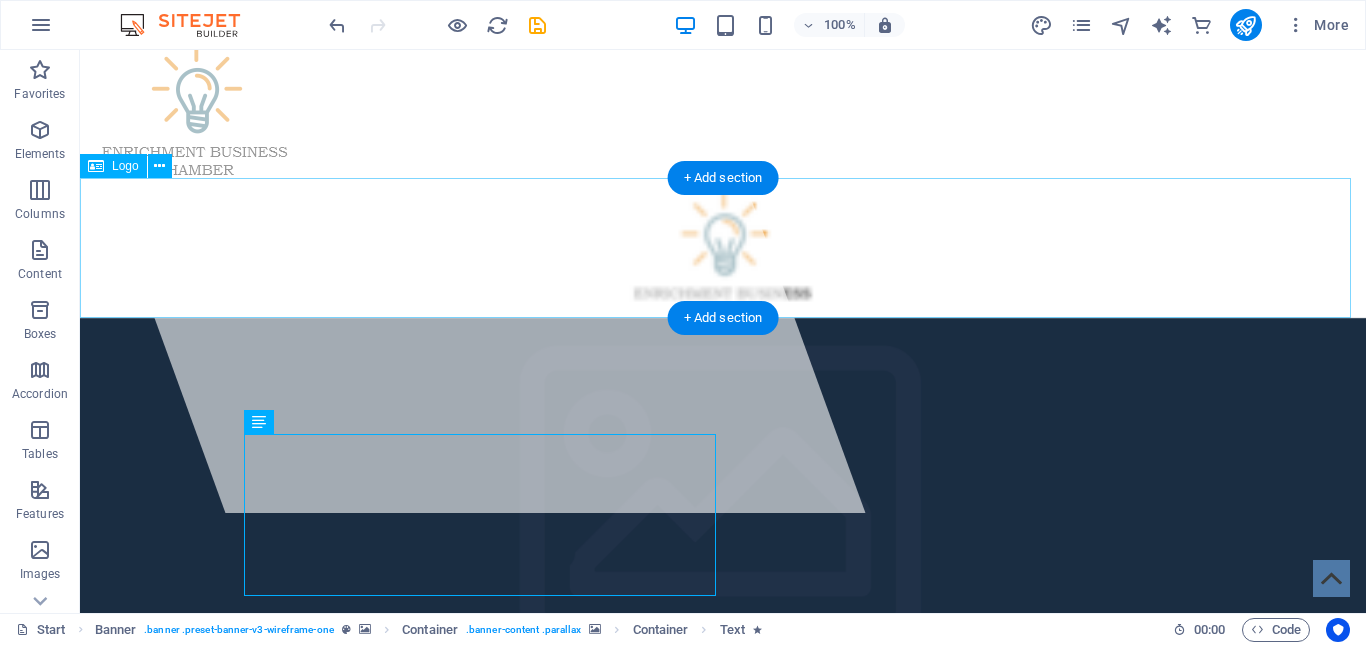 scroll, scrollTop: 0, scrollLeft: 0, axis: both 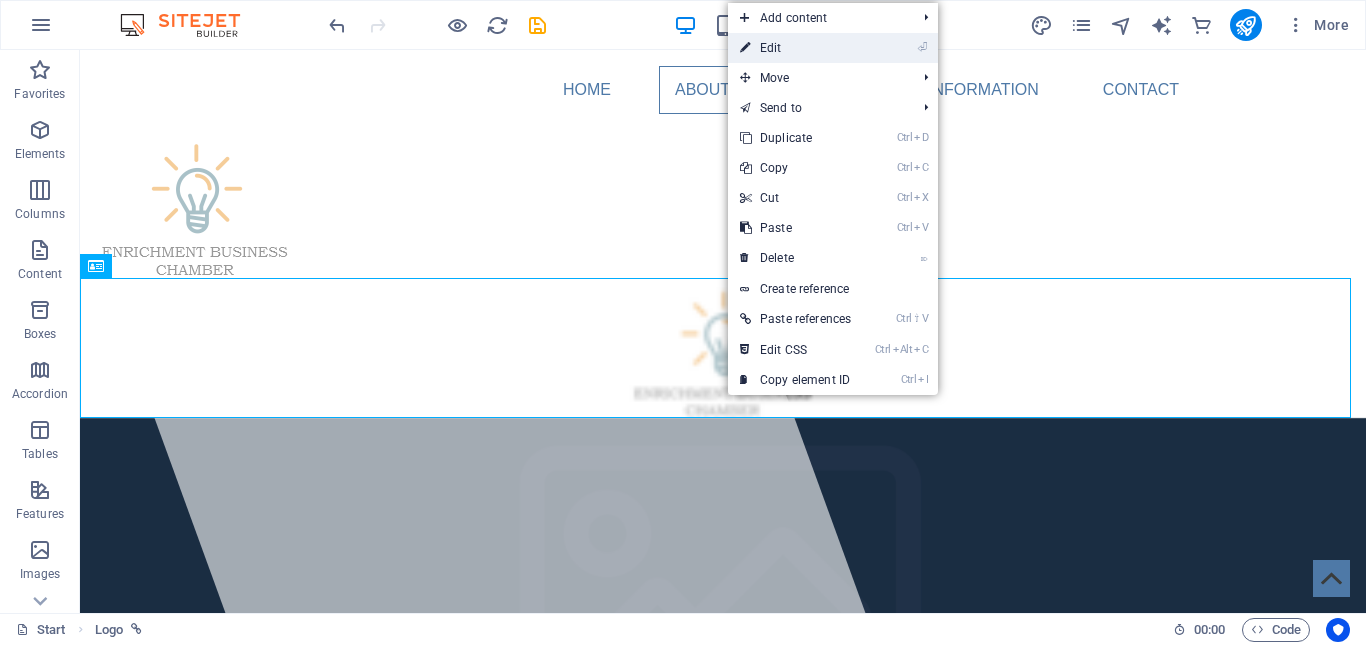 click on "⏎  Edit" at bounding box center [795, 48] 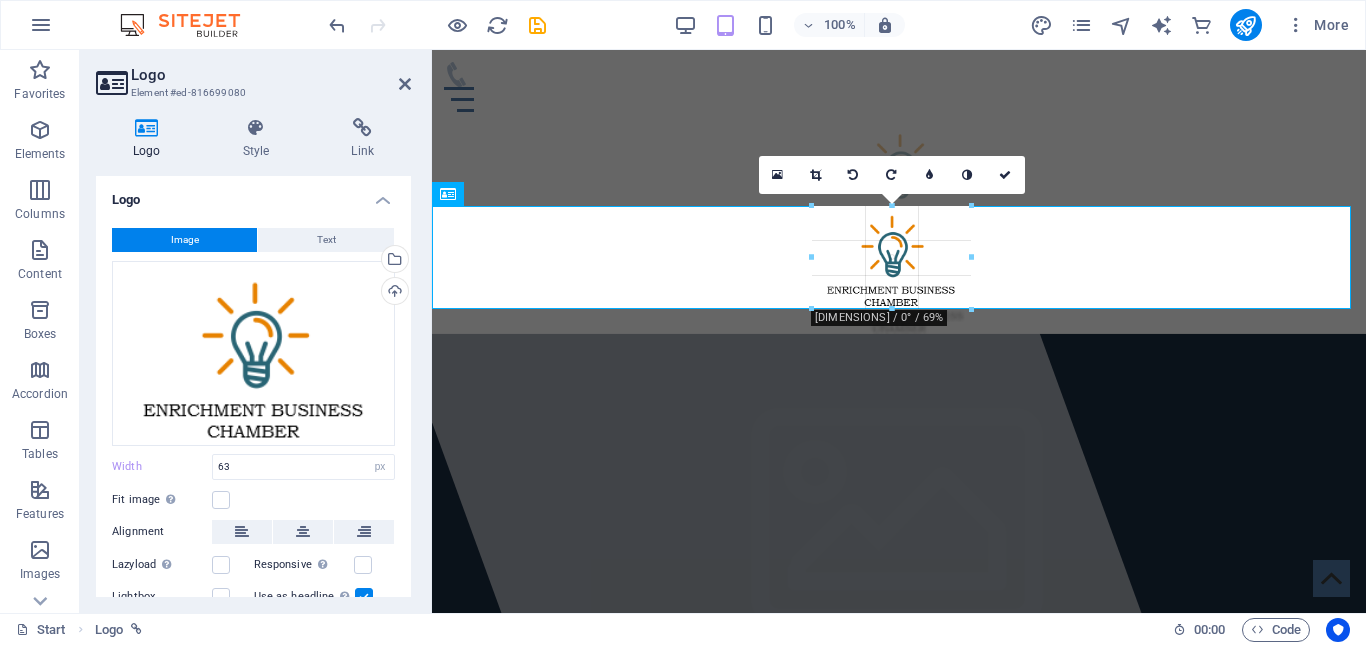 drag, startPoint x: 926, startPoint y: 255, endPoint x: 957, endPoint y: 326, distance: 77.47257 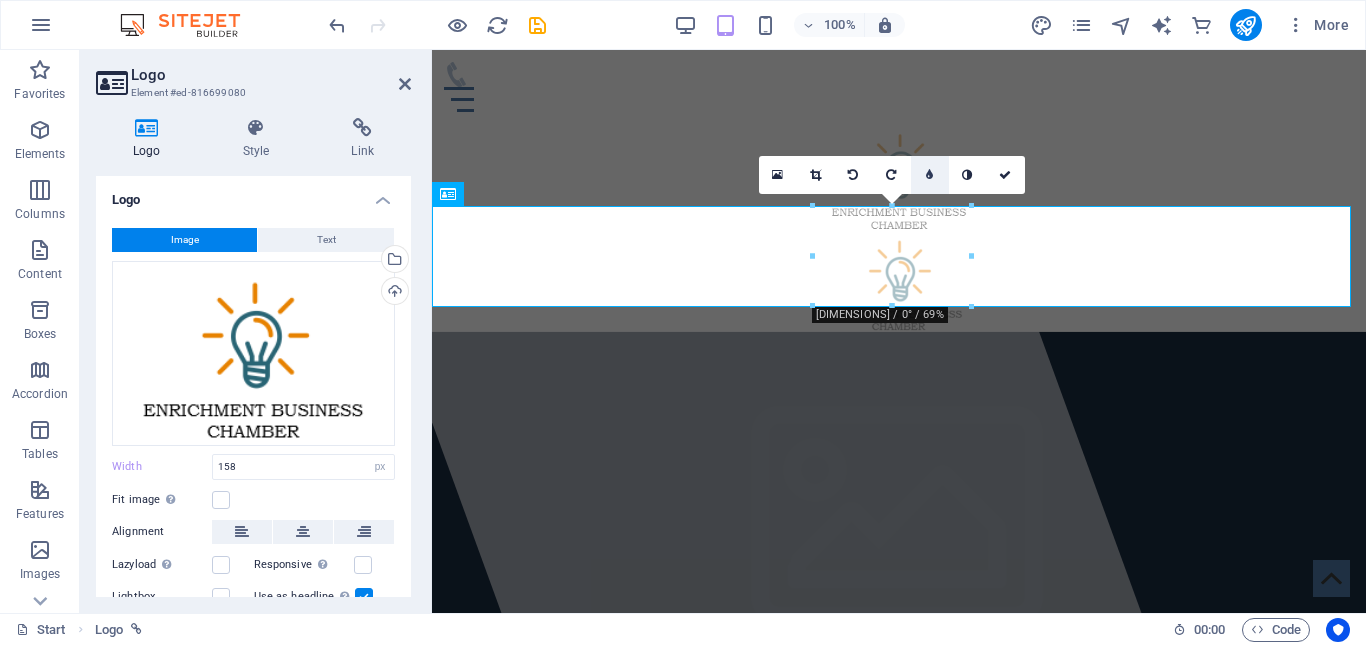 click at bounding box center [929, 175] 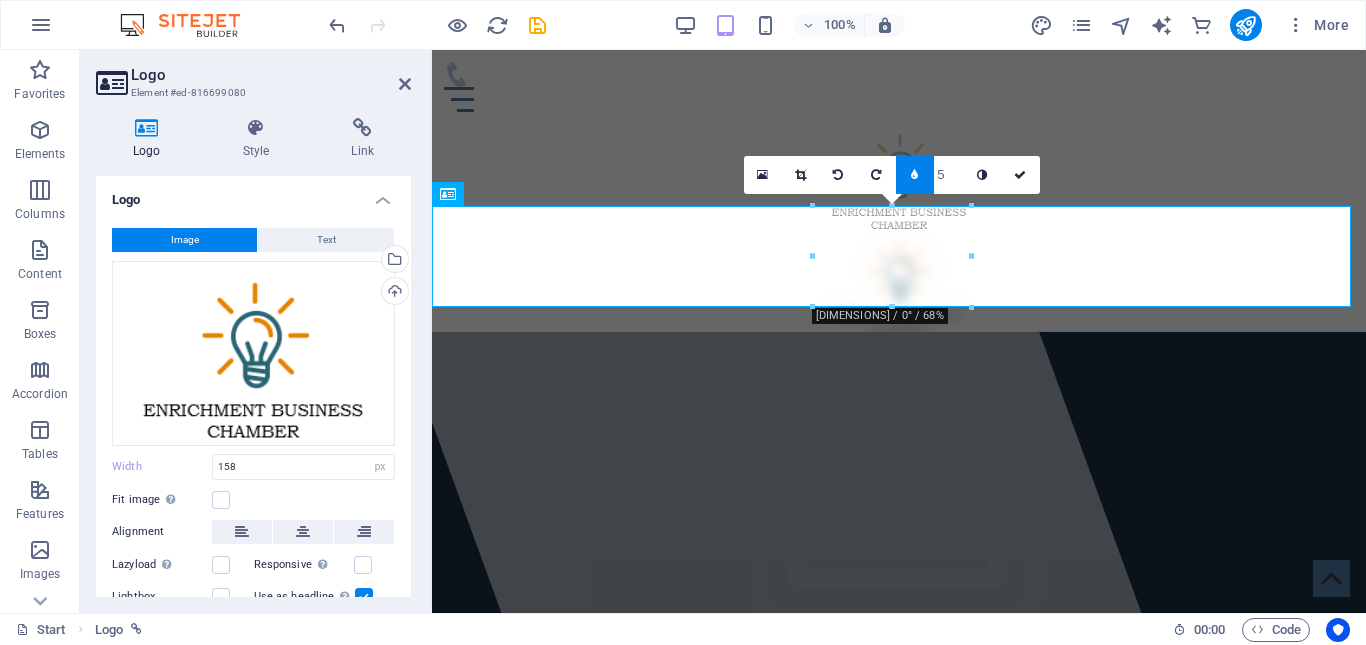 click at bounding box center [914, 175] 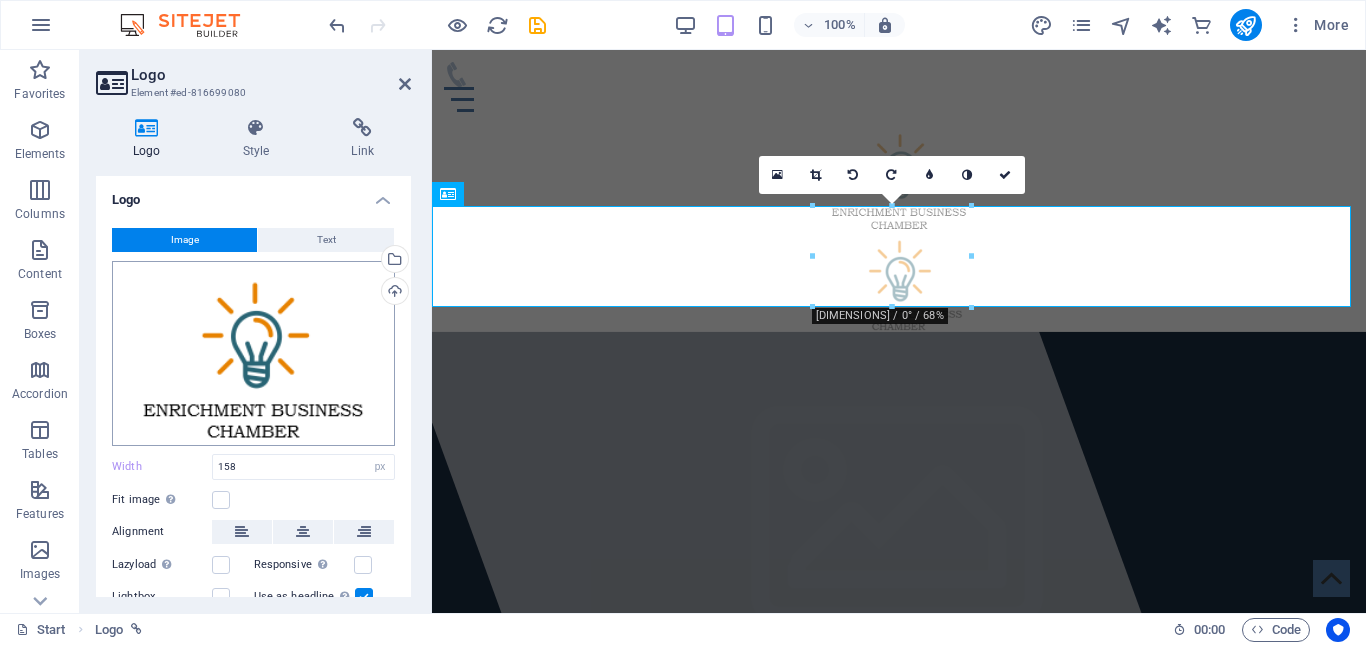 scroll, scrollTop: 100, scrollLeft: 0, axis: vertical 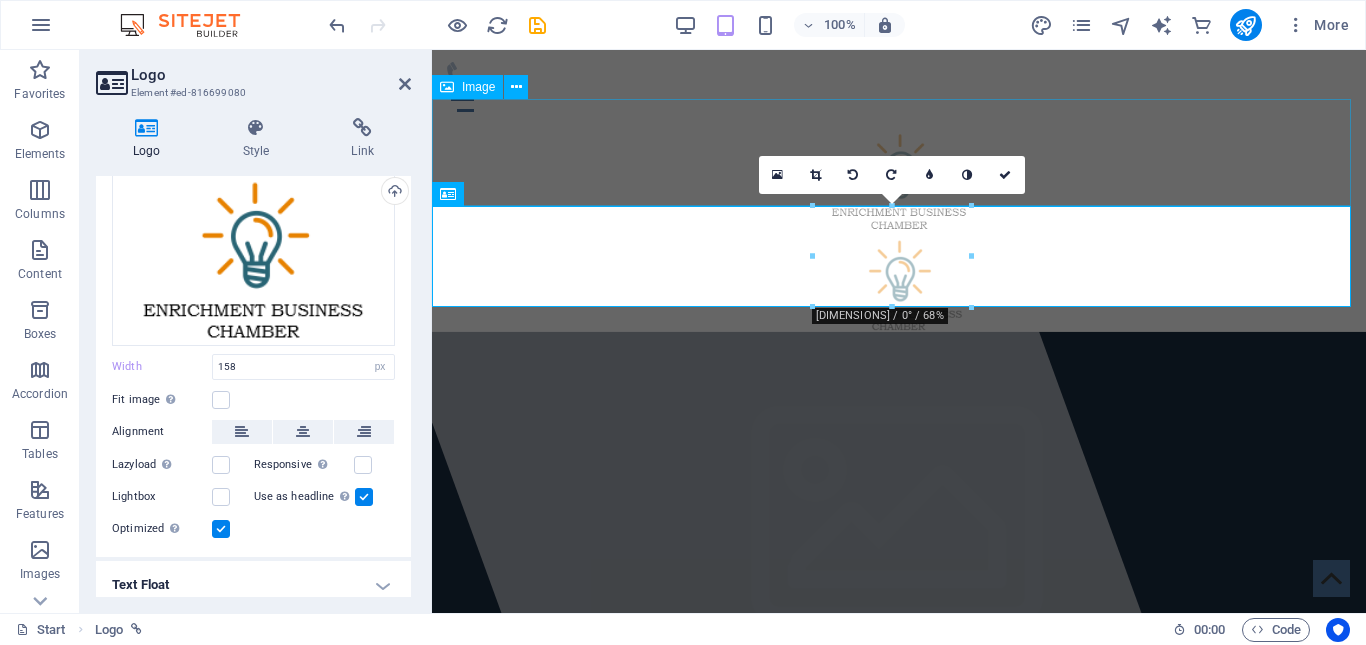 click at bounding box center (899, 177) 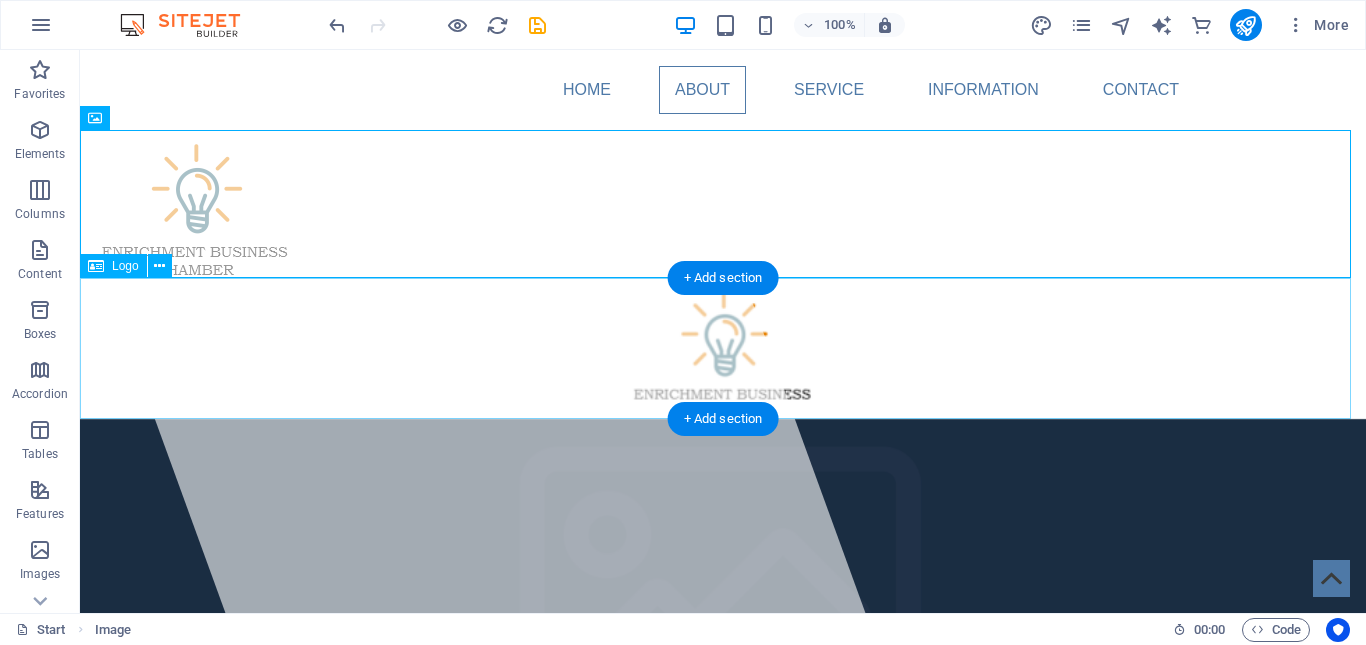 click at bounding box center (723, 348) 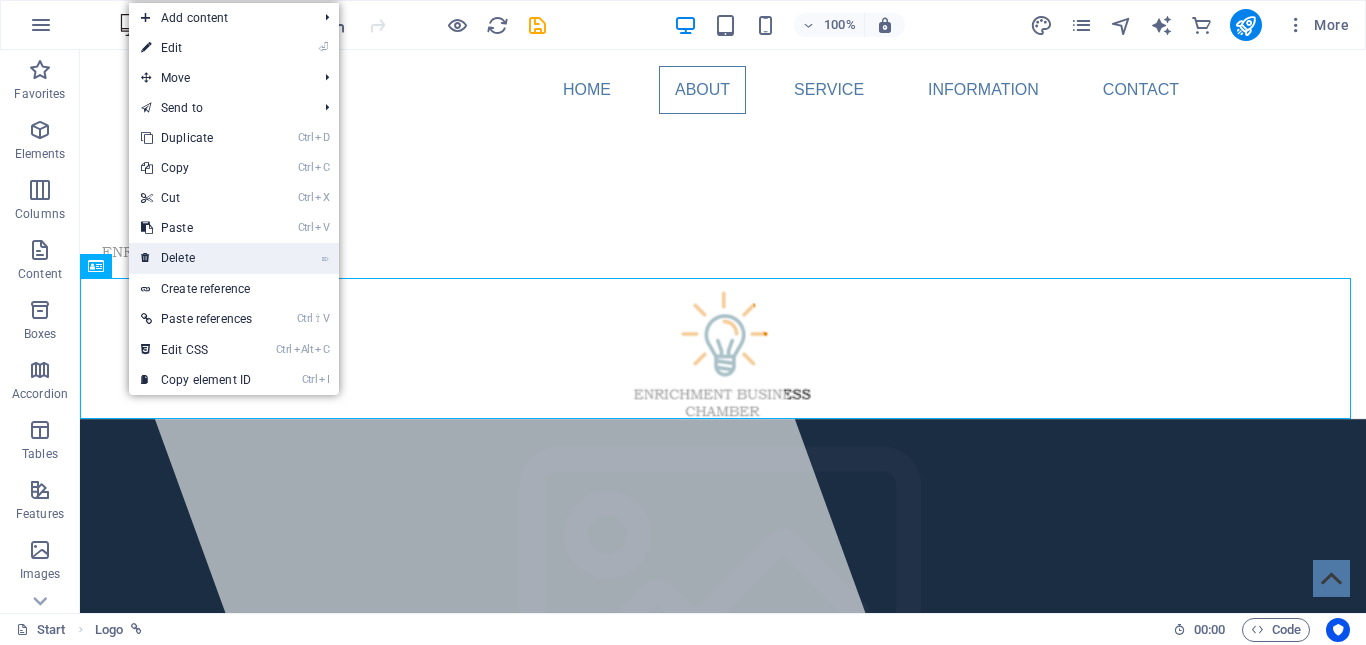 click on "⌦  Delete" at bounding box center [196, 258] 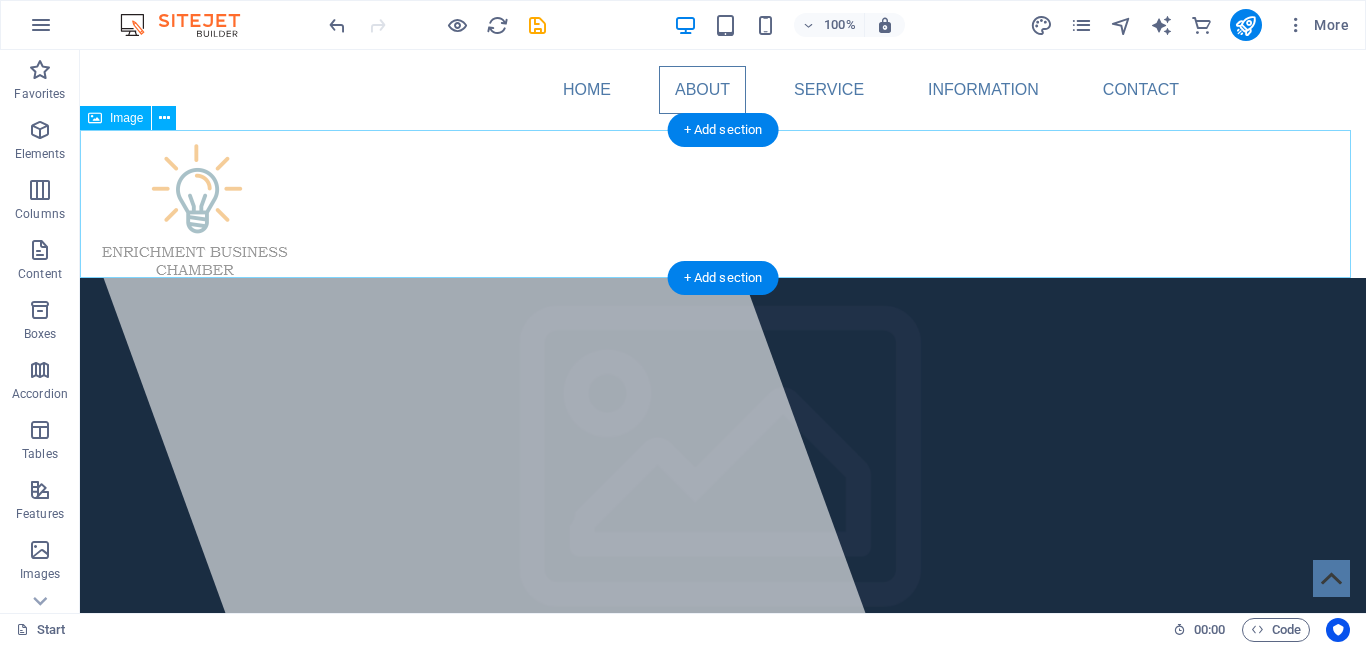 click at bounding box center (723, 204) 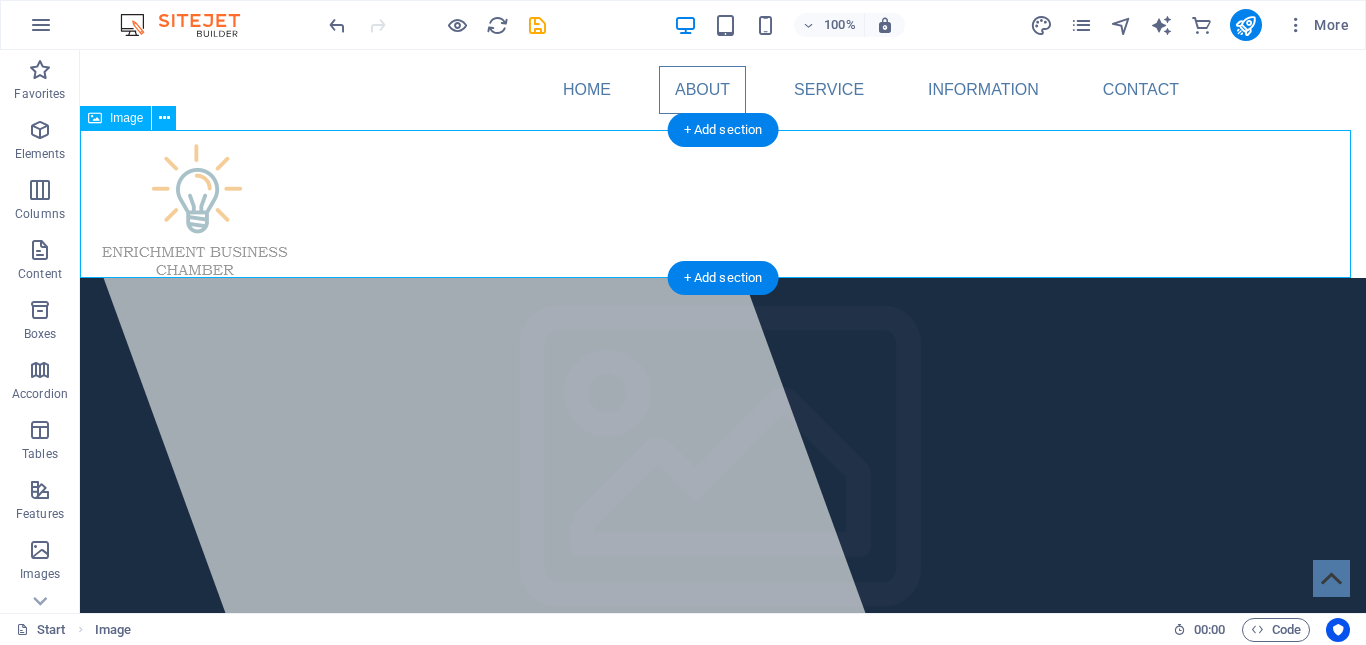 click at bounding box center [723, 204] 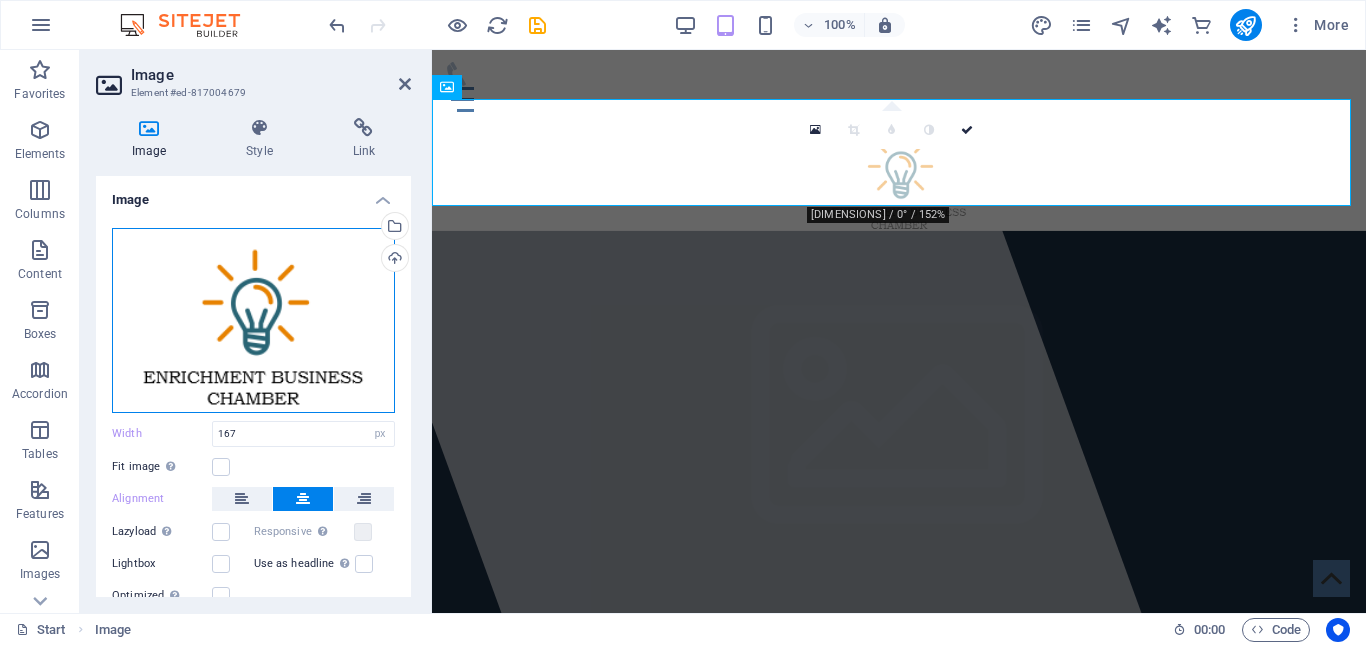 click on "Drag files here, click to choose files or select files from Files or our free stock photos & videos" at bounding box center [253, 320] 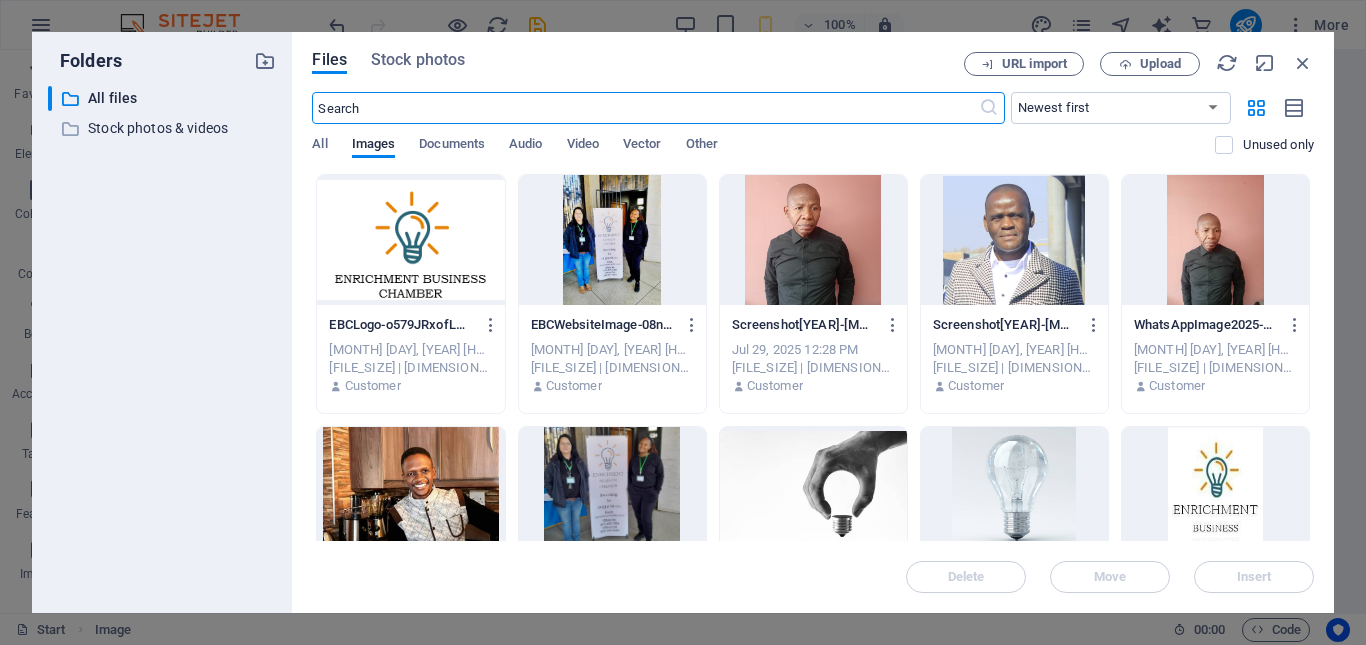 click at bounding box center (410, 240) 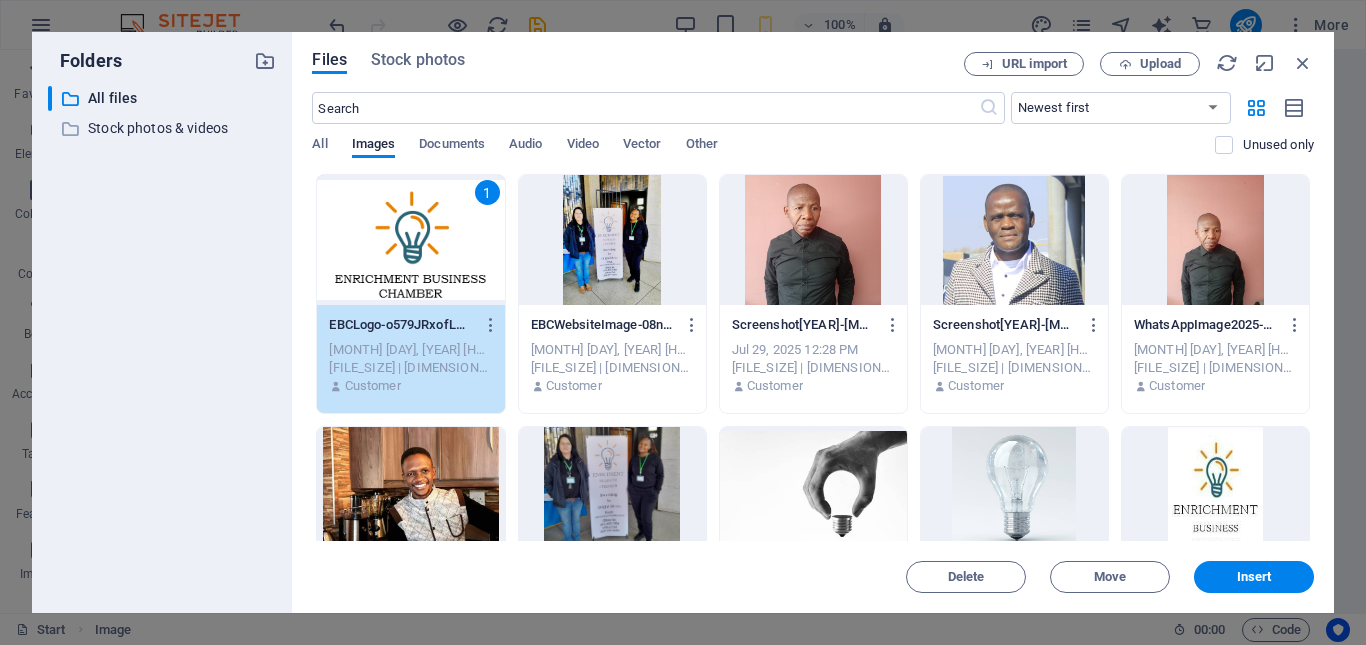 click on "1" at bounding box center [410, 240] 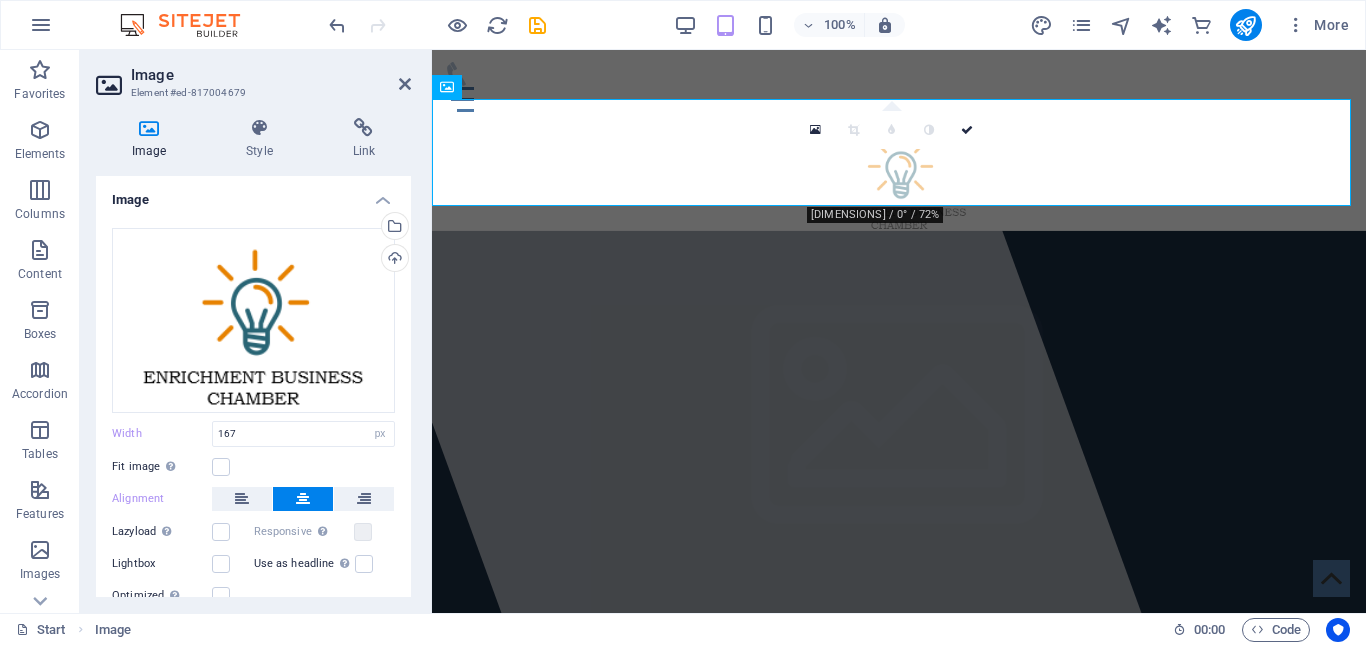 click on "0" at bounding box center (892, 130) 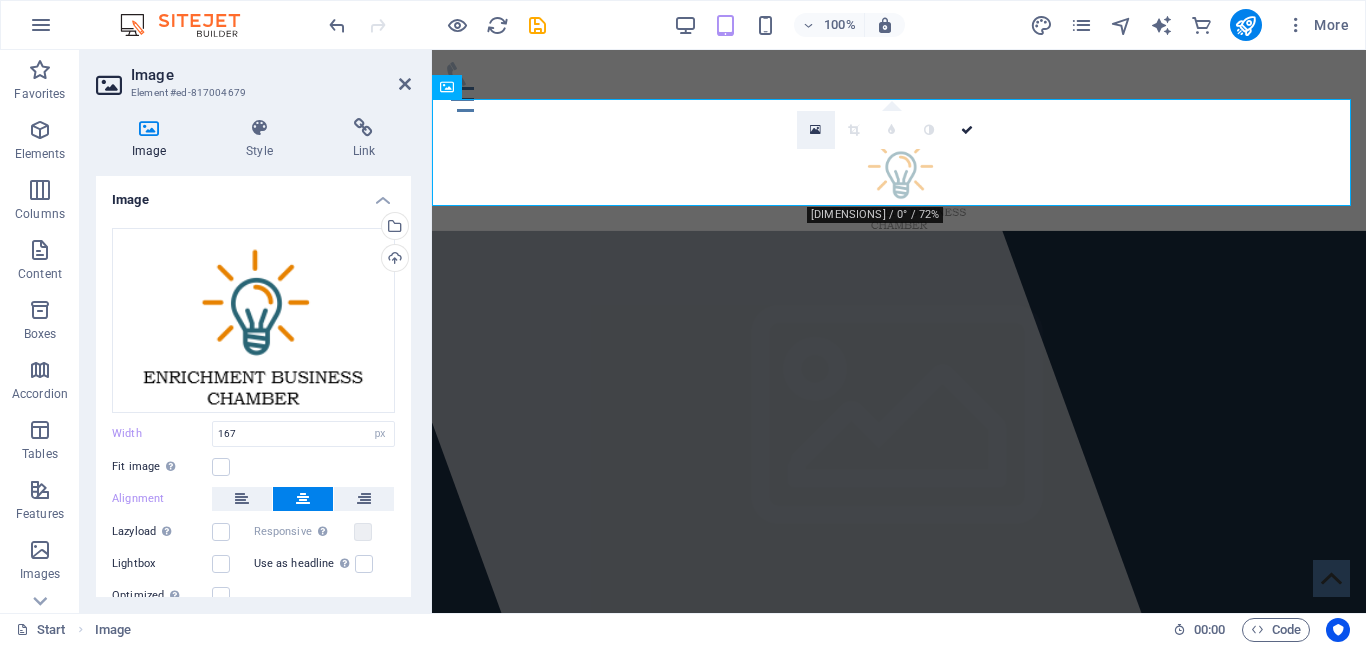 click at bounding box center [815, 130] 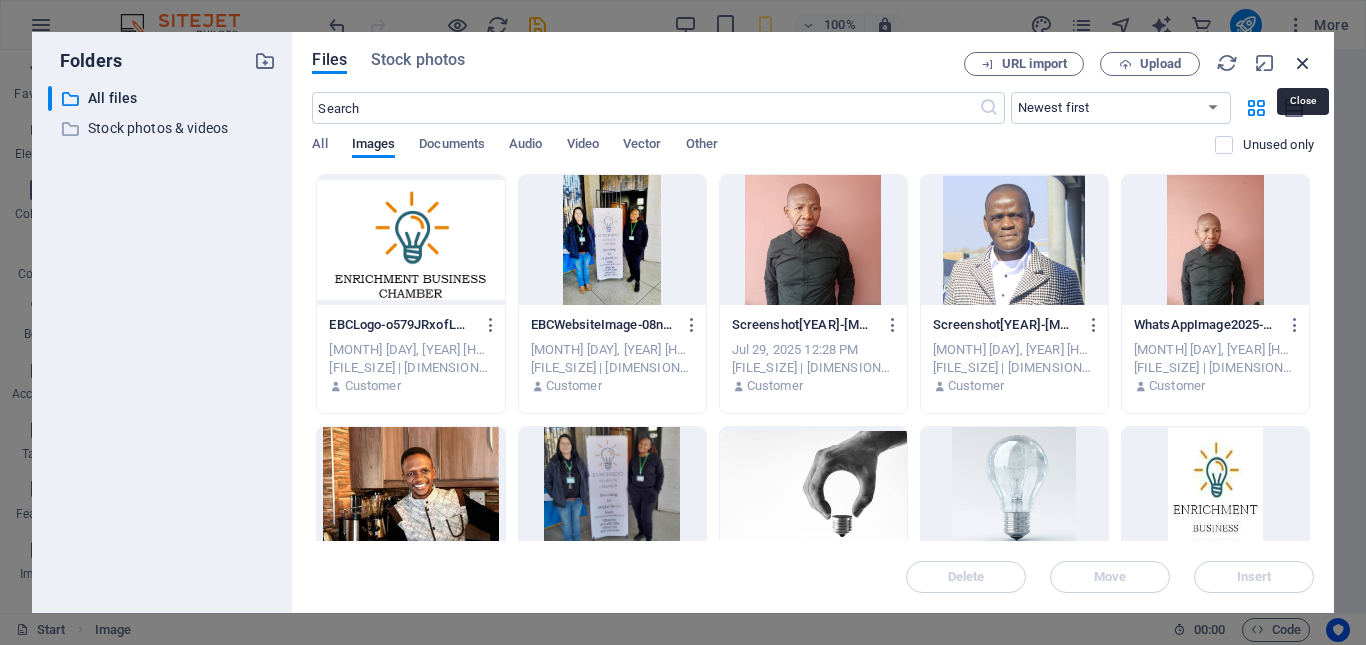click at bounding box center (1303, 63) 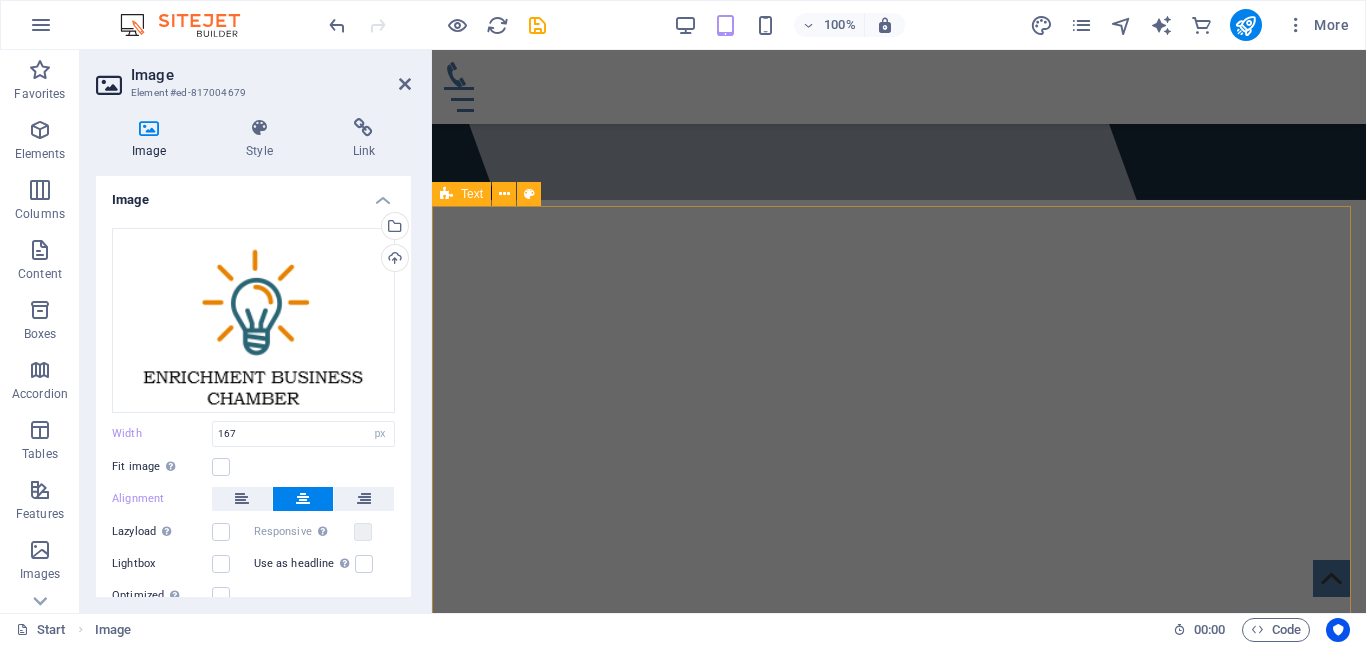 scroll, scrollTop: 0, scrollLeft: 0, axis: both 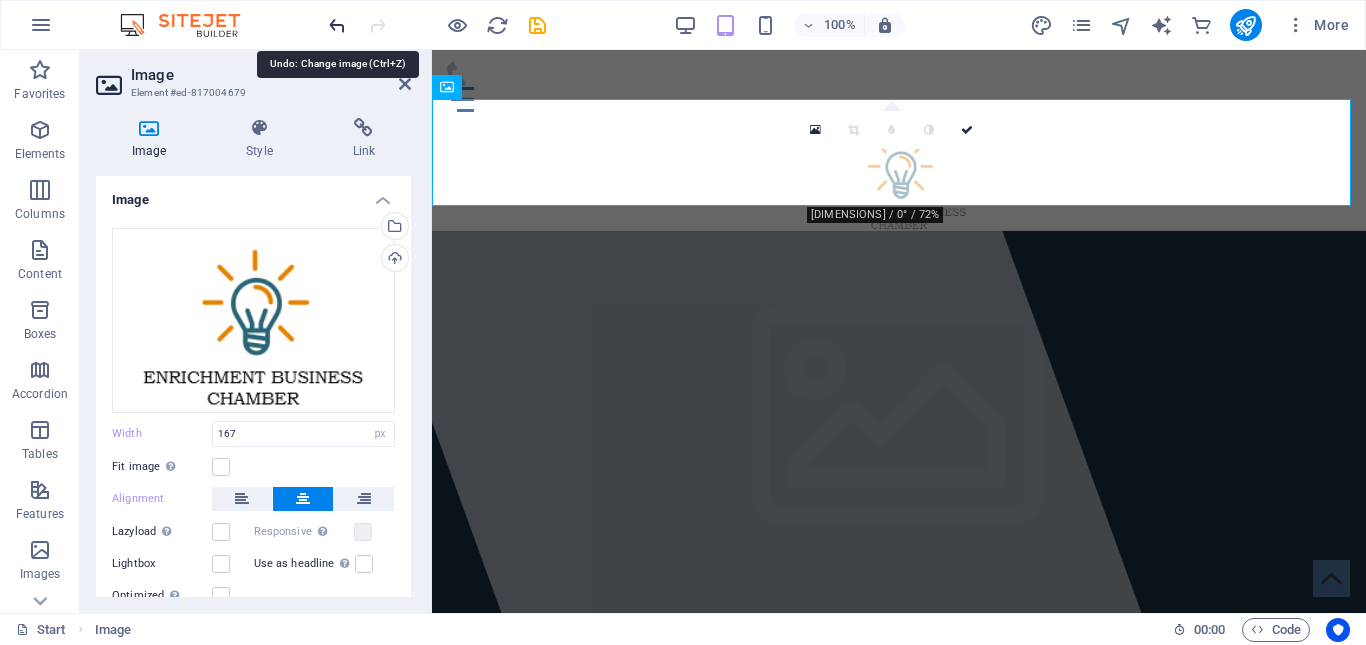 click at bounding box center [337, 25] 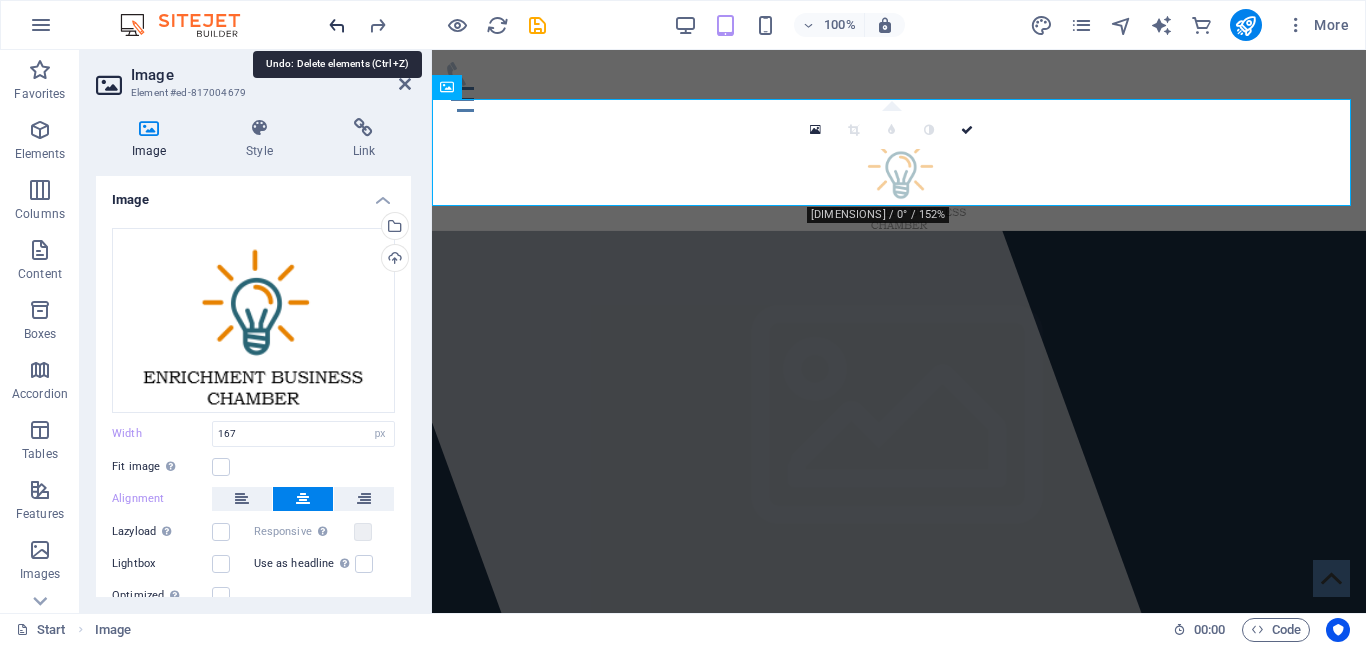 click at bounding box center (337, 25) 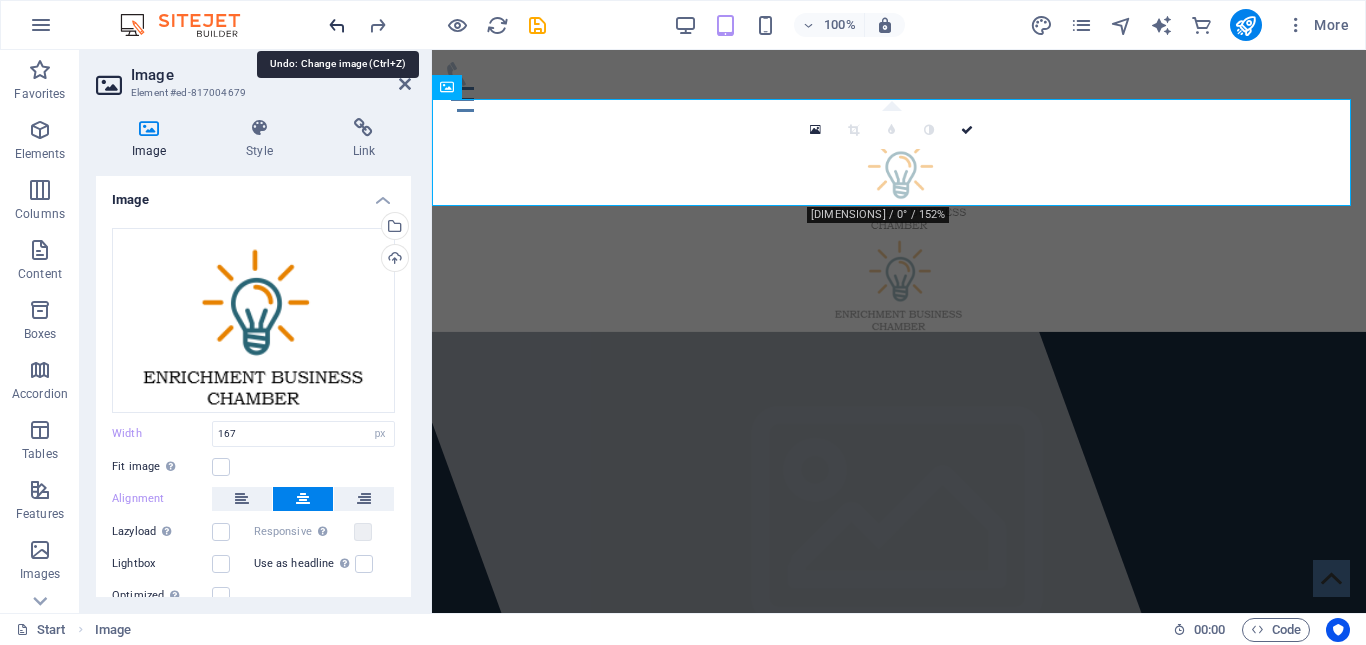 click at bounding box center (337, 25) 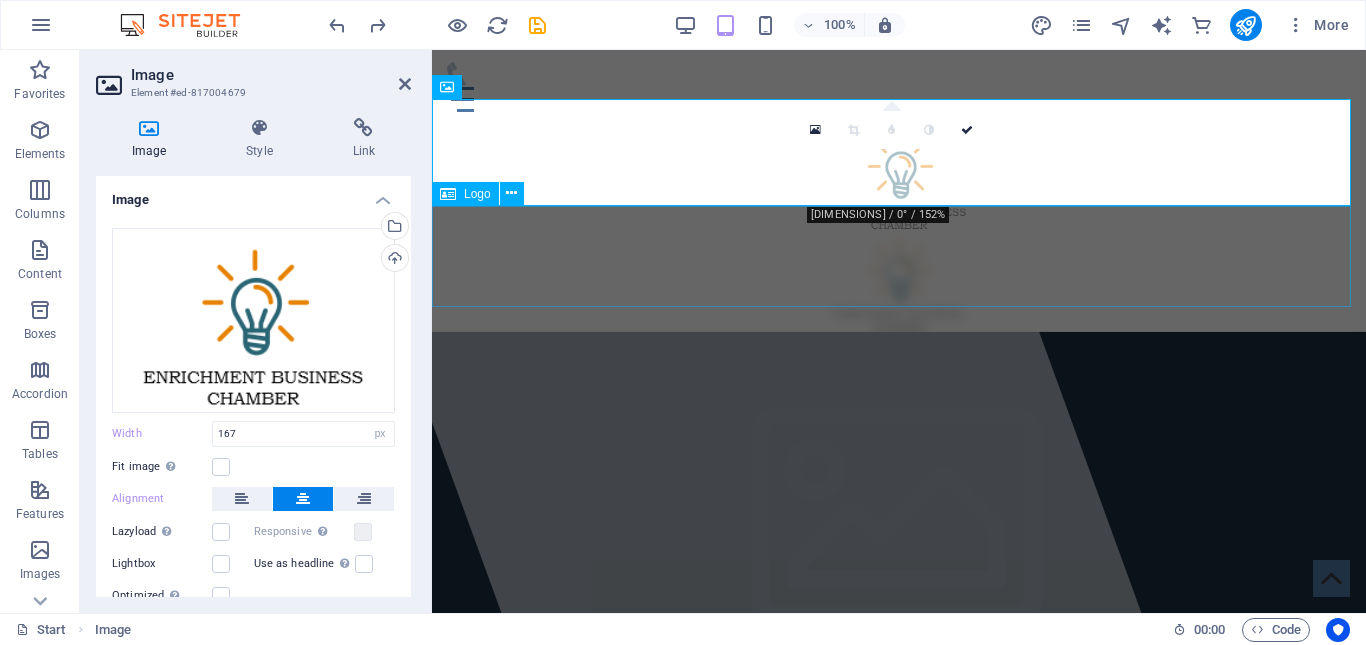 click at bounding box center (899, 281) 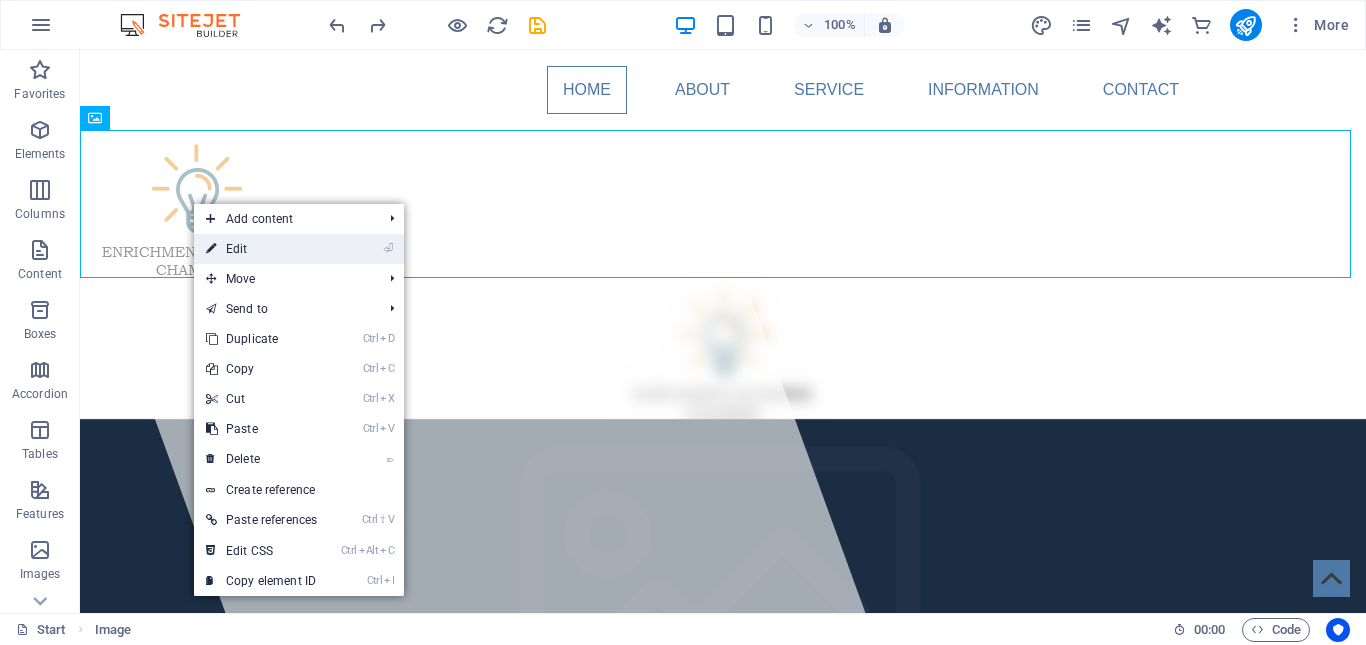 click on "⏎  Edit" at bounding box center (261, 249) 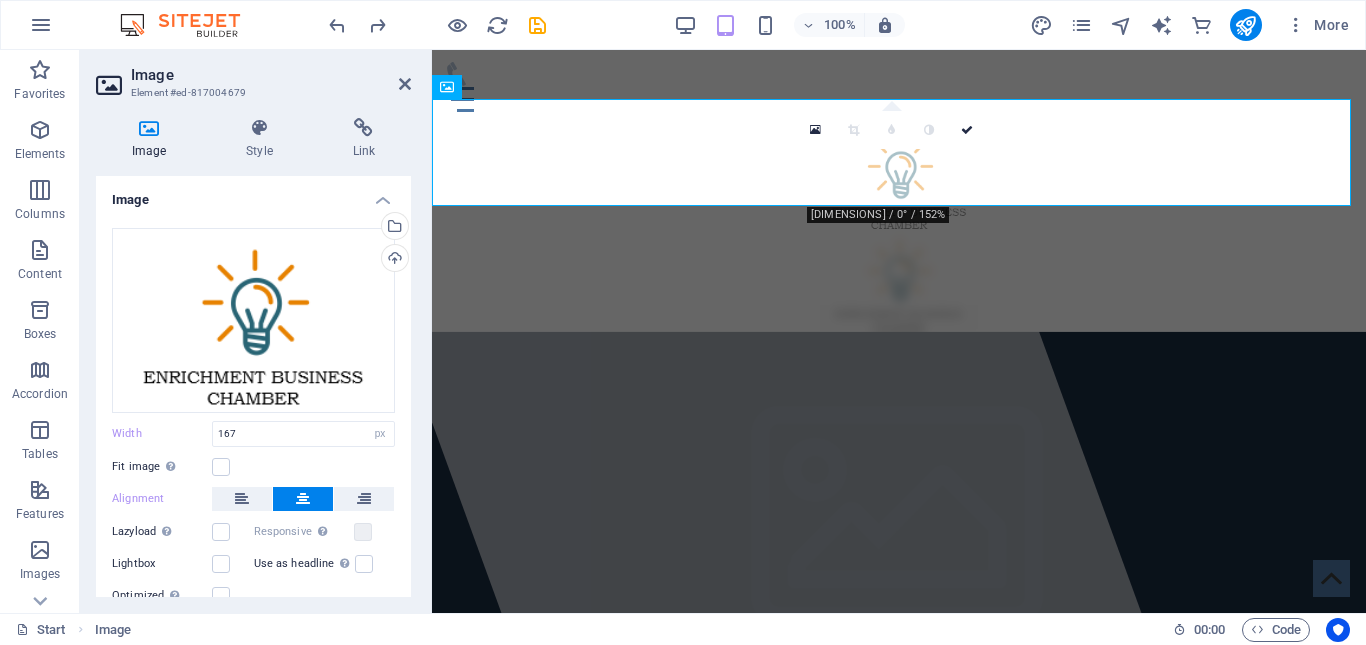 scroll, scrollTop: 100, scrollLeft: 0, axis: vertical 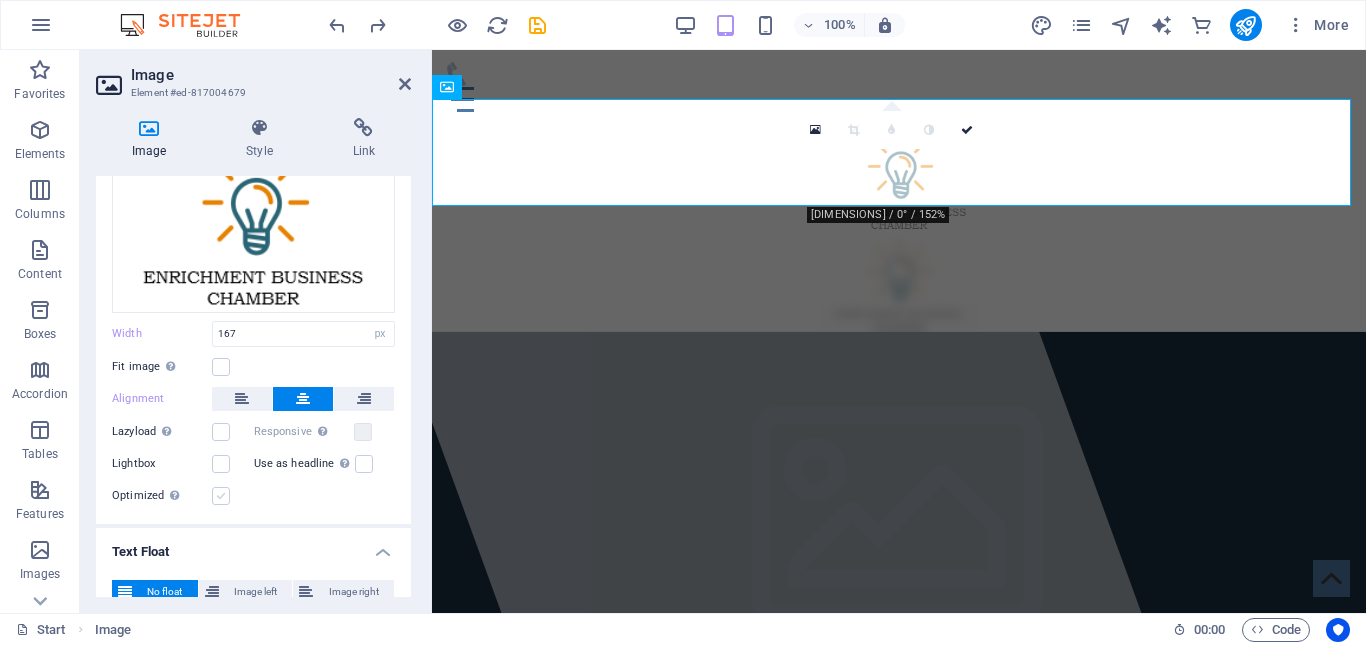 click at bounding box center [221, 496] 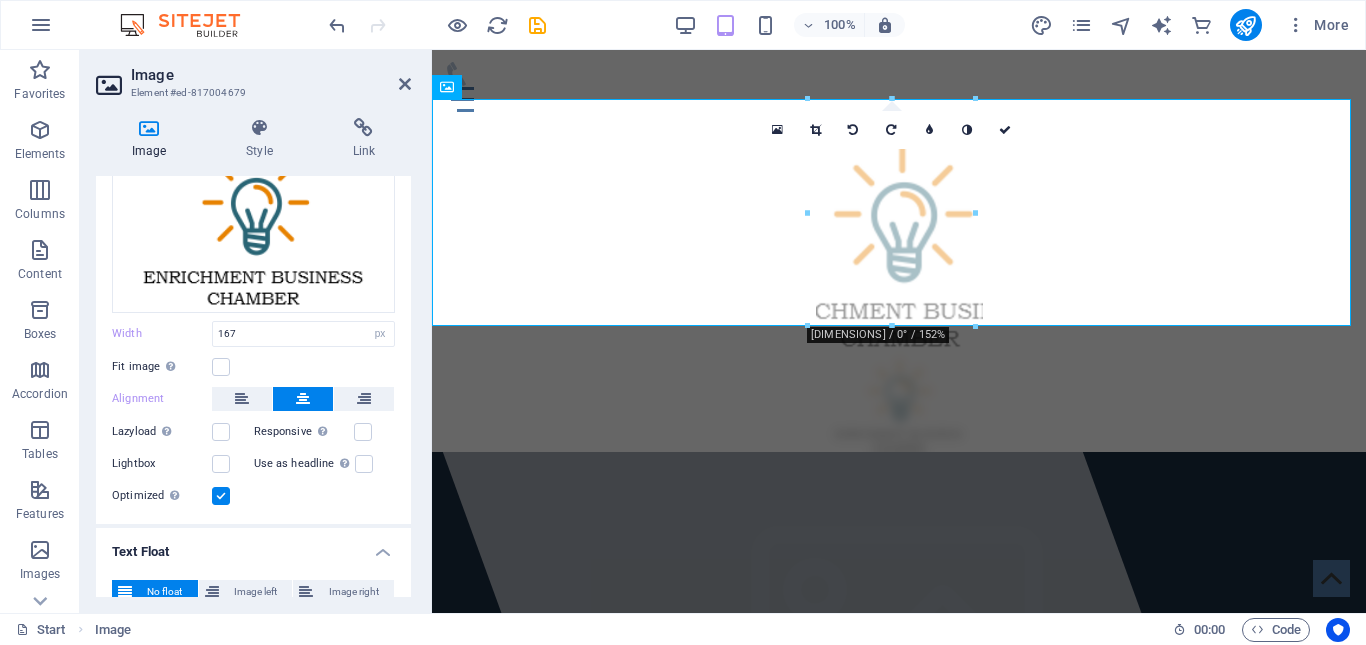 click at bounding box center (221, 496) 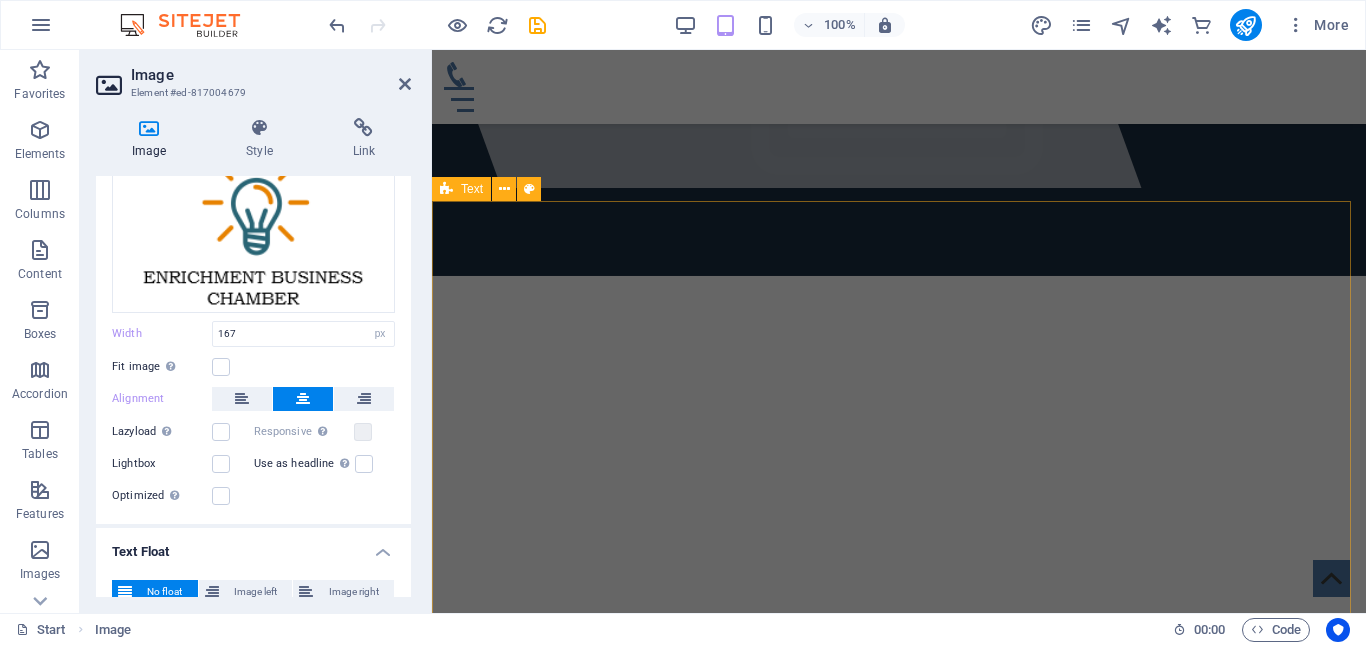 scroll, scrollTop: 0, scrollLeft: 0, axis: both 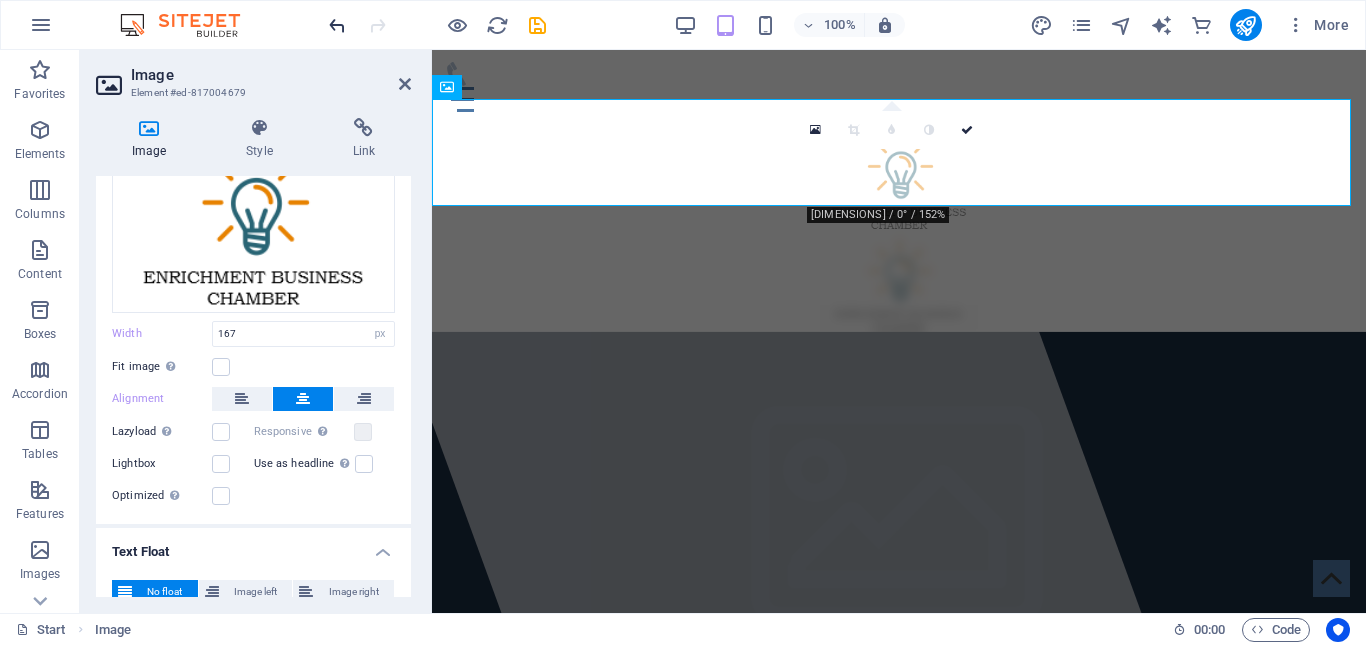 click at bounding box center [337, 25] 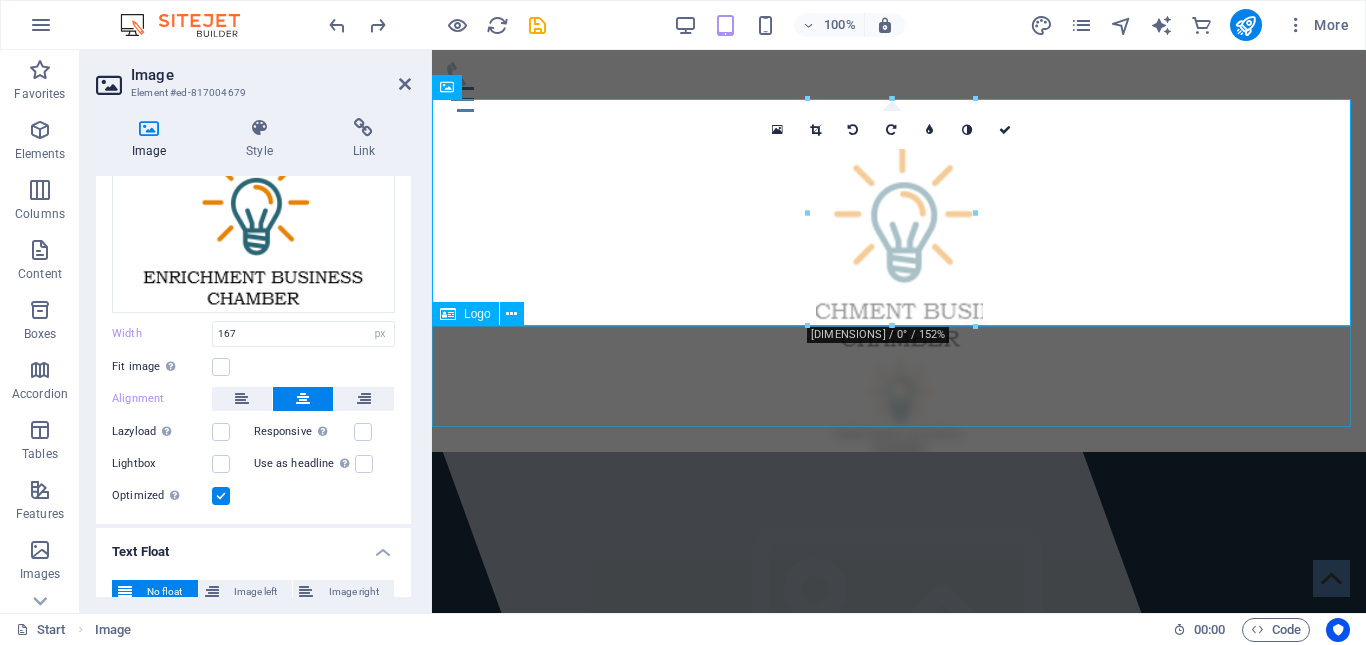 click at bounding box center (899, 401) 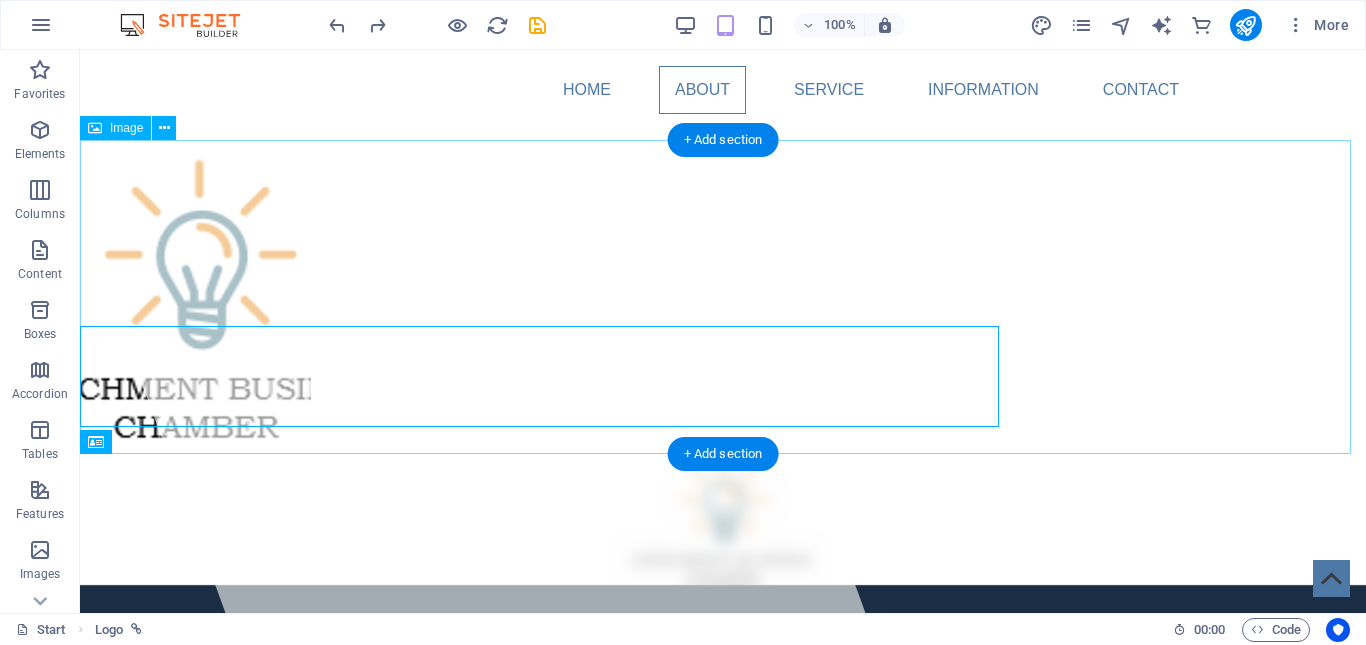 click at bounding box center [723, 287] 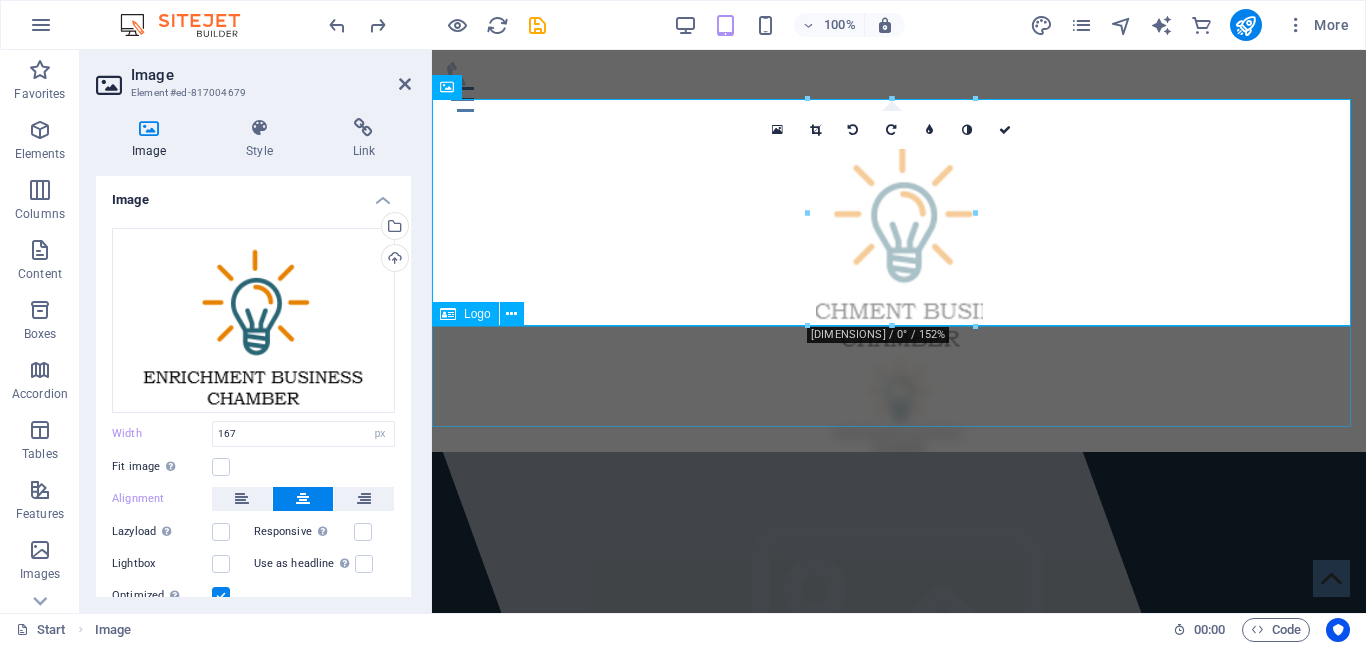 click at bounding box center [899, 401] 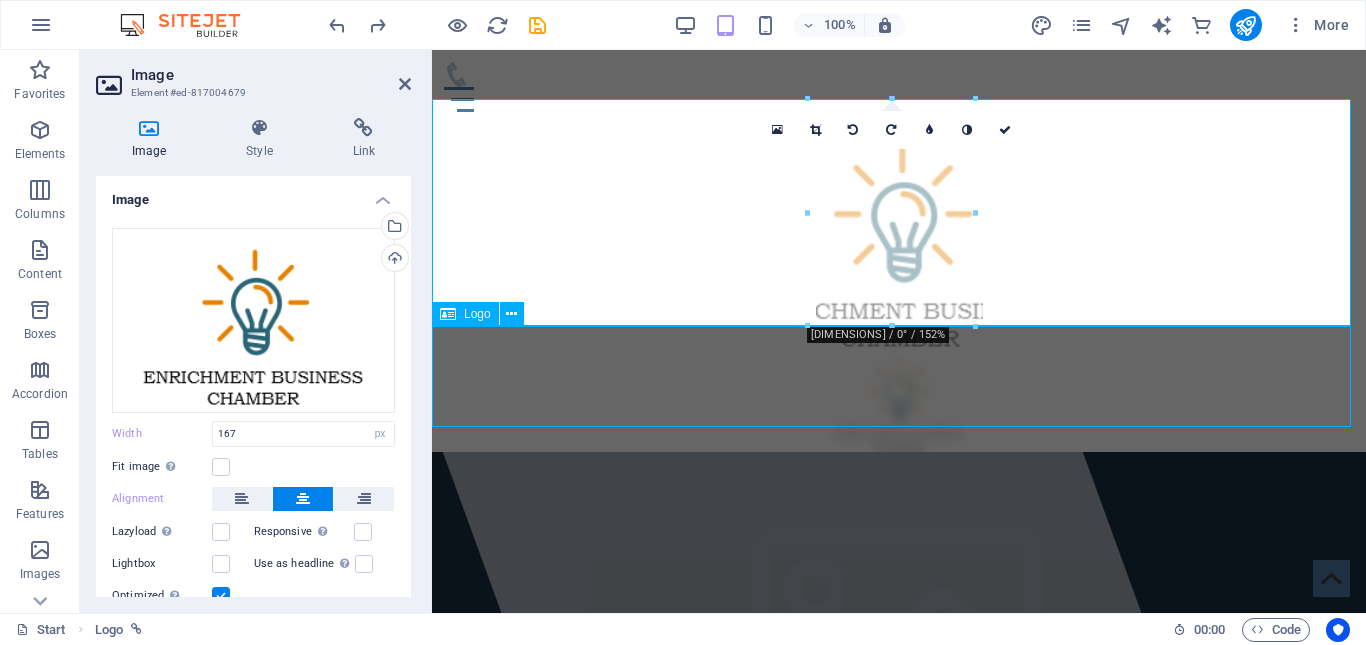 click at bounding box center (899, 401) 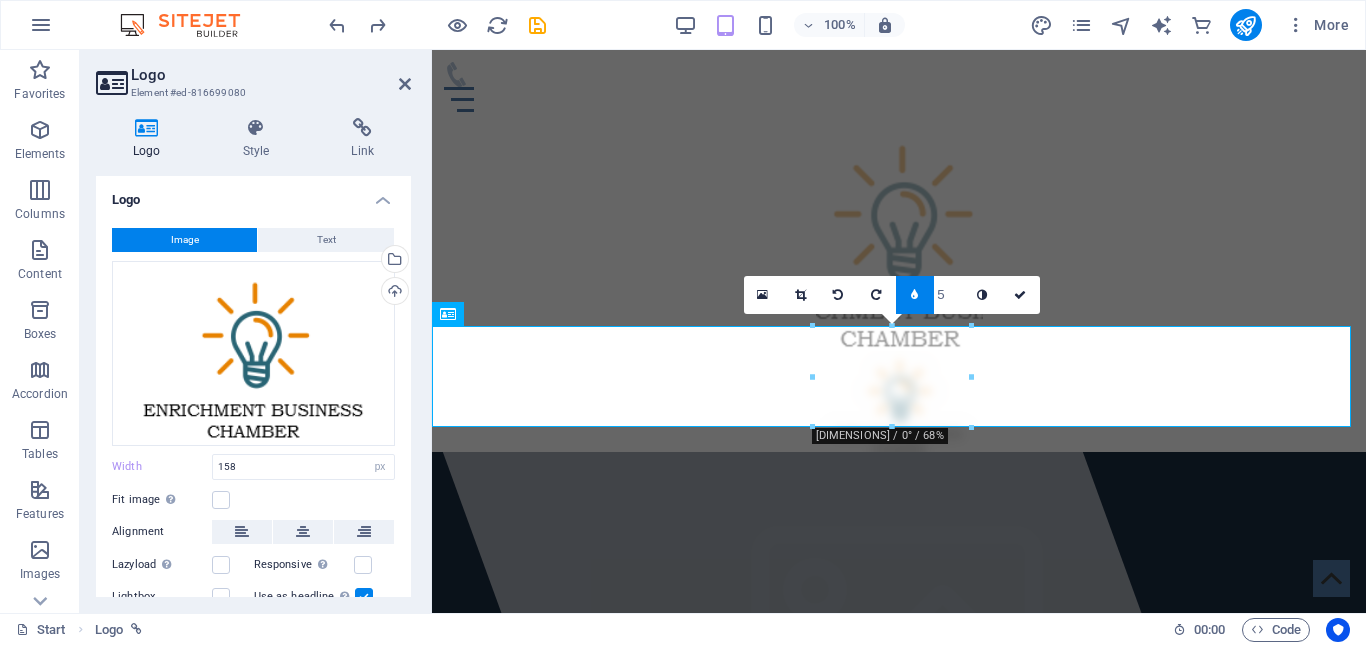 click at bounding box center [891, 695] 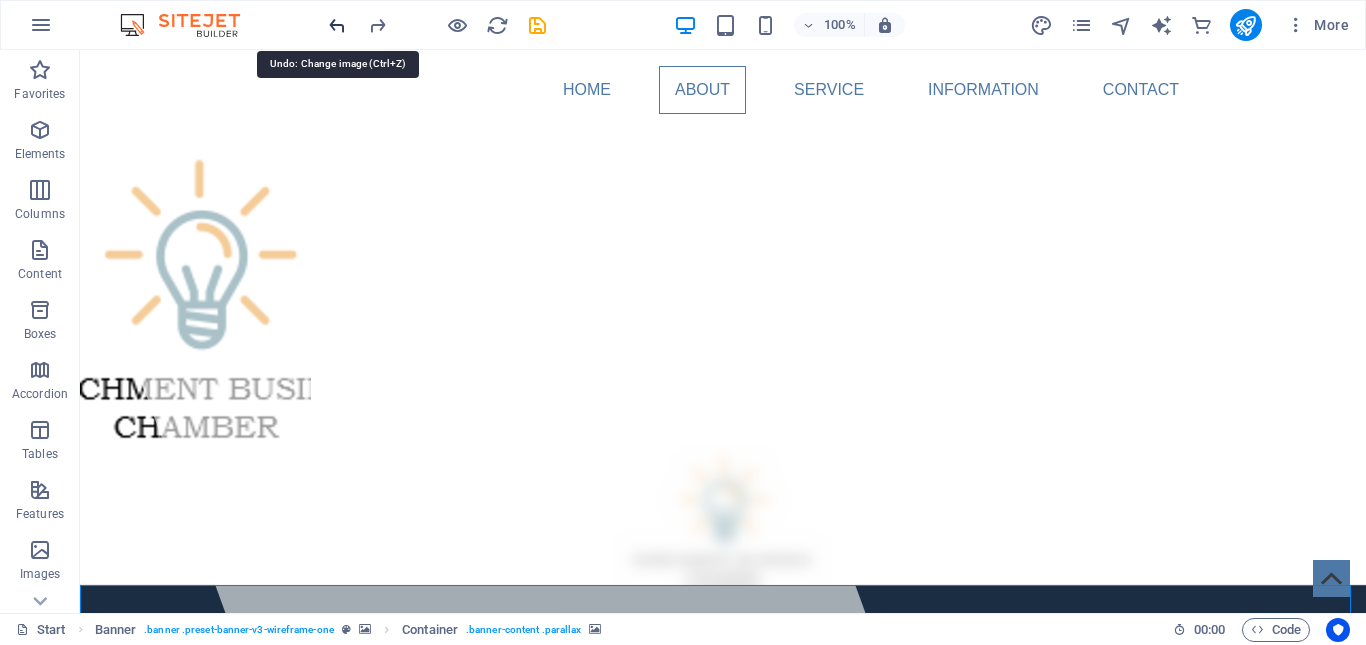click at bounding box center [337, 25] 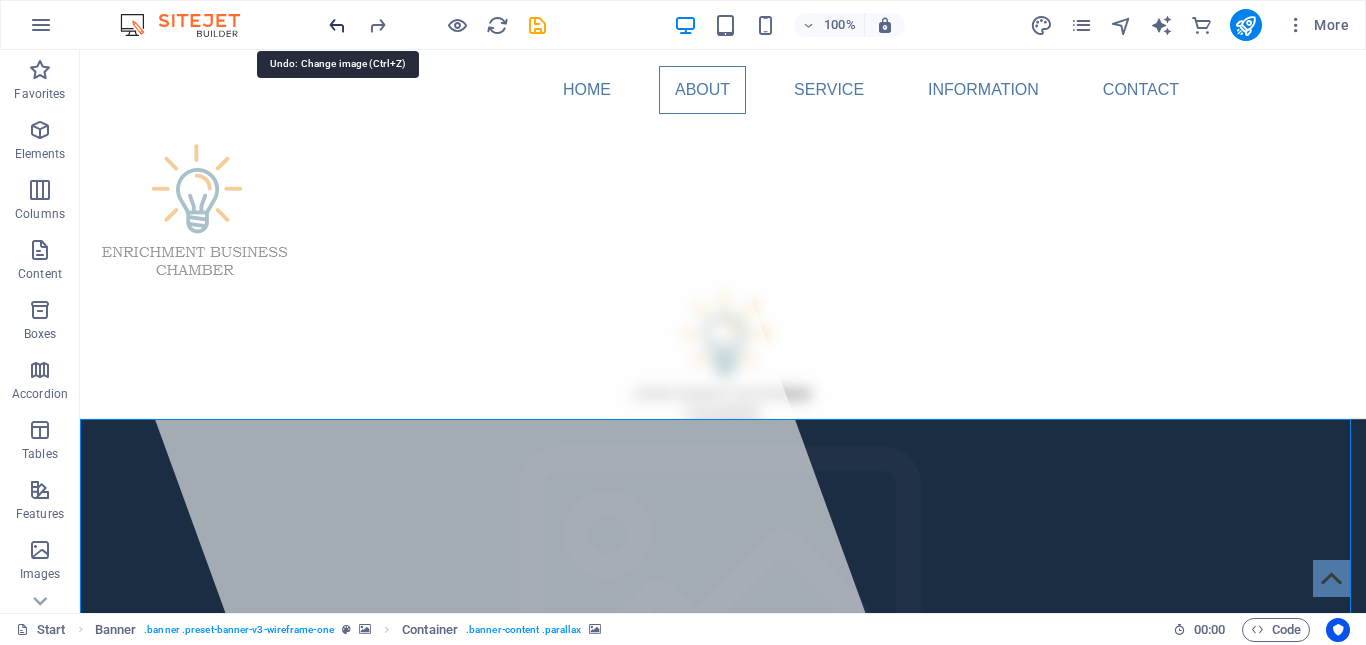 click at bounding box center (337, 25) 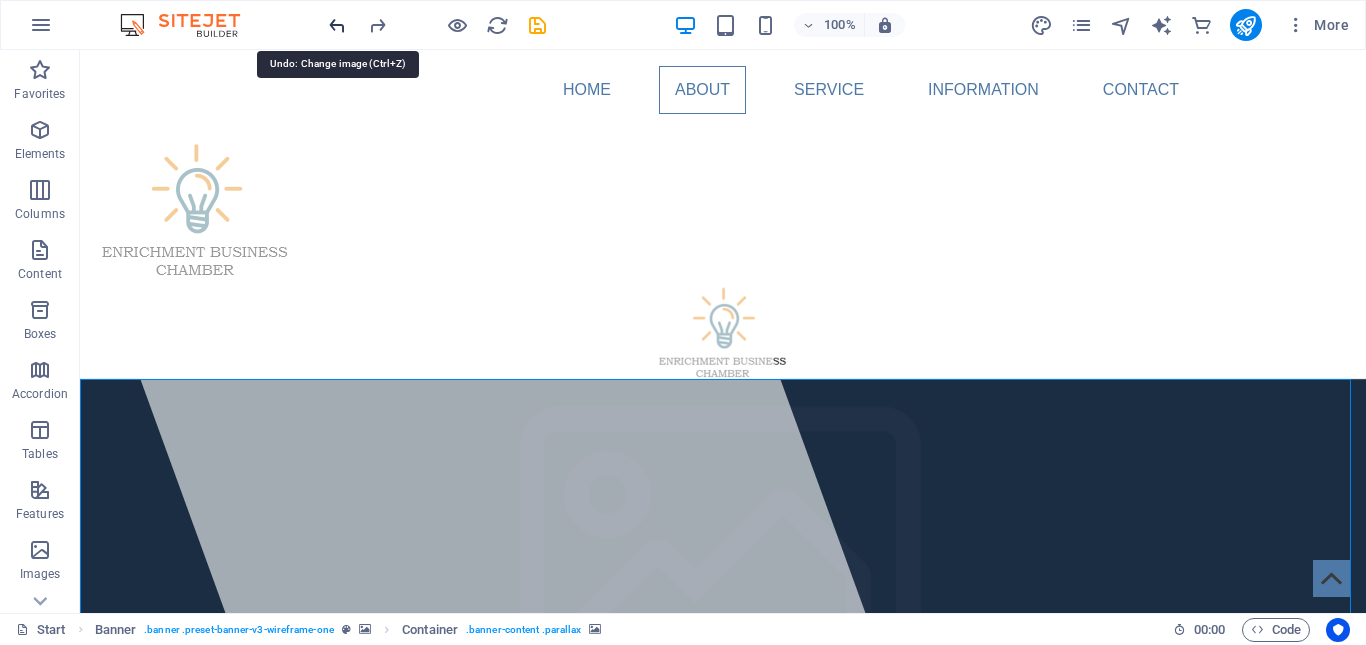 click at bounding box center [337, 25] 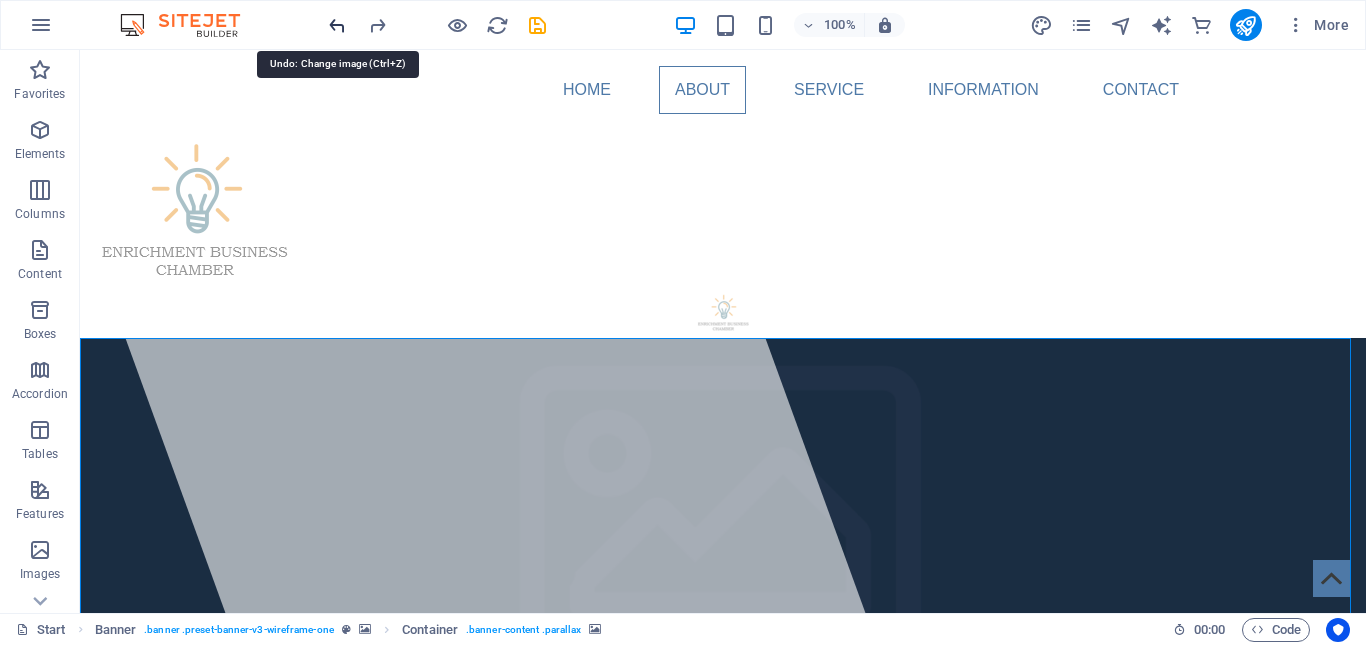 click at bounding box center [337, 25] 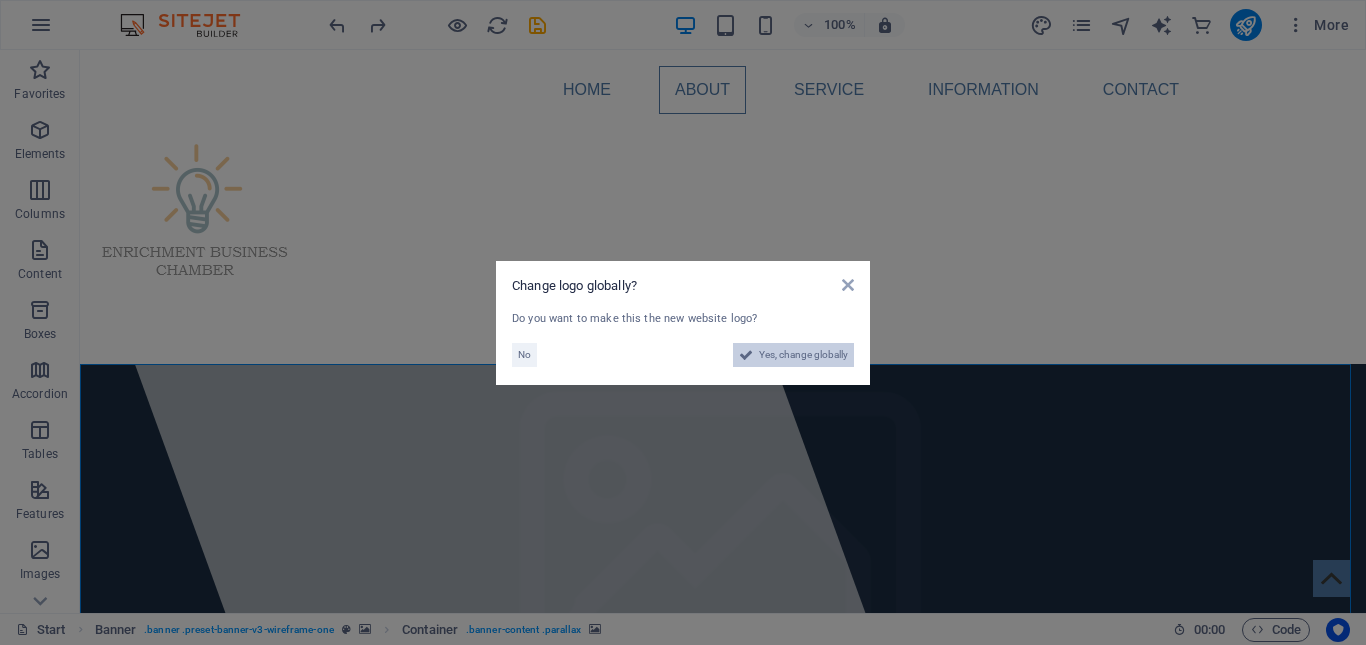 click on "Yes, change globally" at bounding box center [793, 355] 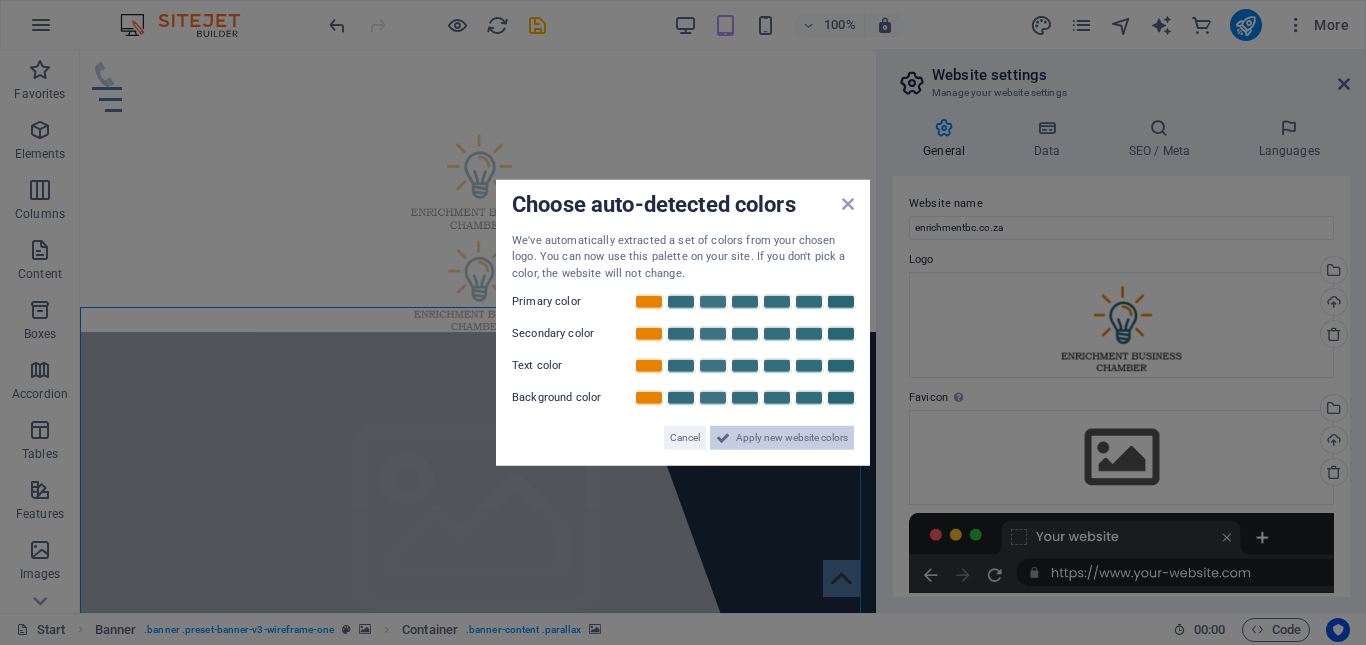 click on "Apply new website colors" at bounding box center (792, 438) 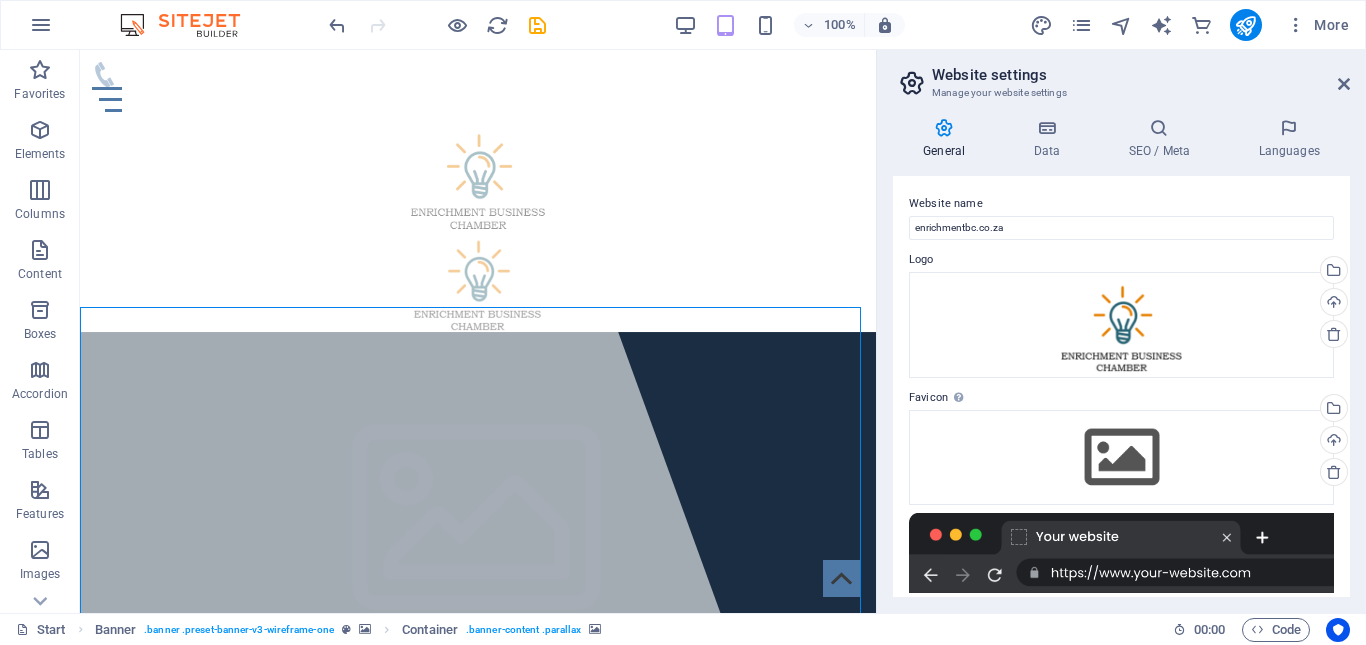 click at bounding box center (1121, 553) 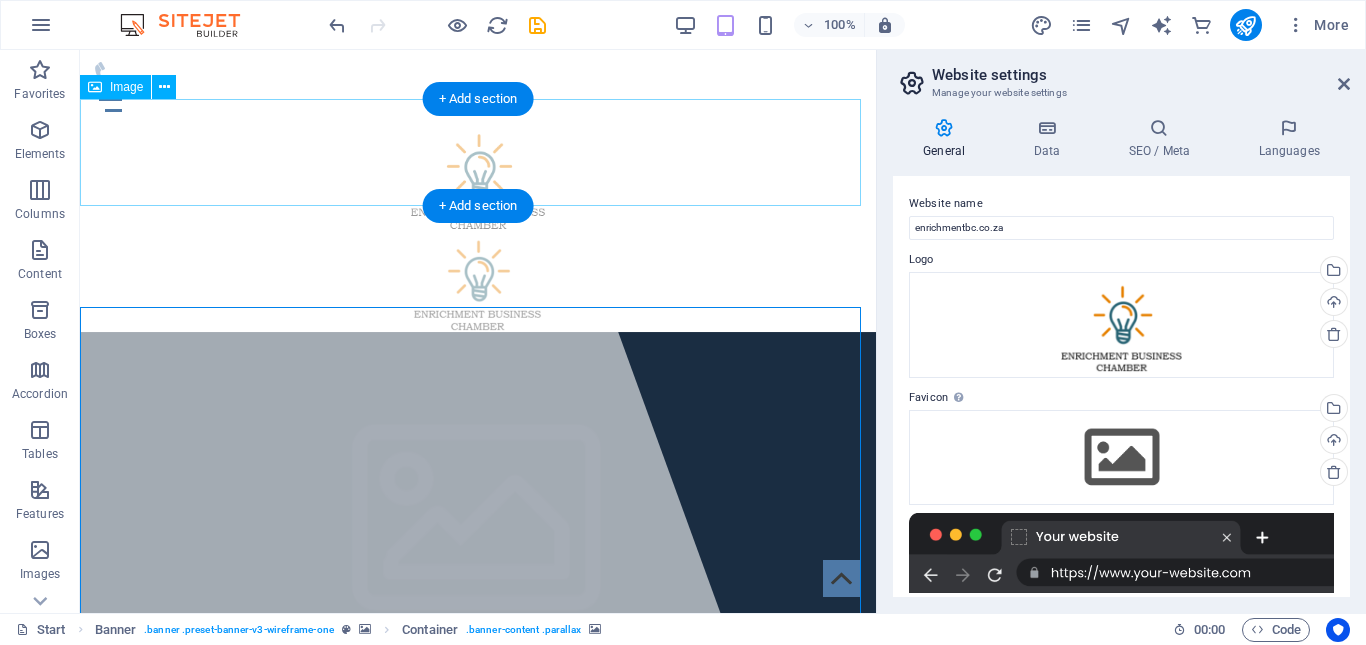 click at bounding box center (478, 177) 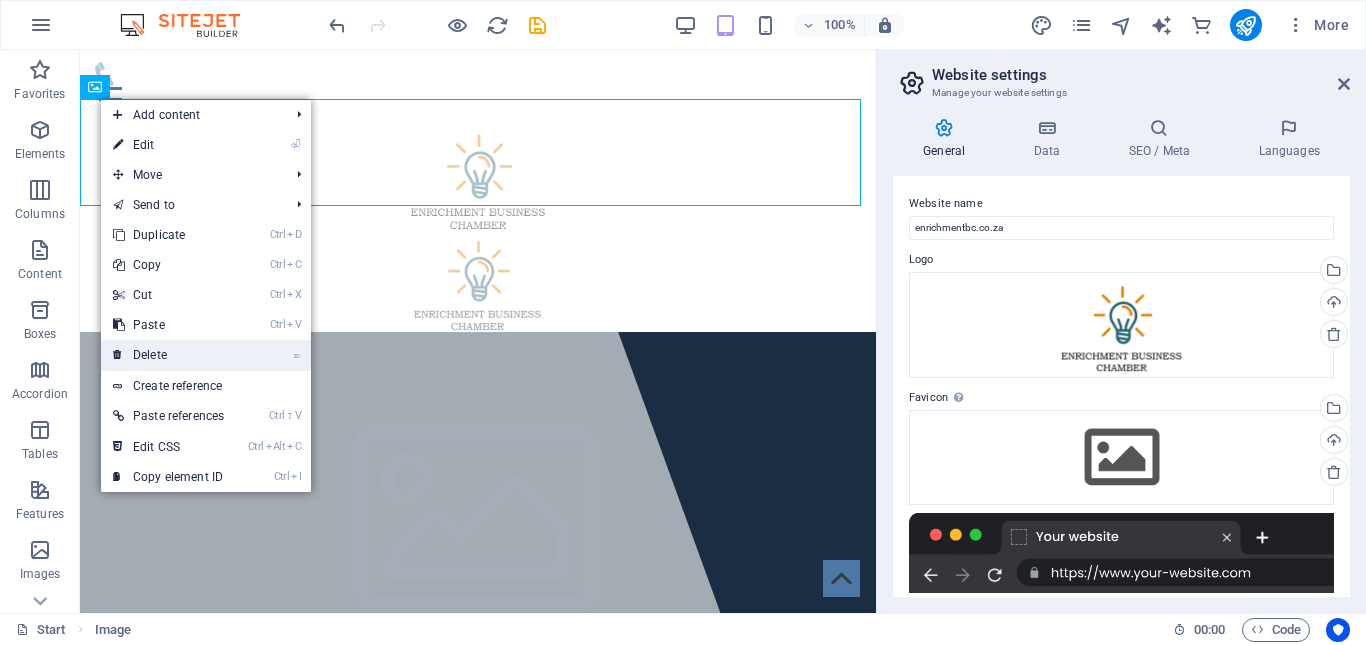 click on "⌦  Delete" at bounding box center [168, 355] 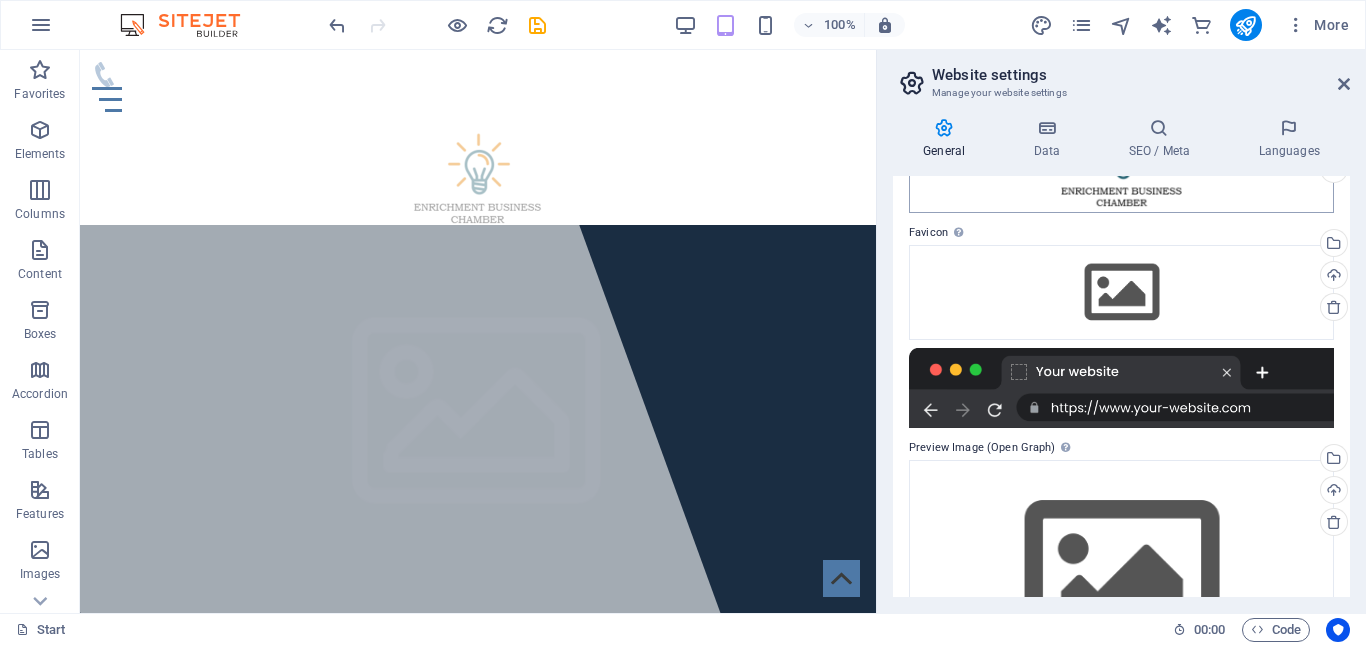 scroll, scrollTop: 0, scrollLeft: 0, axis: both 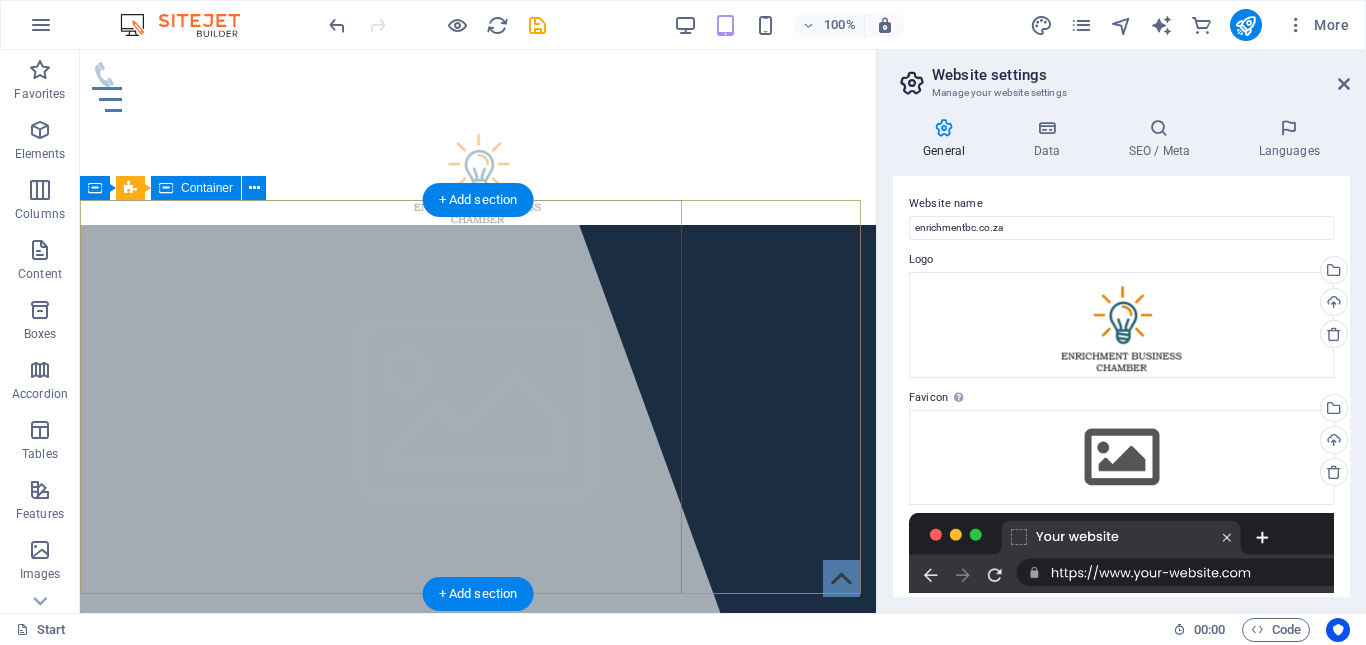 click at bounding box center (298, 331) 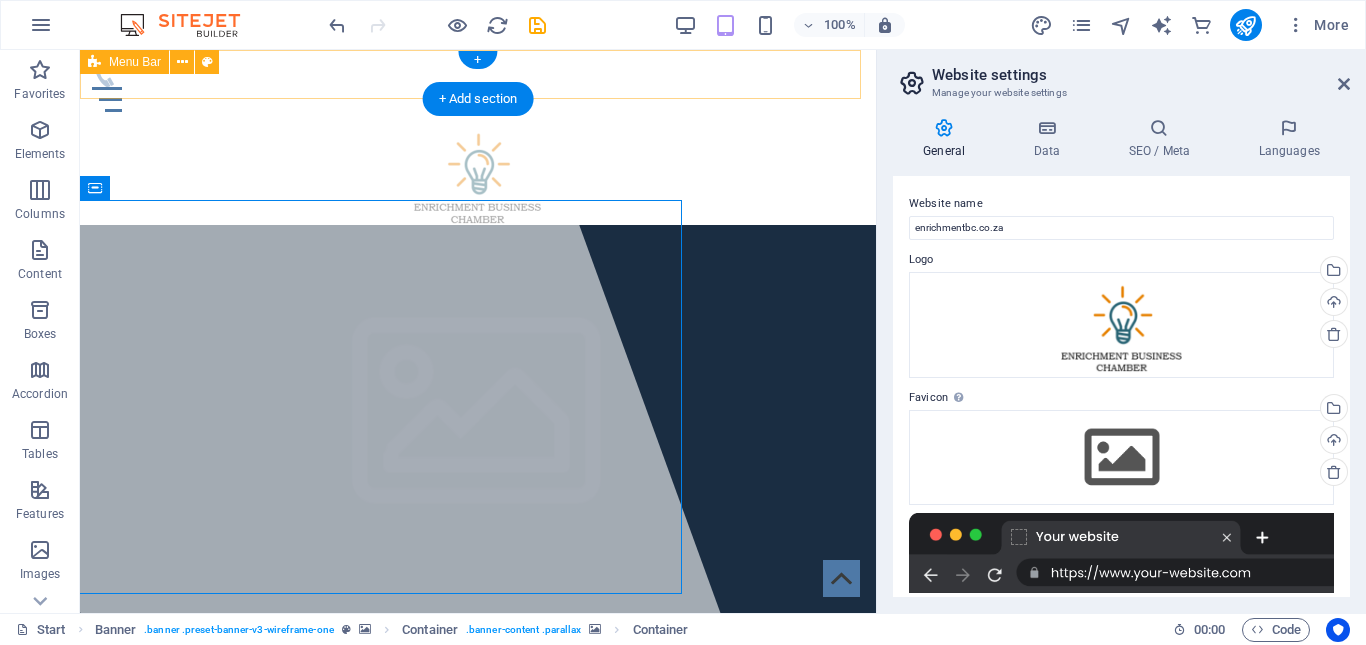 click on "Home About Service Information Contact" at bounding box center [478, 87] 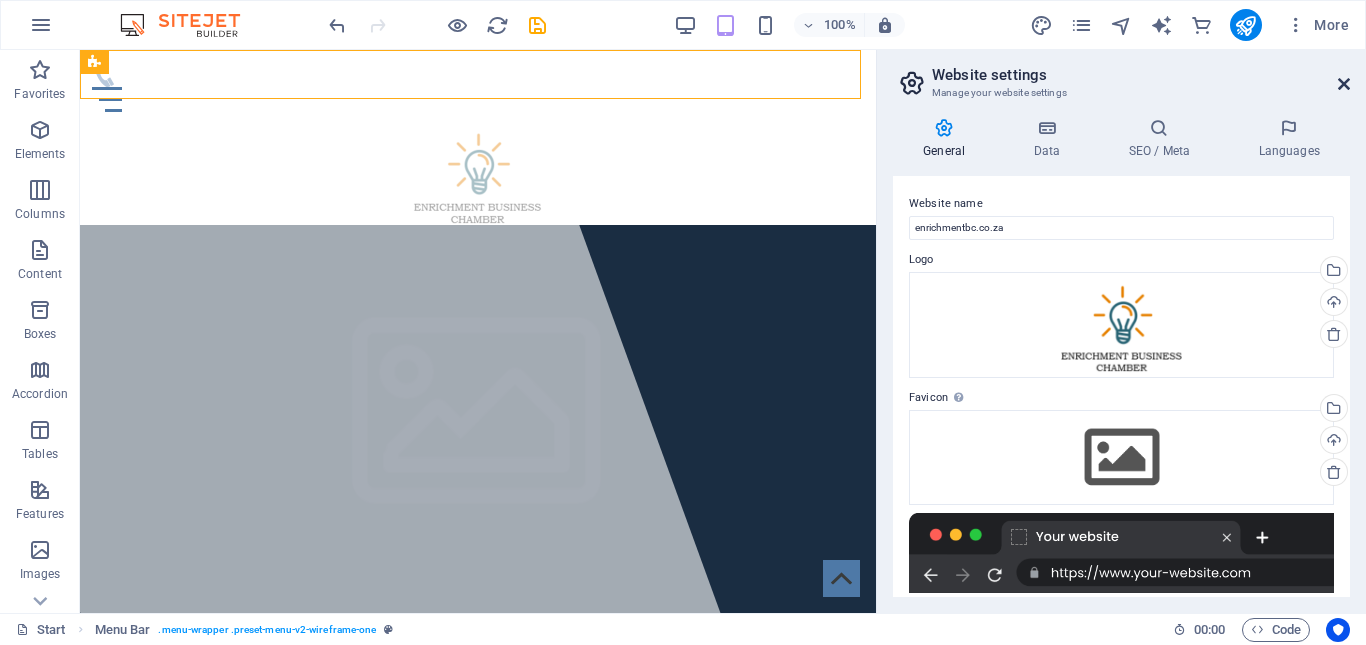 click at bounding box center (1344, 84) 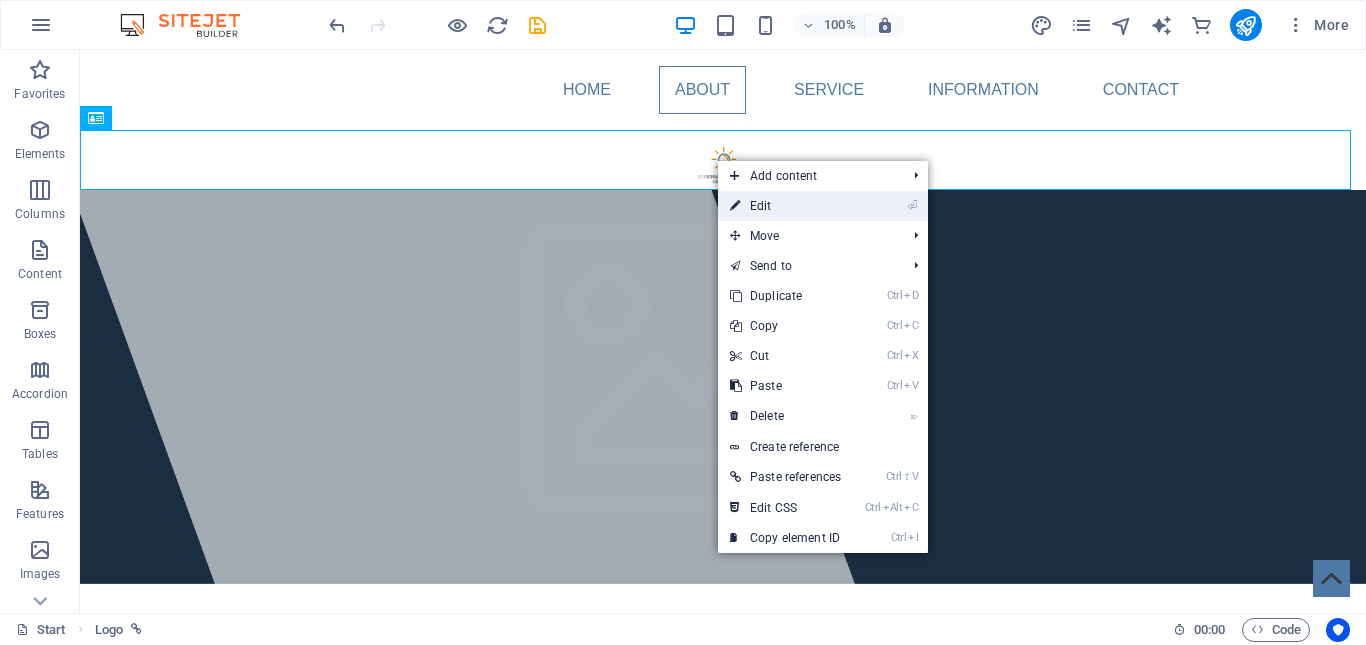 click on "⏎  Edit" at bounding box center [785, 206] 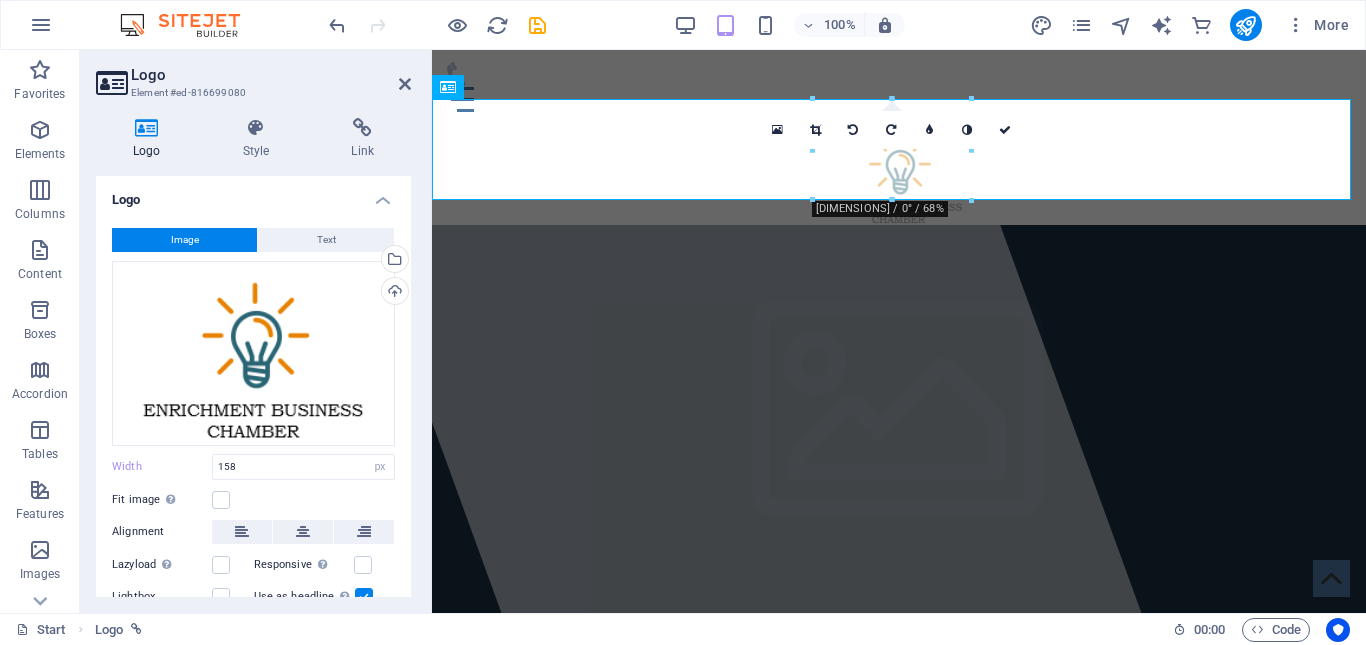 drag, startPoint x: 883, startPoint y: 155, endPoint x: 842, endPoint y: 161, distance: 41.4367 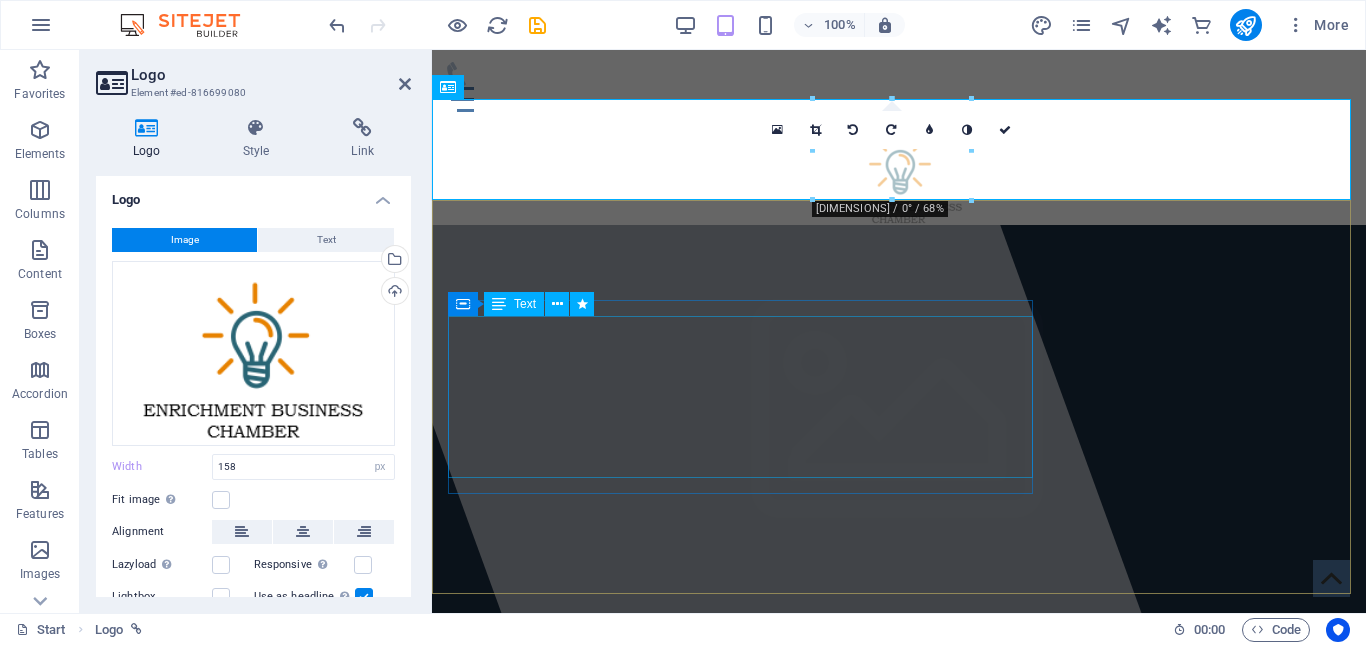 click on "Investing       in  Bright Ideas" at bounding box center [899, 1258] 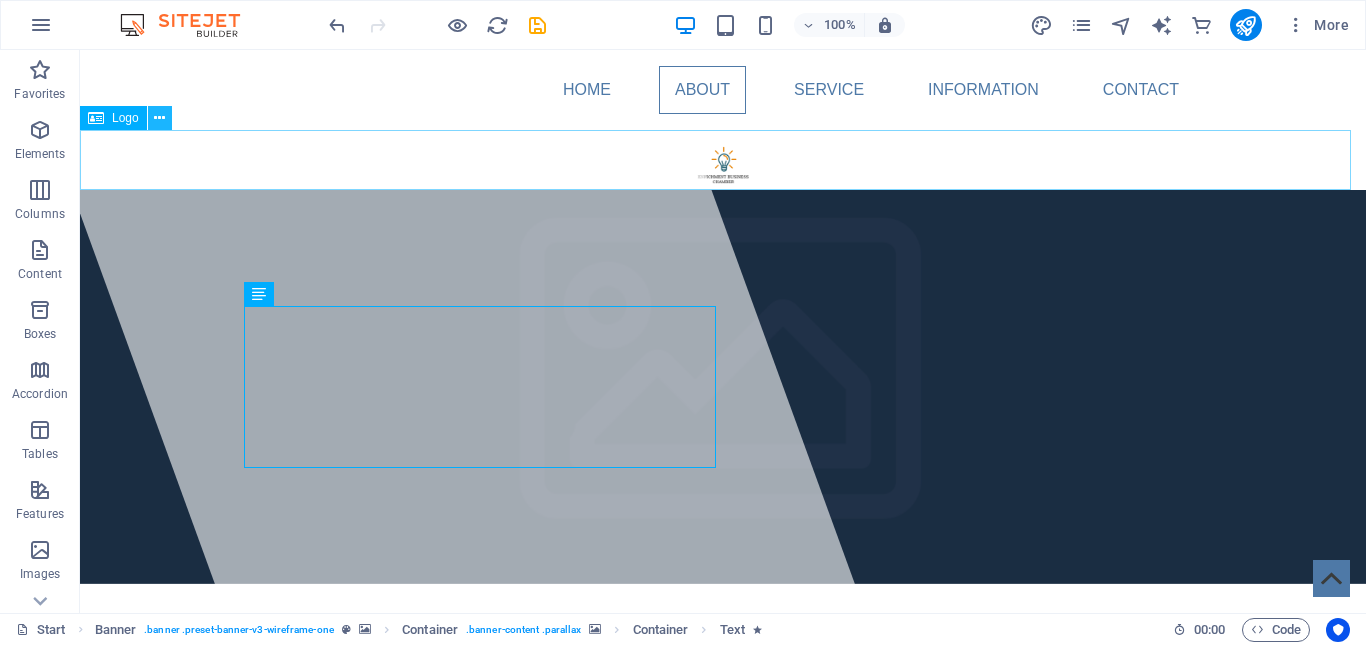 click at bounding box center [159, 118] 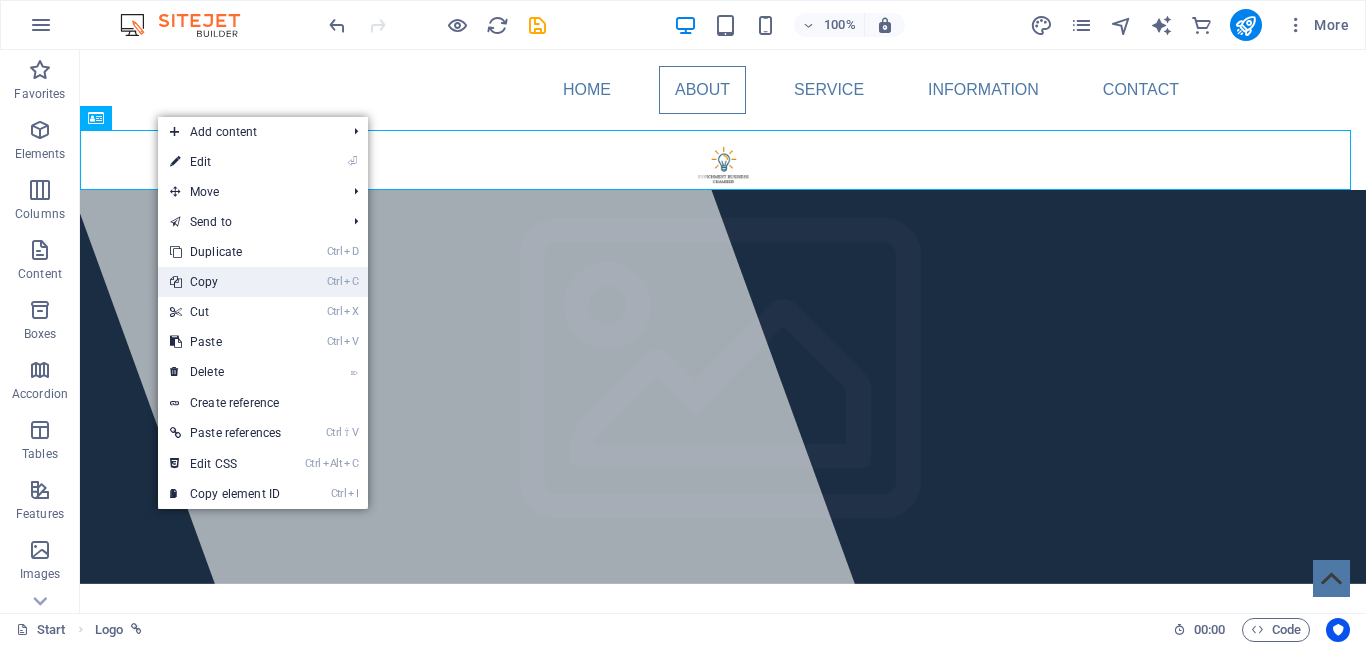 click on "Ctrl C  Copy" at bounding box center (225, 282) 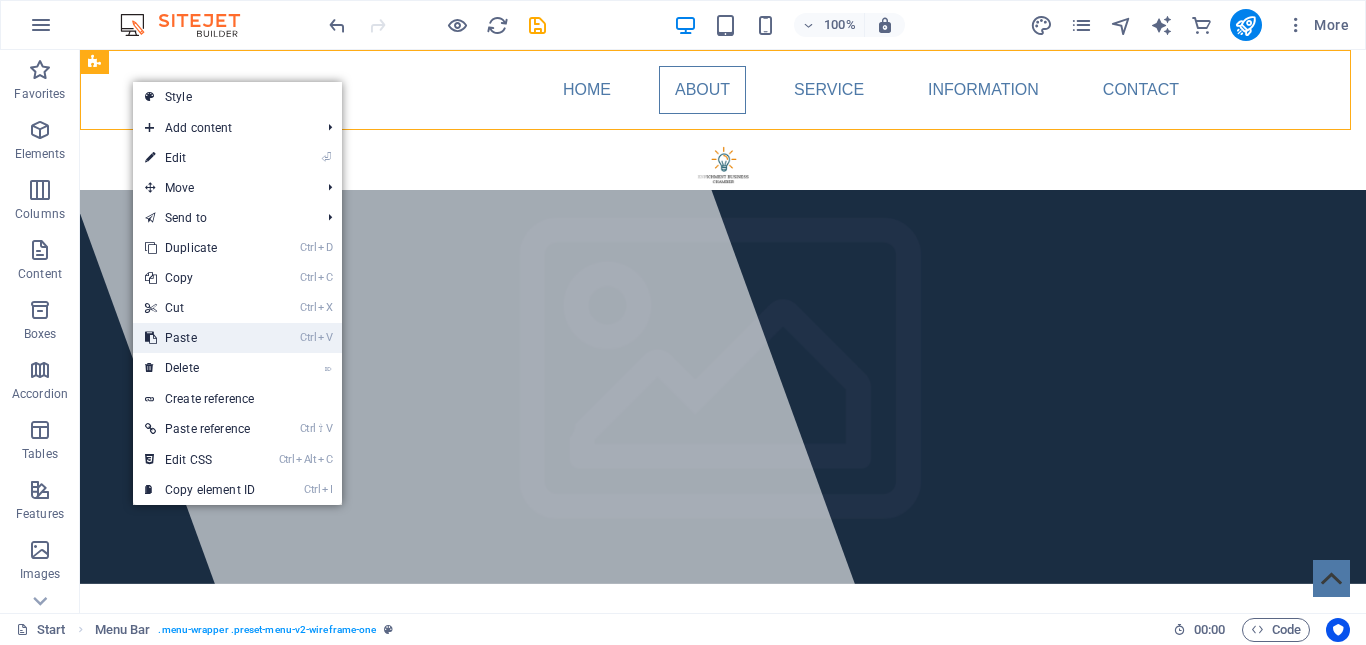 click on "Ctrl V  Paste" at bounding box center (200, 338) 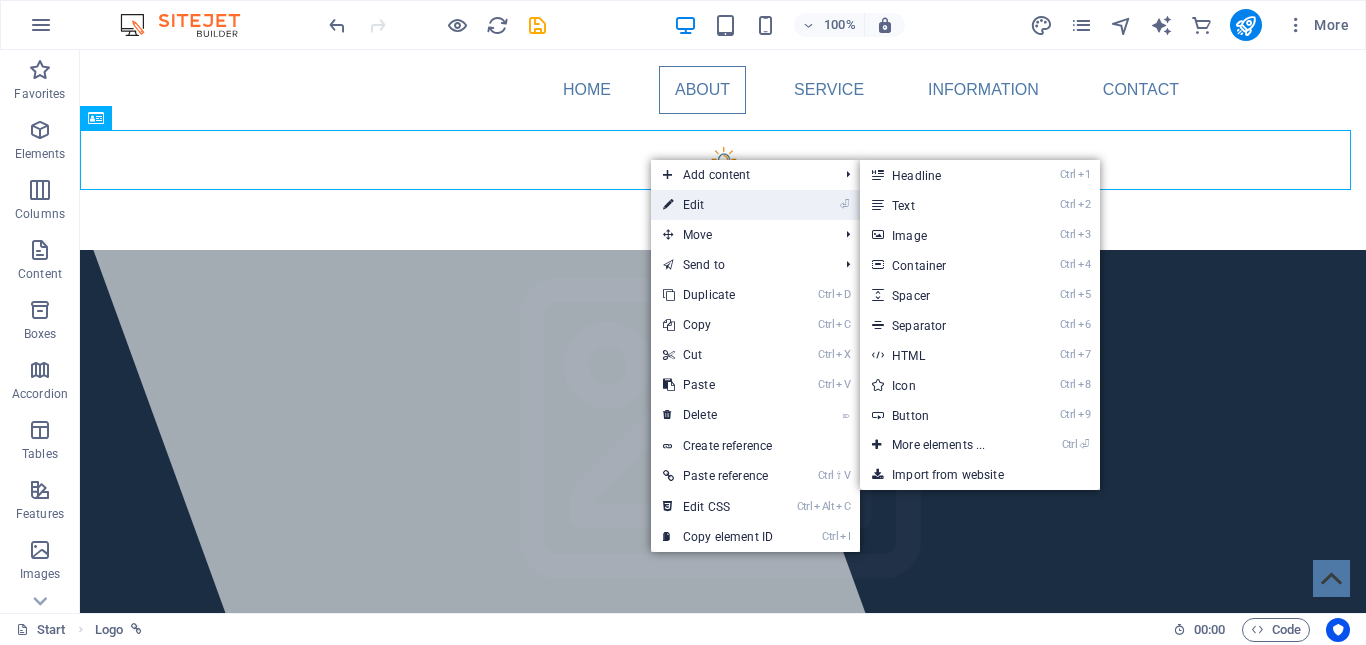 click on "⏎  Edit" at bounding box center [718, 205] 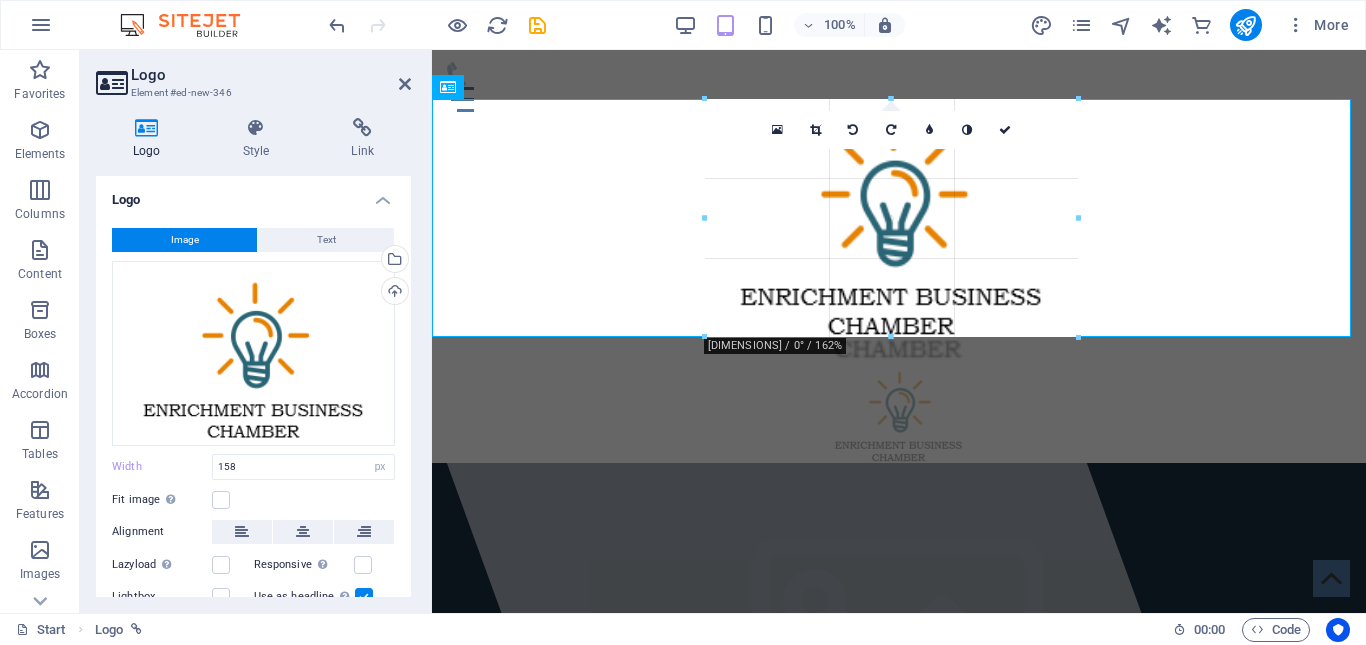 drag, startPoint x: 973, startPoint y: 199, endPoint x: 1089, endPoint y: 339, distance: 181.8131 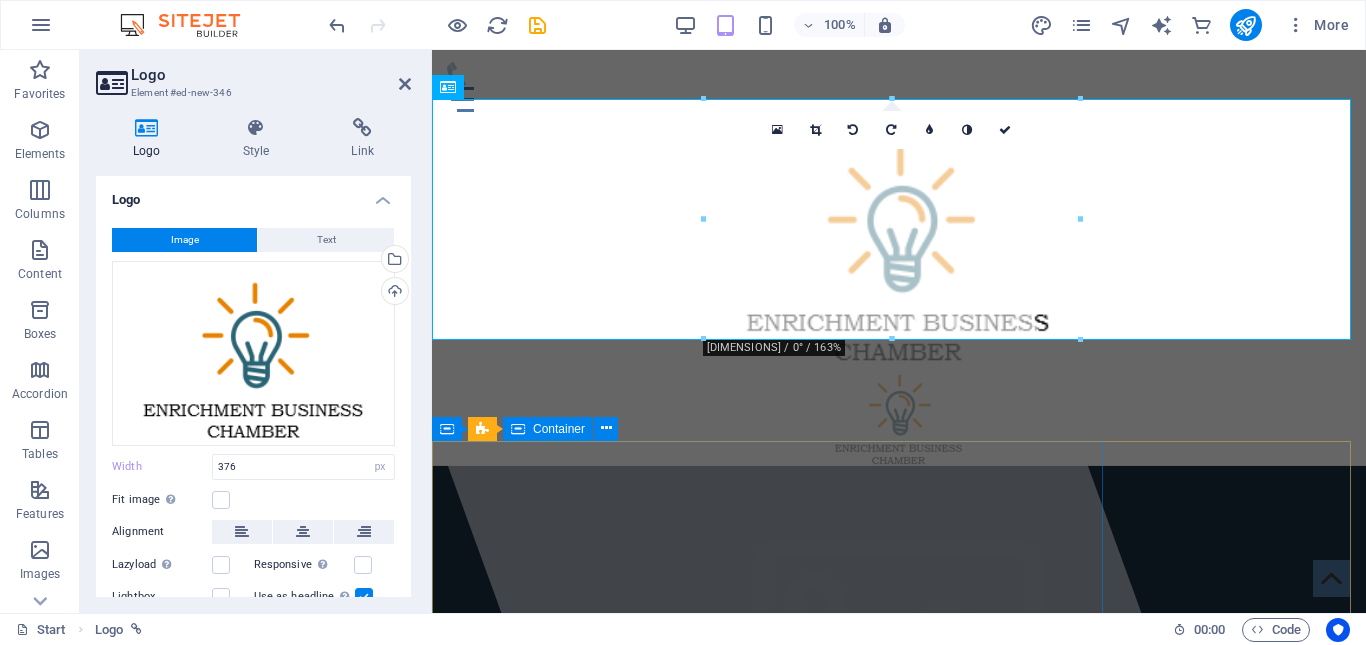 click at bounding box center [719, 331] 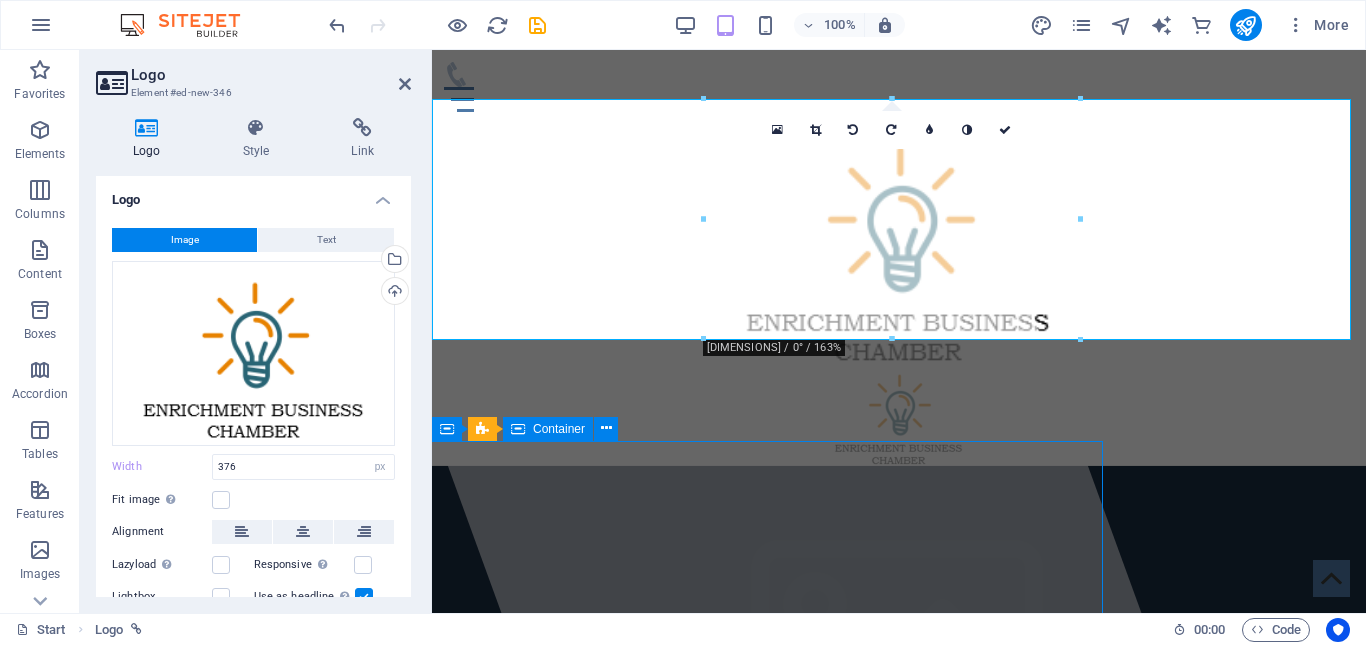 click at bounding box center (719, 331) 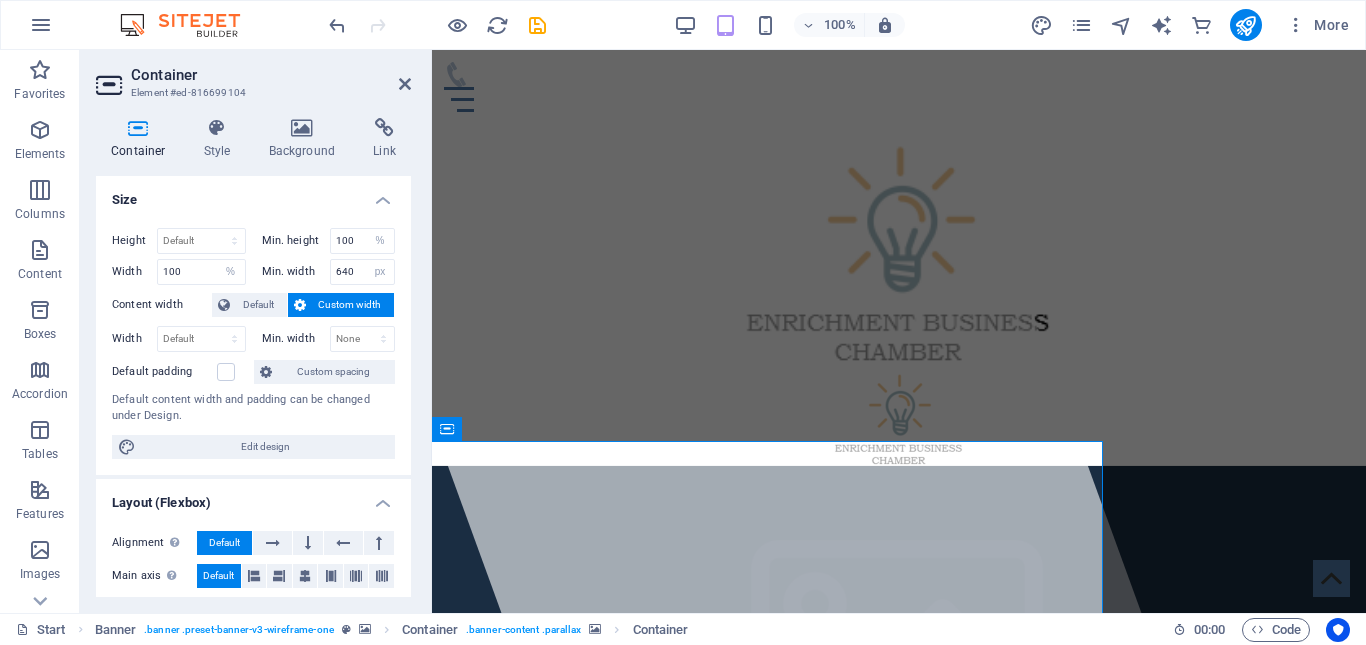 click at bounding box center (891, 704) 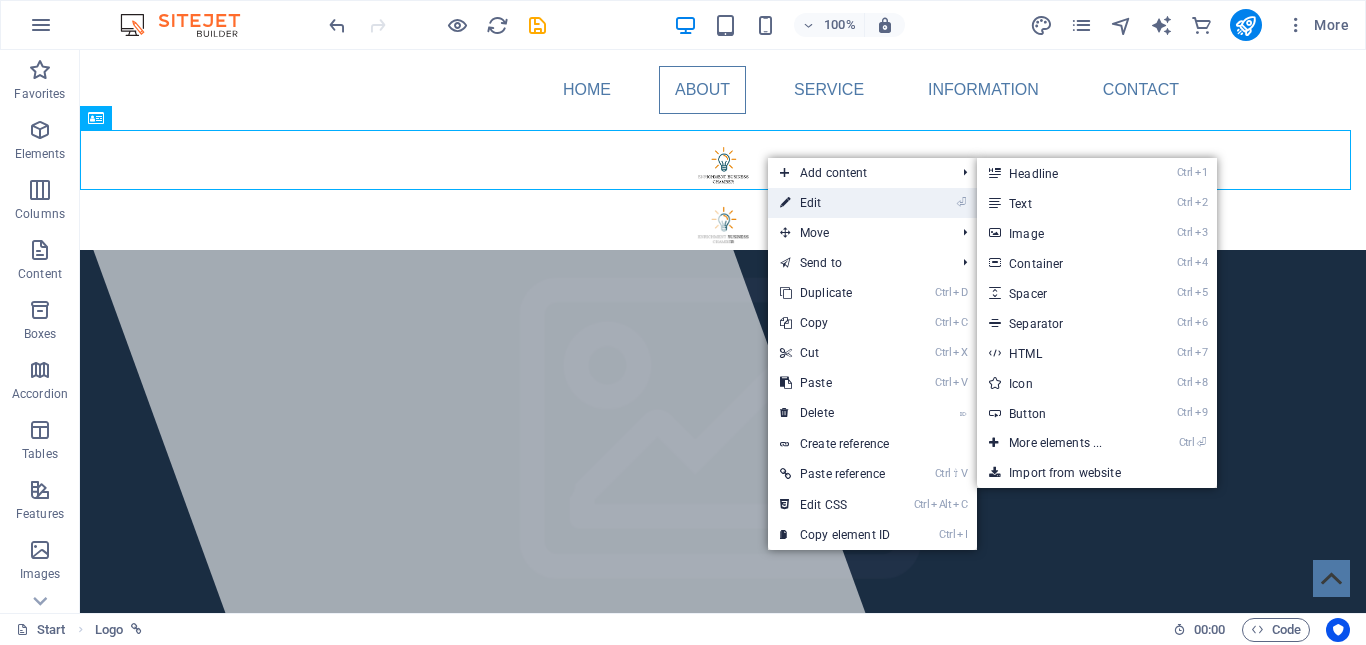 click at bounding box center (785, 203) 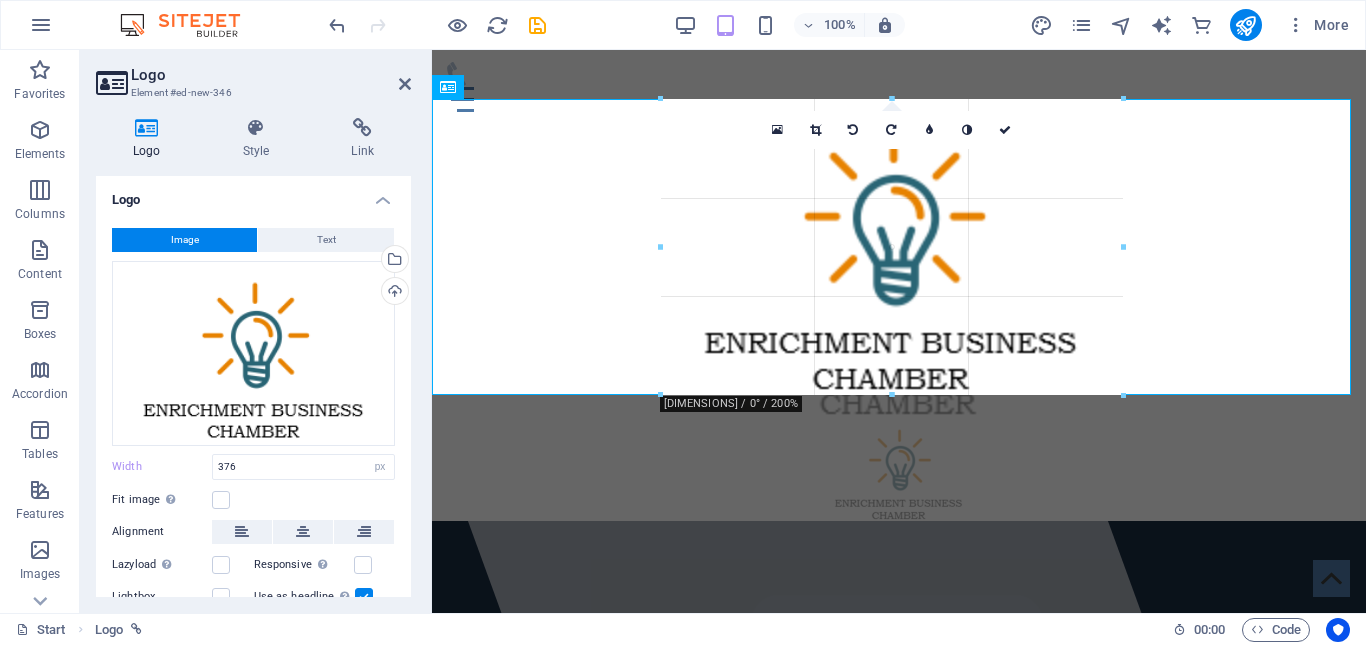 drag, startPoint x: 1078, startPoint y: 340, endPoint x: 736, endPoint y: 473, distance: 366.95096 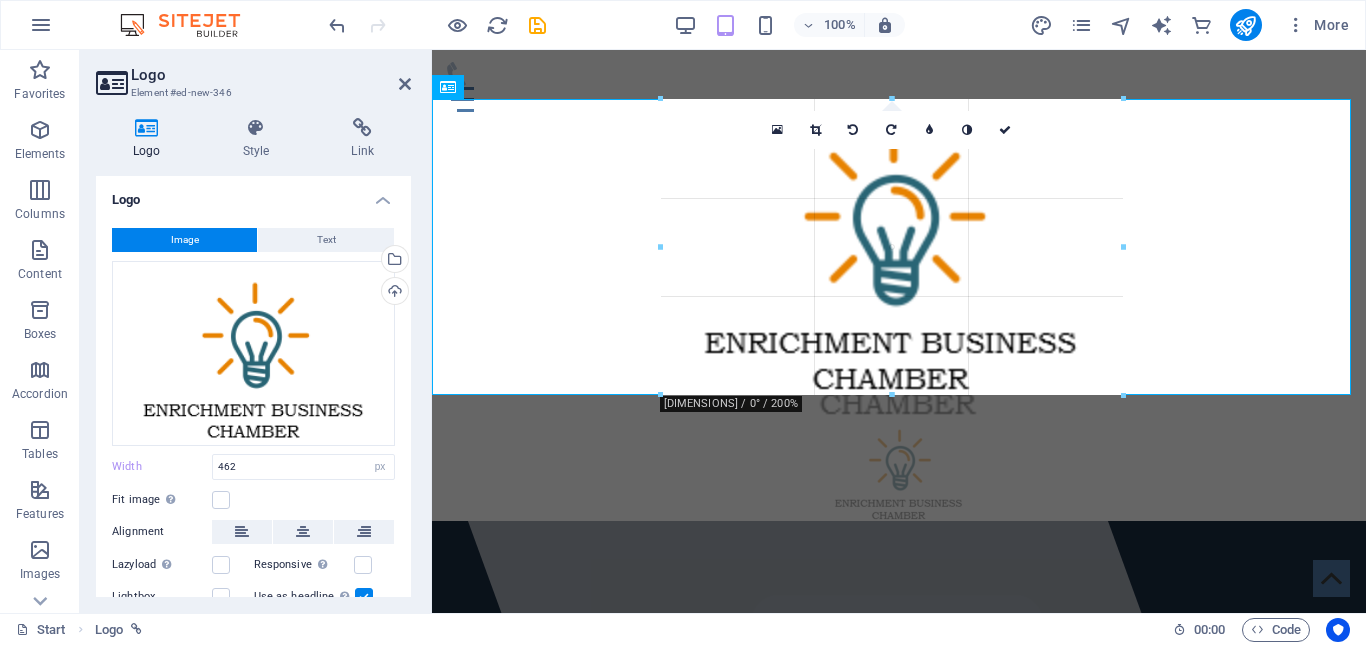drag, startPoint x: 1122, startPoint y: 392, endPoint x: 1173, endPoint y: 508, distance: 126.71622 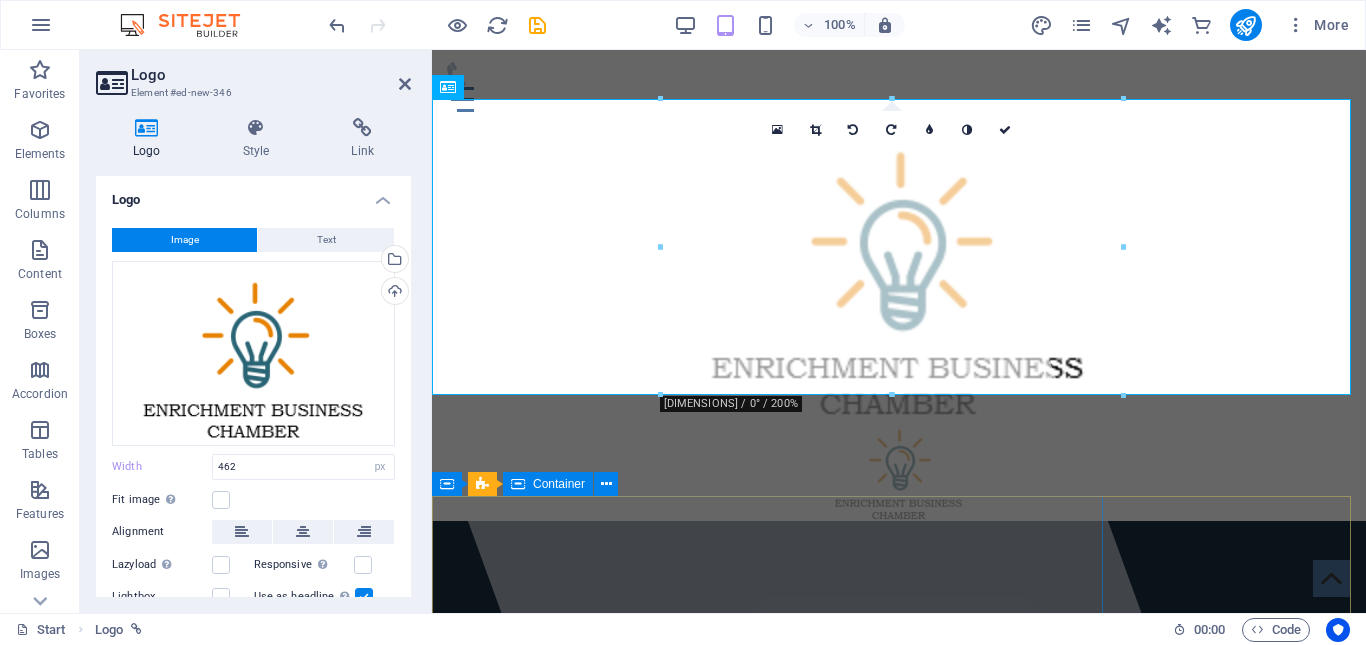 click at bounding box center [719, 331] 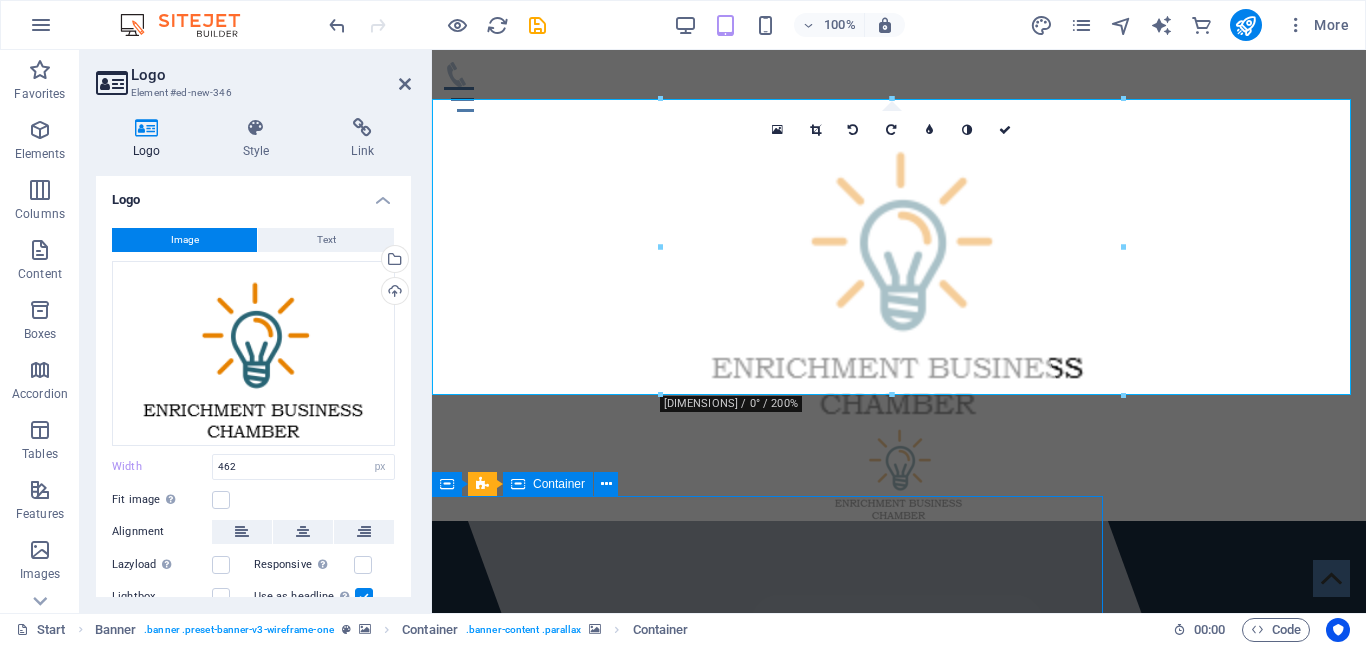 click at bounding box center [719, 331] 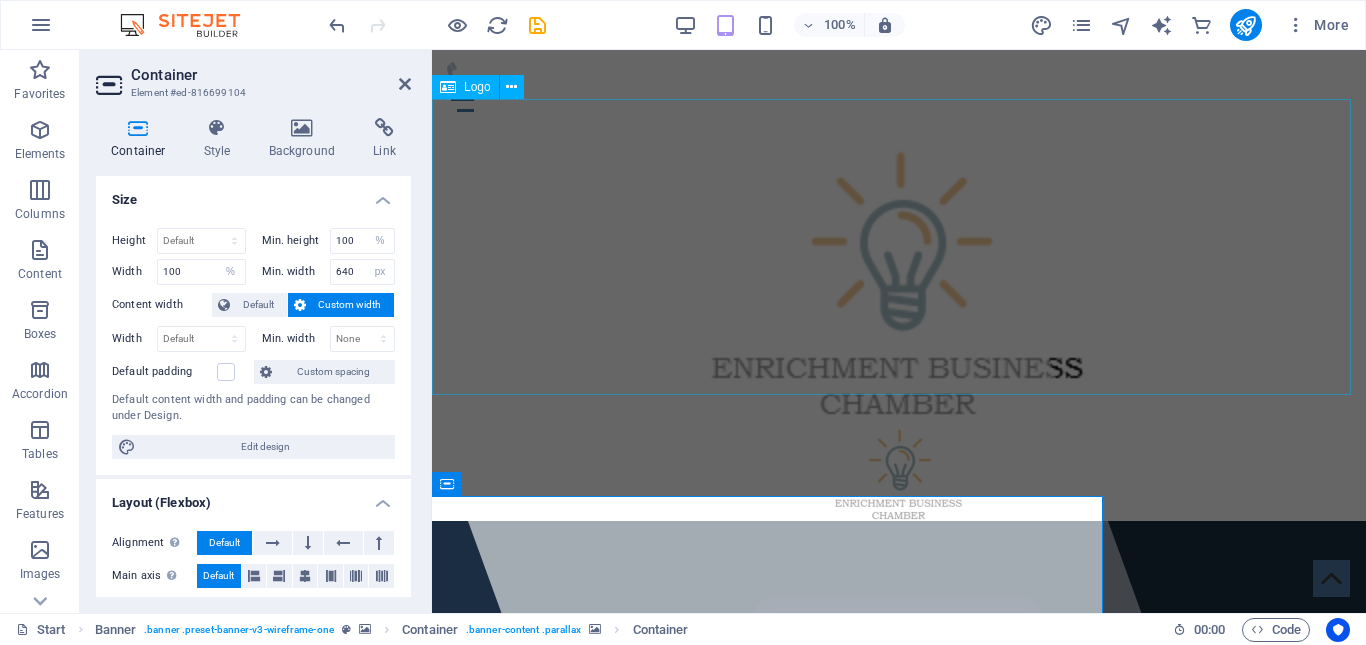click at bounding box center (899, 272) 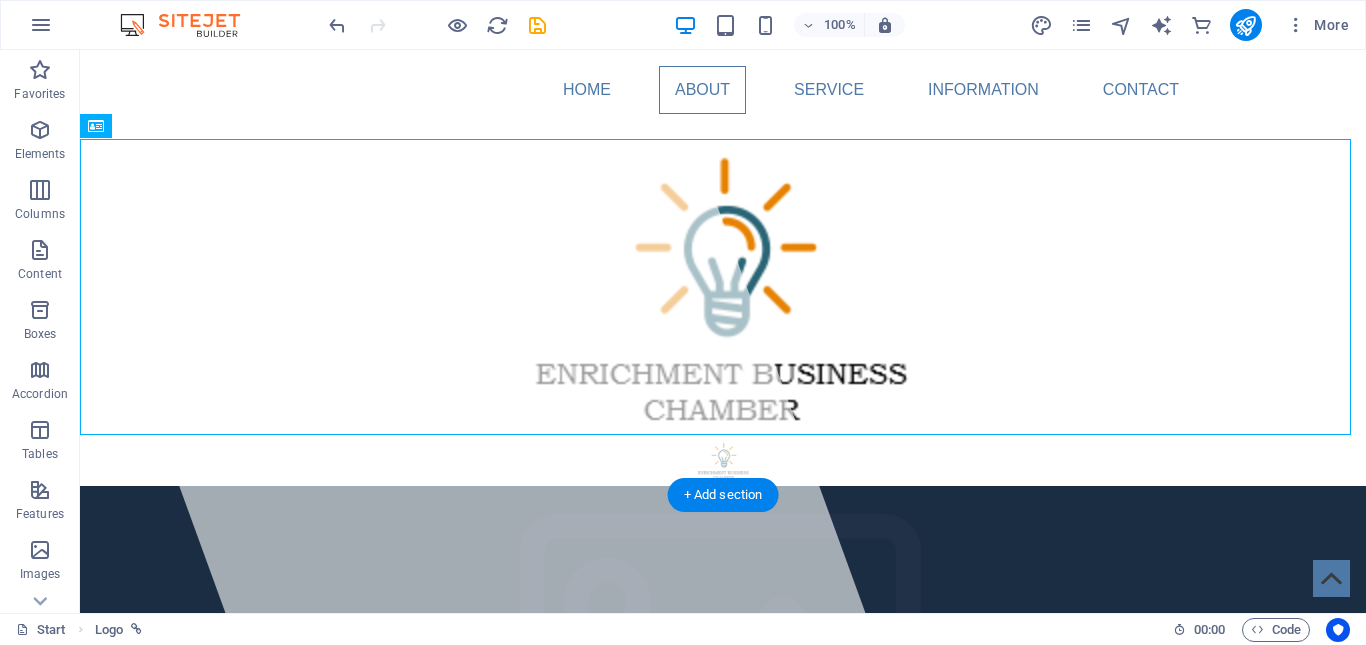 click at bounding box center (715, 702) 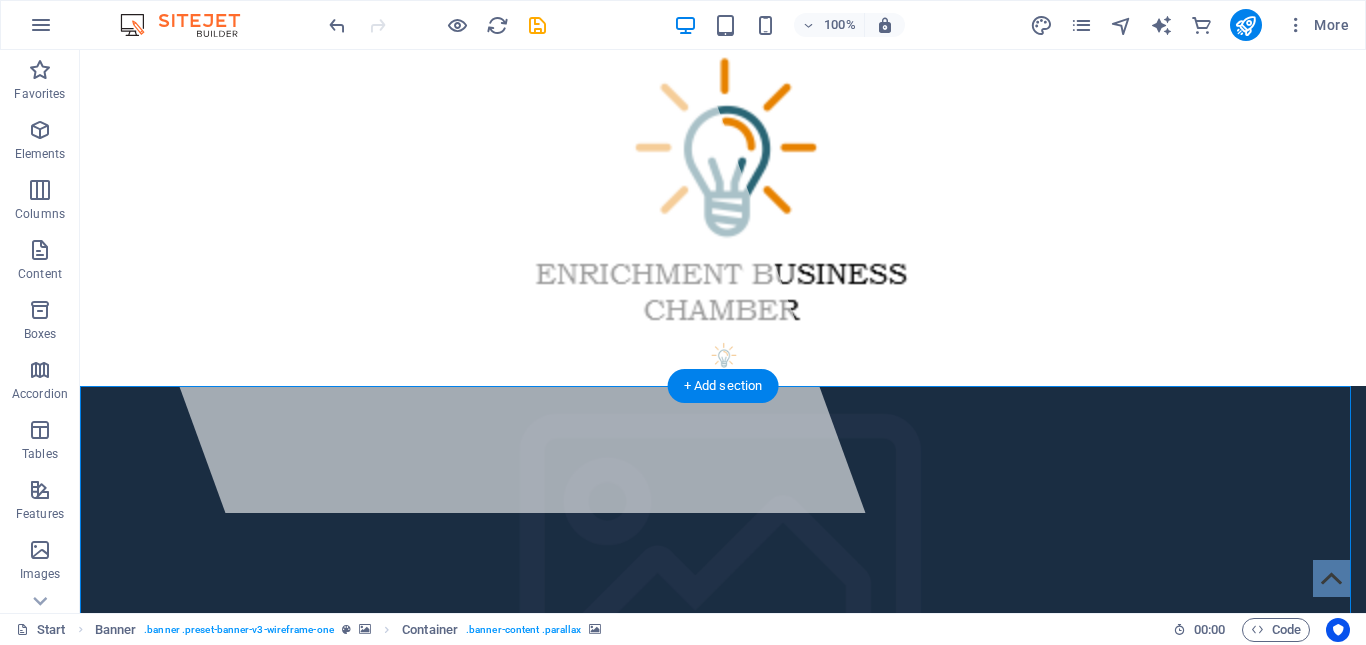 scroll, scrollTop: 0, scrollLeft: 0, axis: both 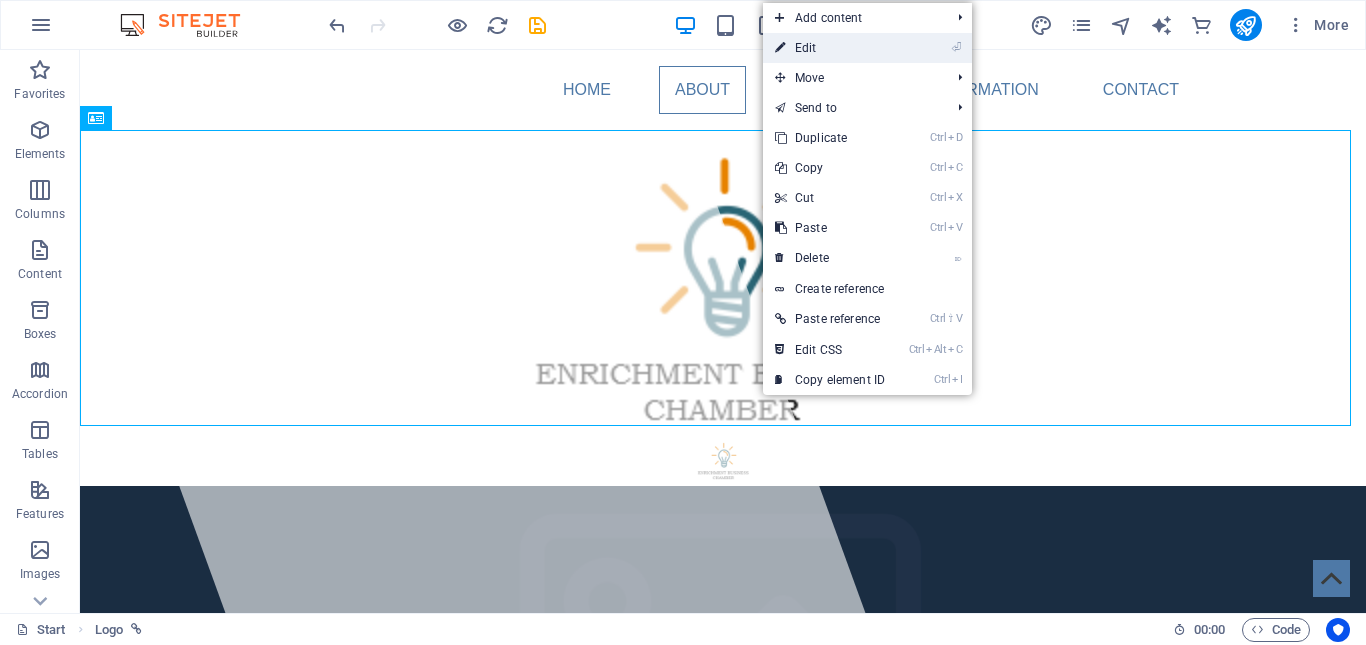 click on "⏎  Edit" at bounding box center (830, 48) 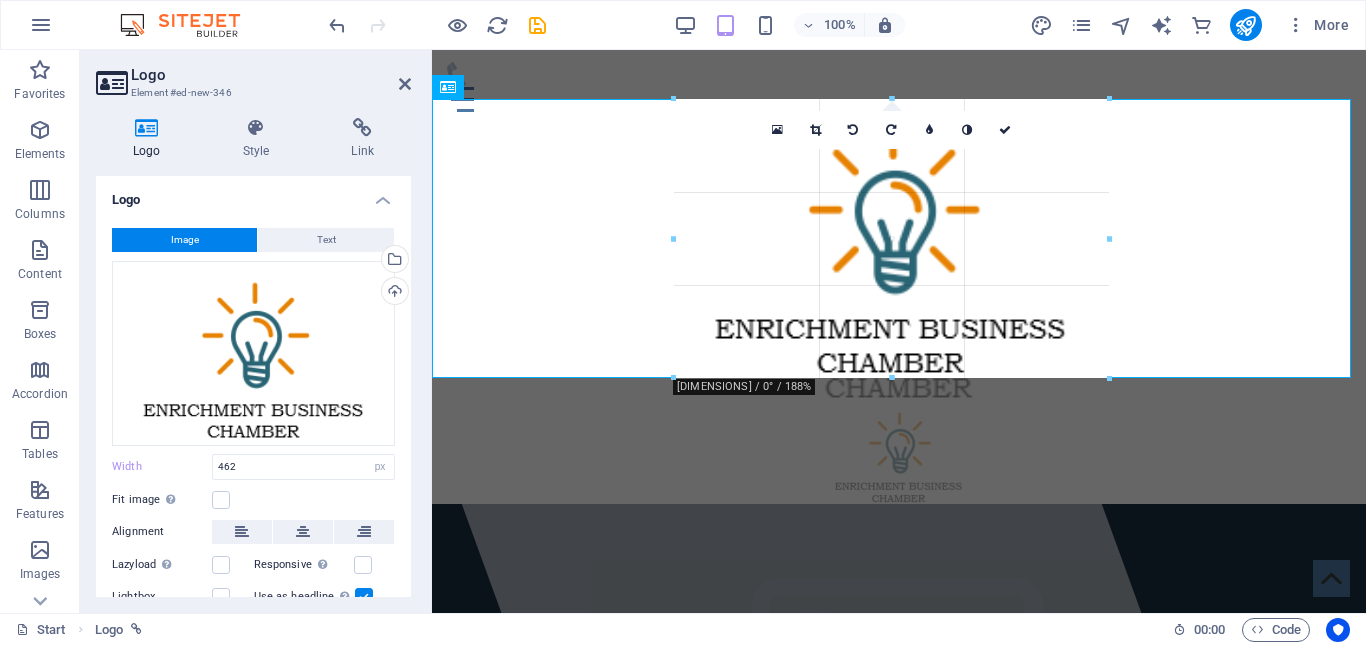 drag, startPoint x: 1121, startPoint y: 392, endPoint x: 1091, endPoint y: 363, distance: 41.725292 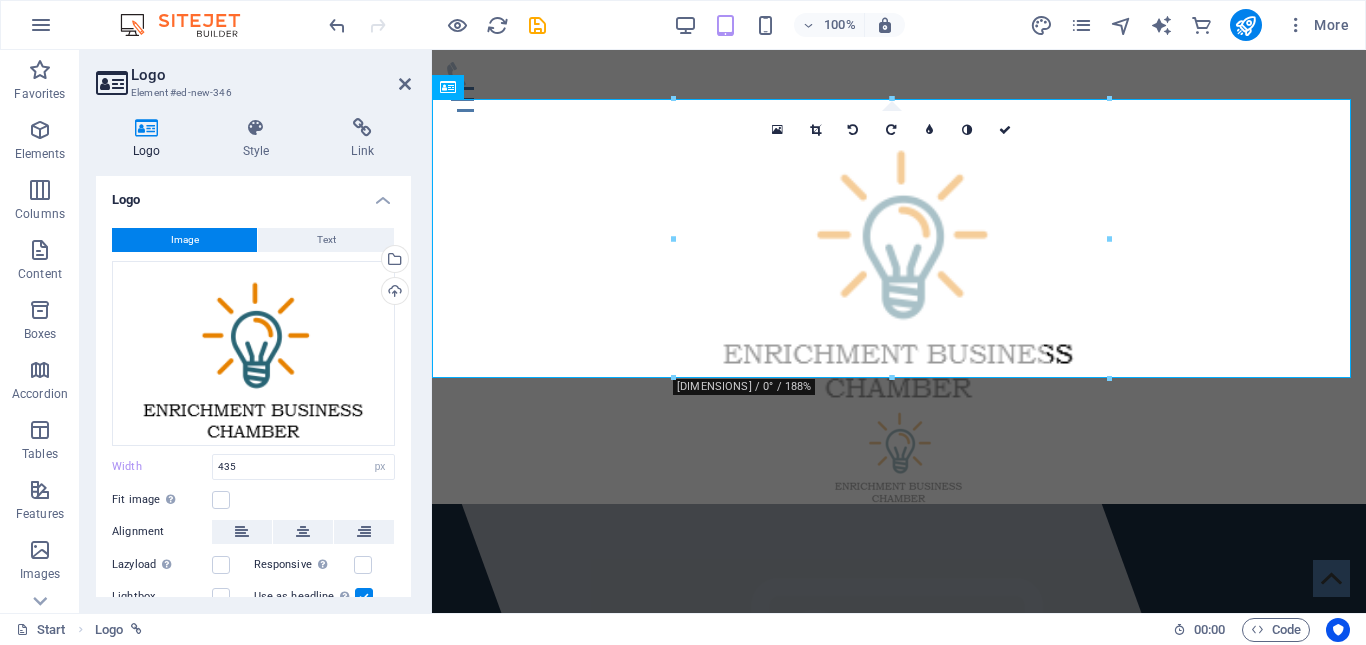 click at bounding box center [891, 726] 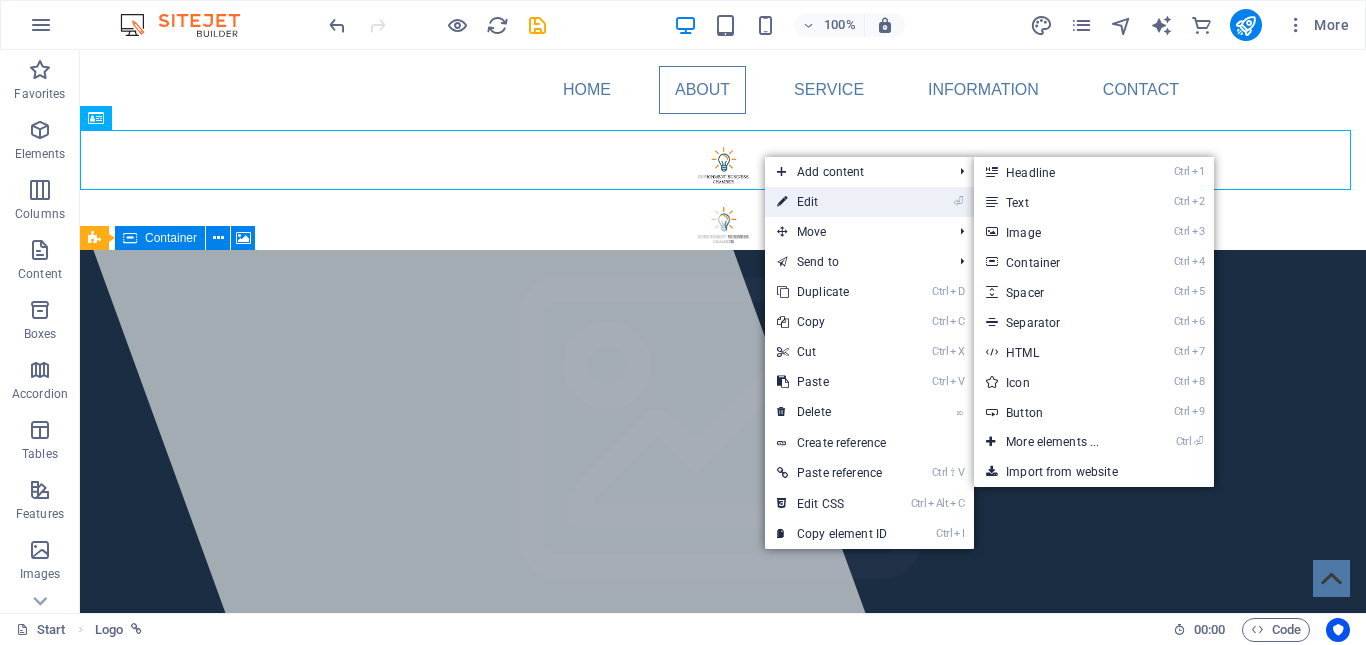 click on "⏎  Edit" at bounding box center [832, 202] 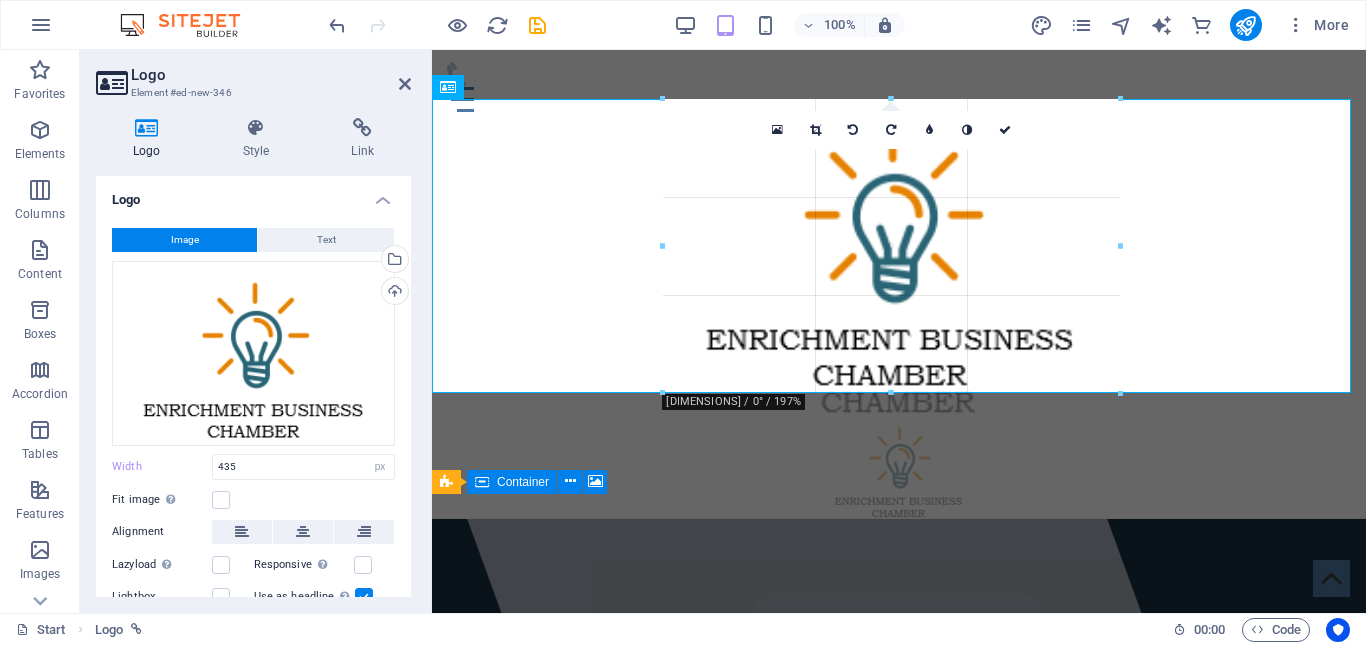 drag, startPoint x: 1106, startPoint y: 378, endPoint x: 1110, endPoint y: 399, distance: 21.377558 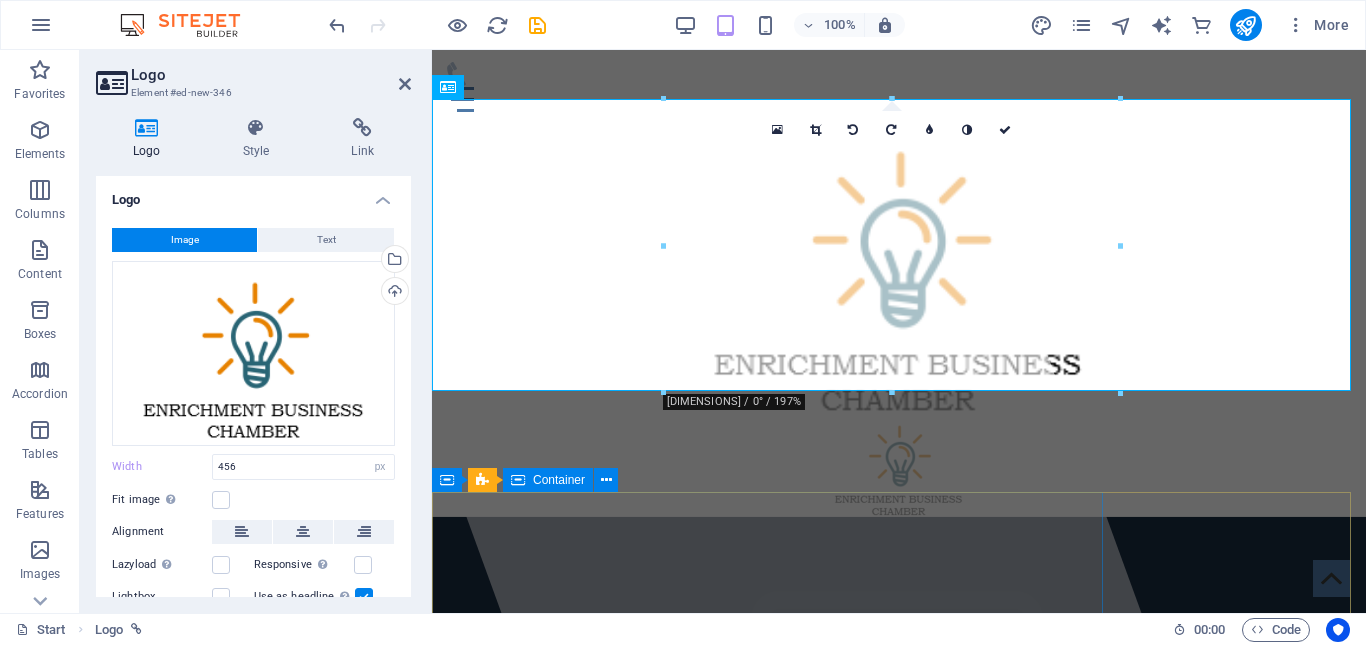 click at bounding box center [719, 331] 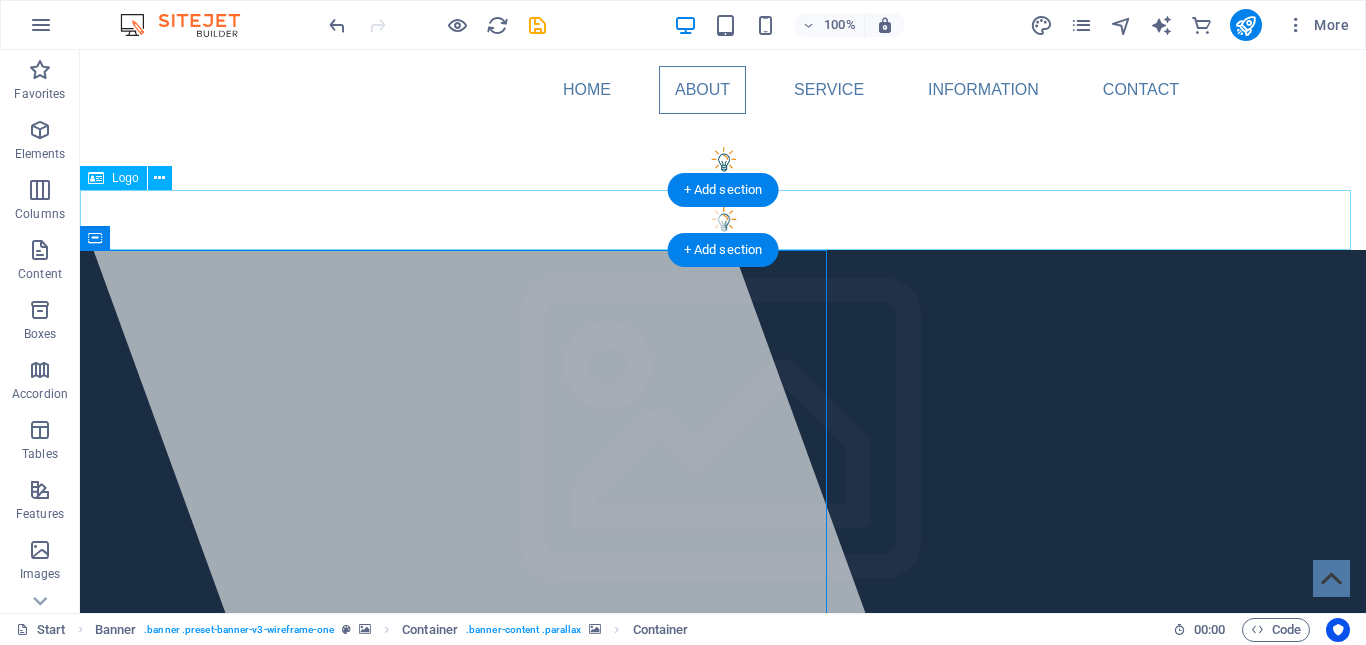 click at bounding box center (723, 220) 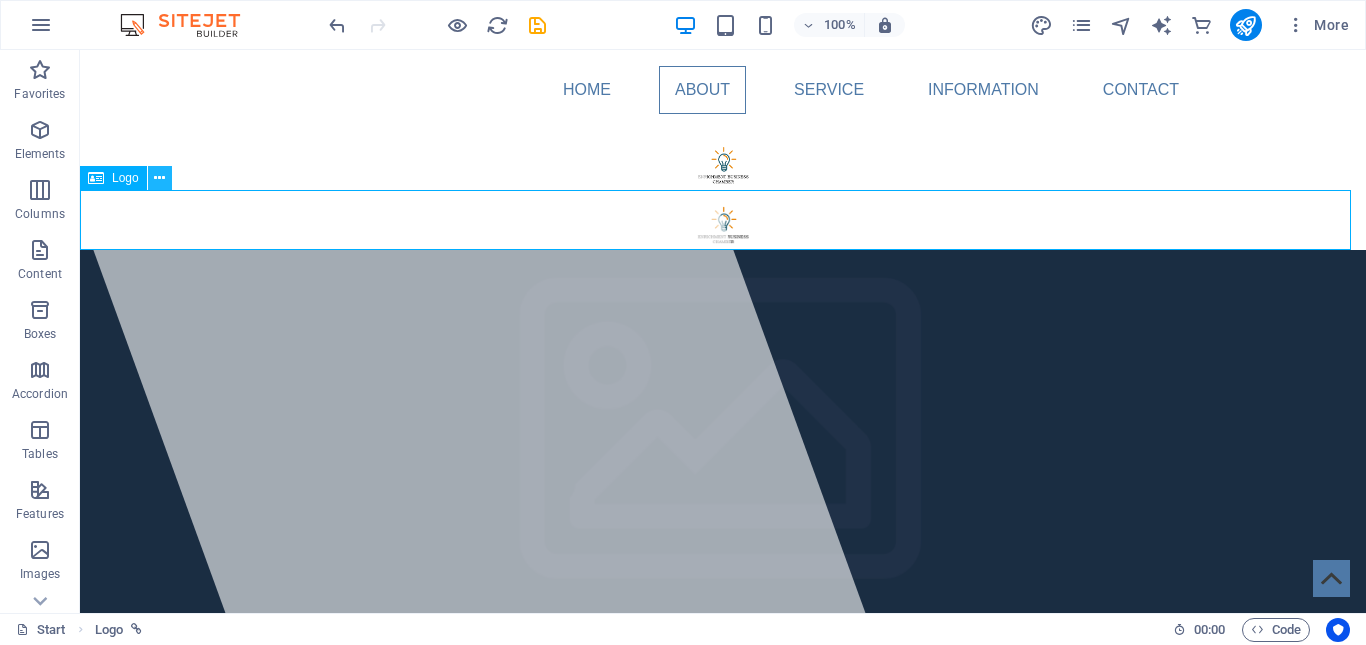 click at bounding box center (160, 178) 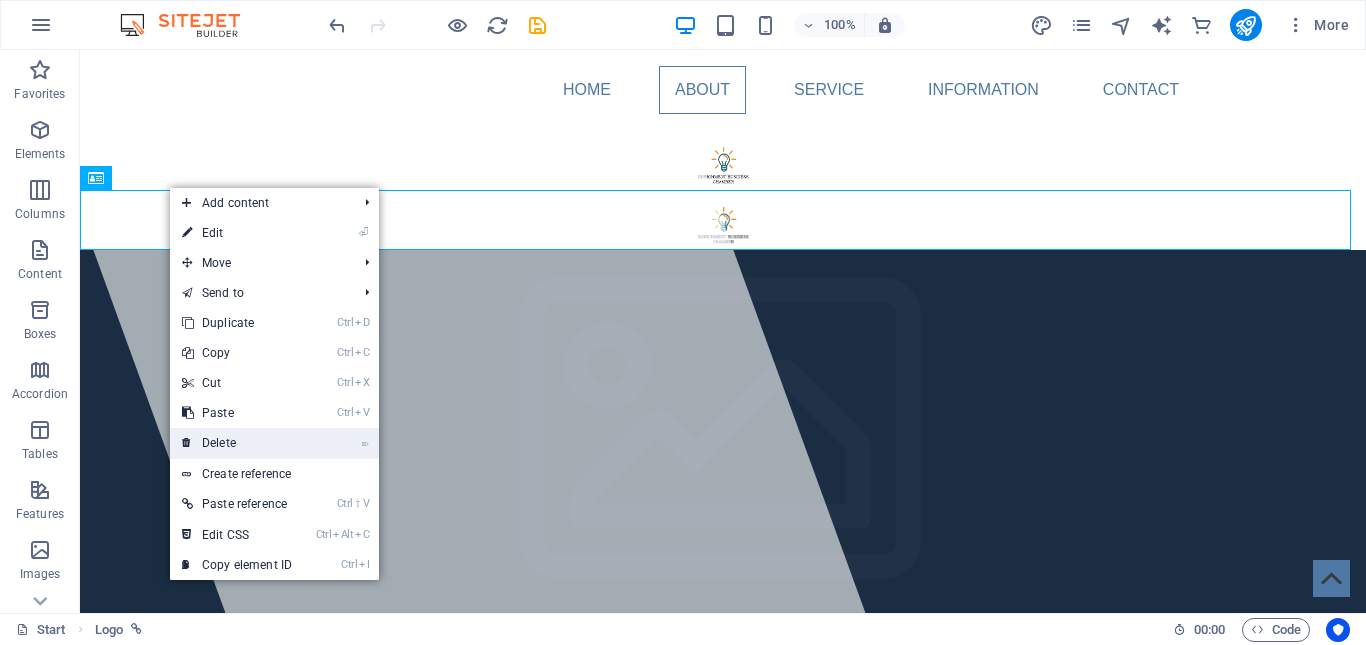 click on "⌦  Delete" at bounding box center [237, 443] 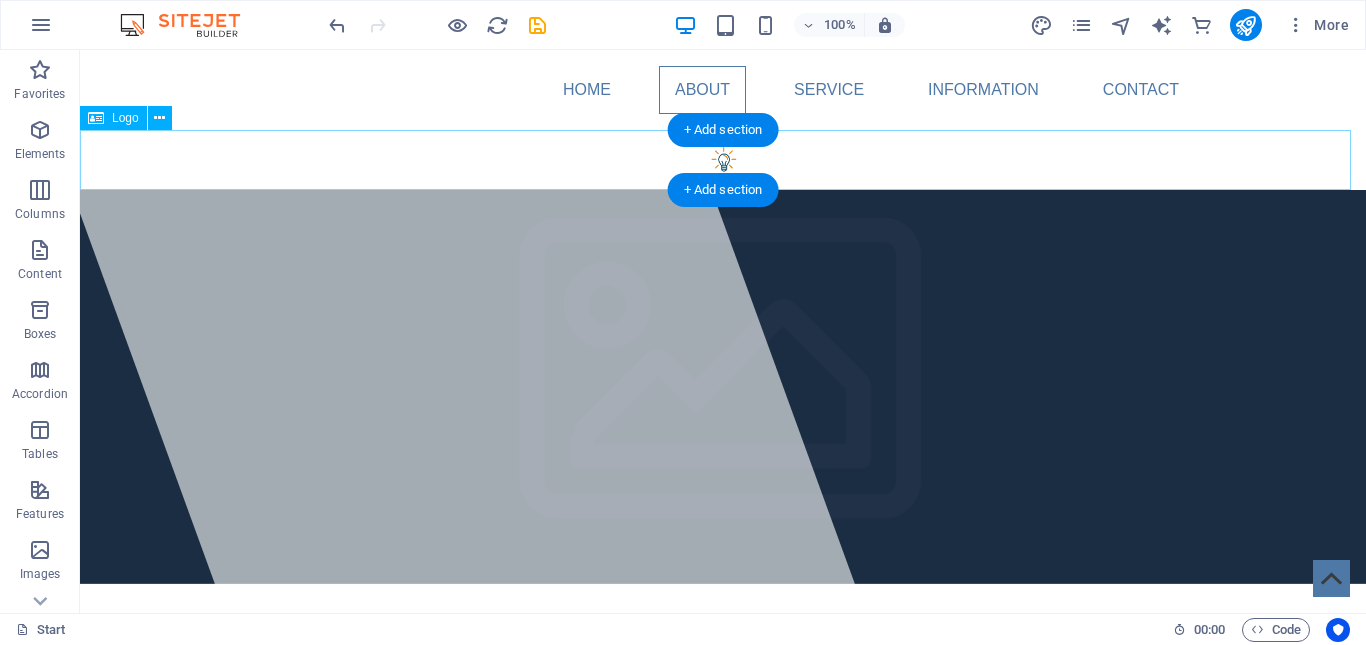 click at bounding box center (723, 160) 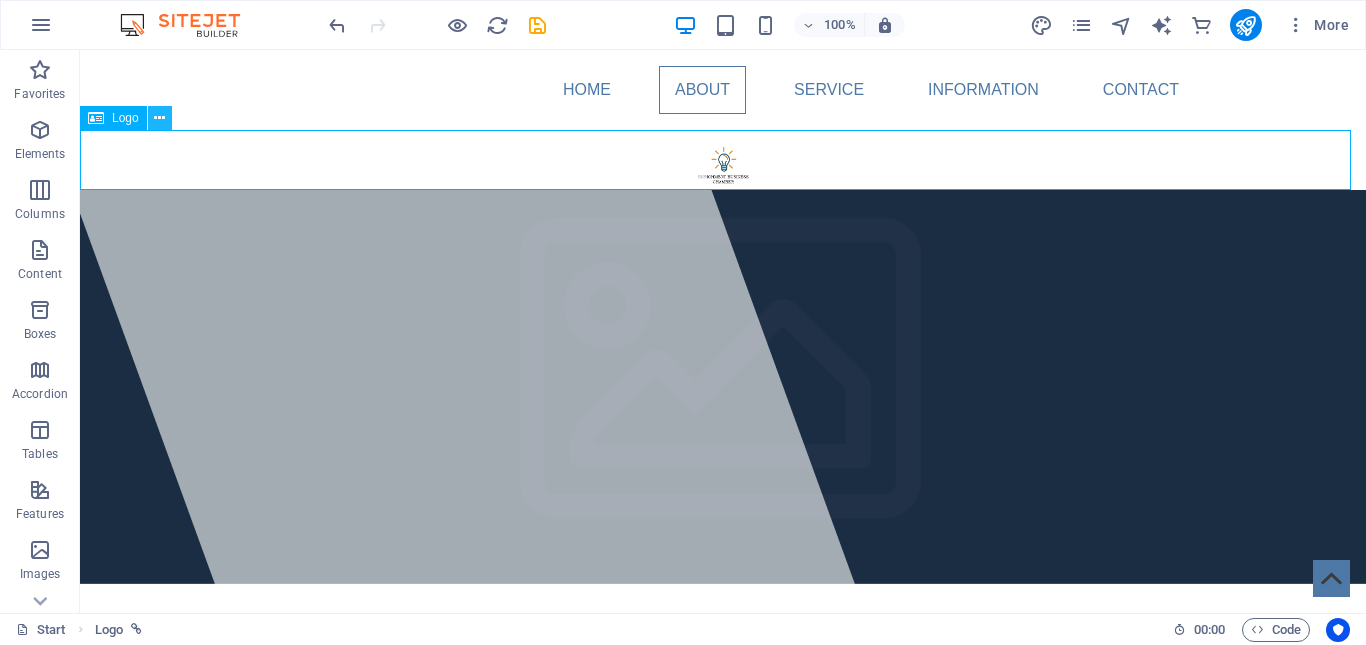 click at bounding box center (159, 118) 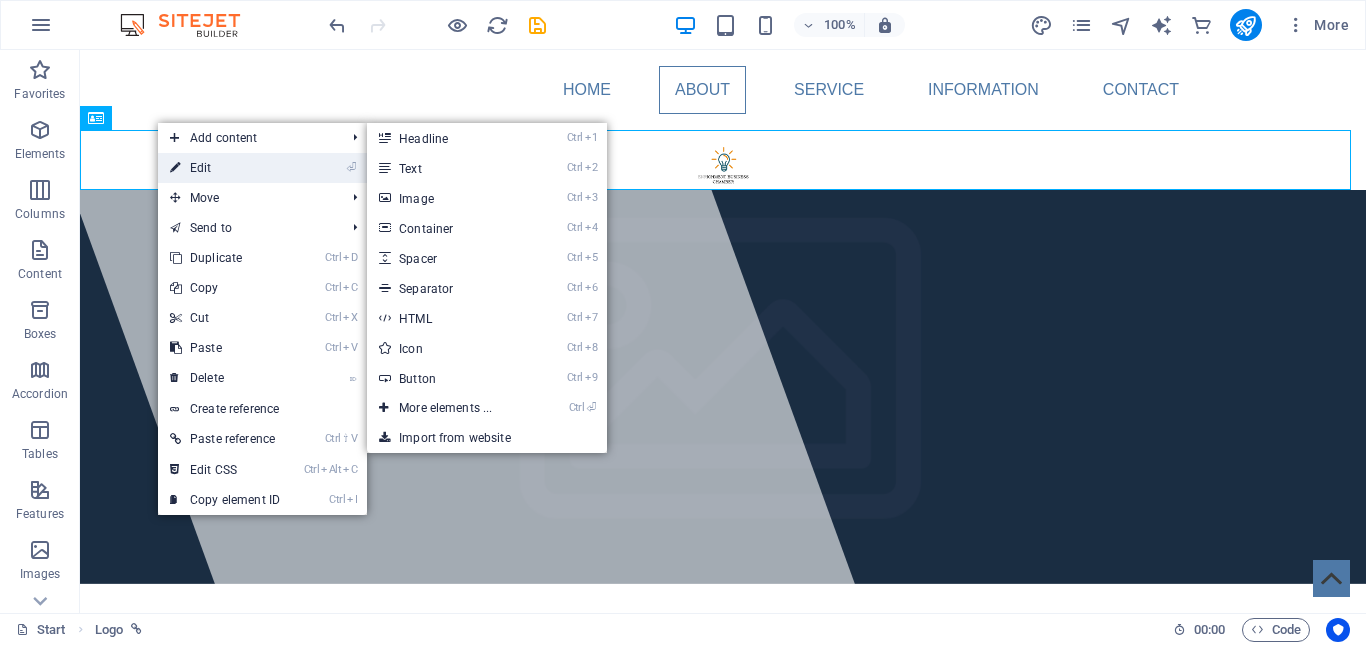 click on "⏎  Edit" at bounding box center (225, 168) 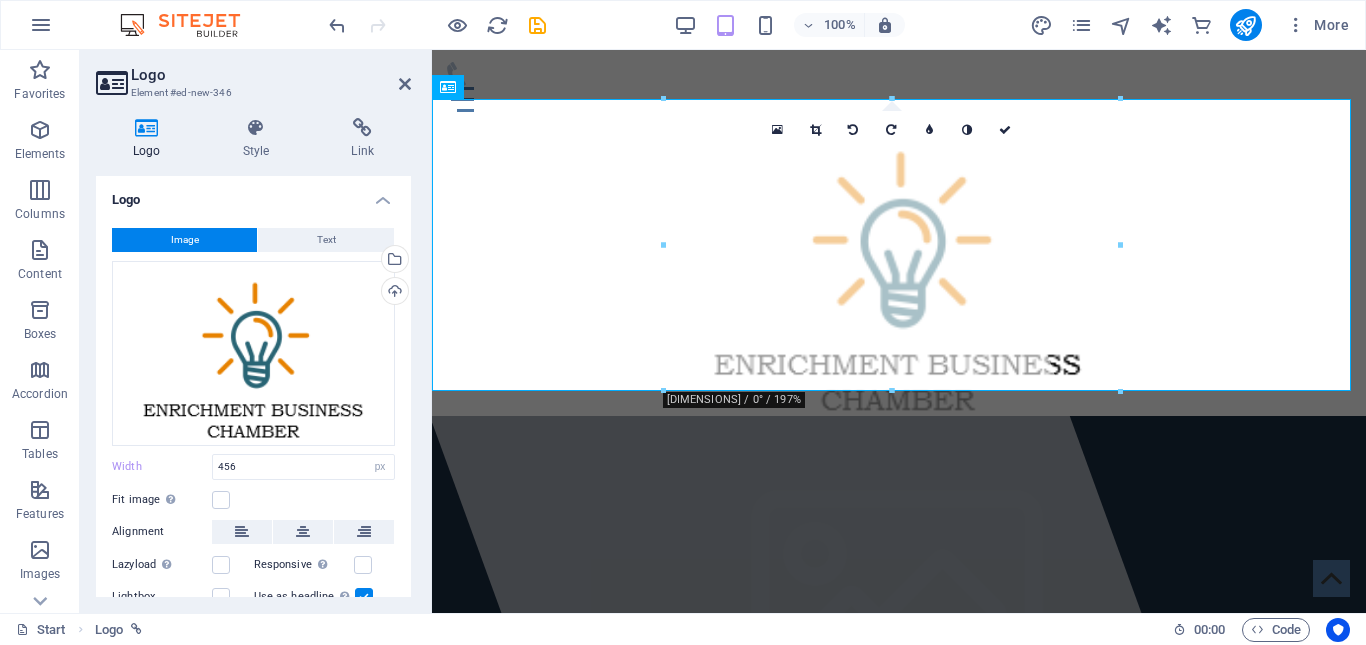 drag, startPoint x: 1555, startPoint y: 443, endPoint x: 1169, endPoint y: 474, distance: 387.24283 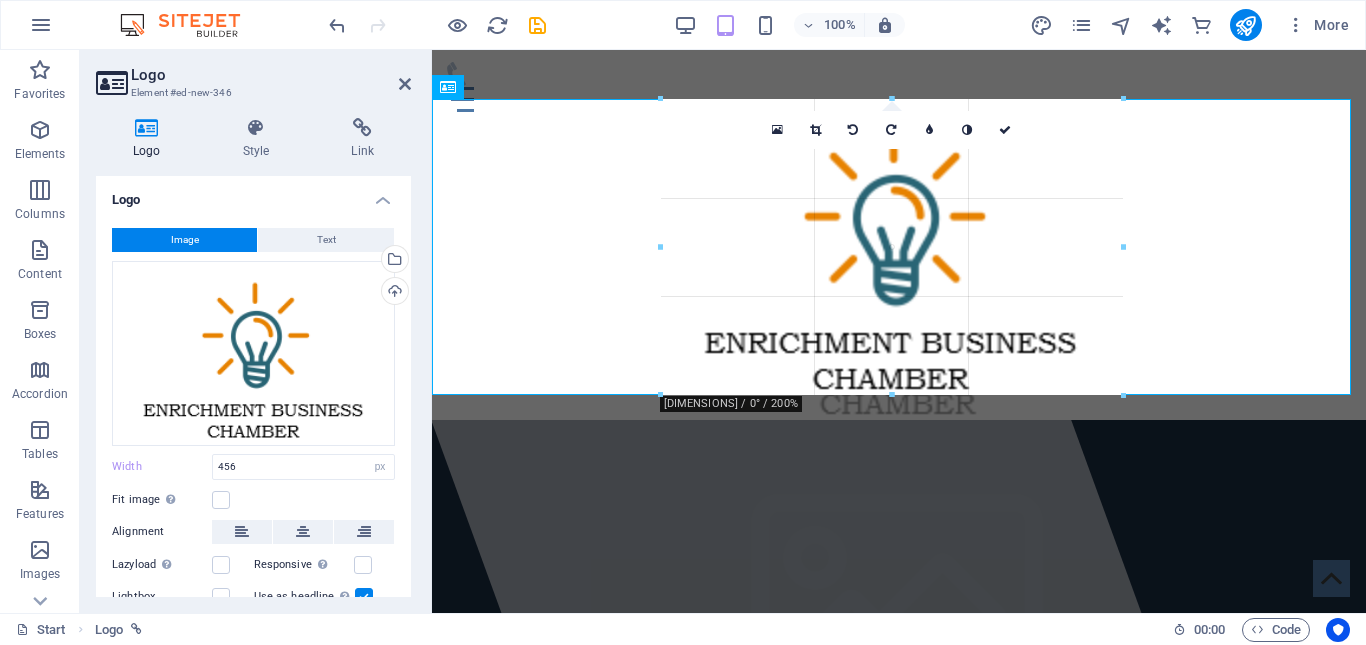 drag, startPoint x: 1118, startPoint y: 387, endPoint x: 1248, endPoint y: 591, distance: 241.9008 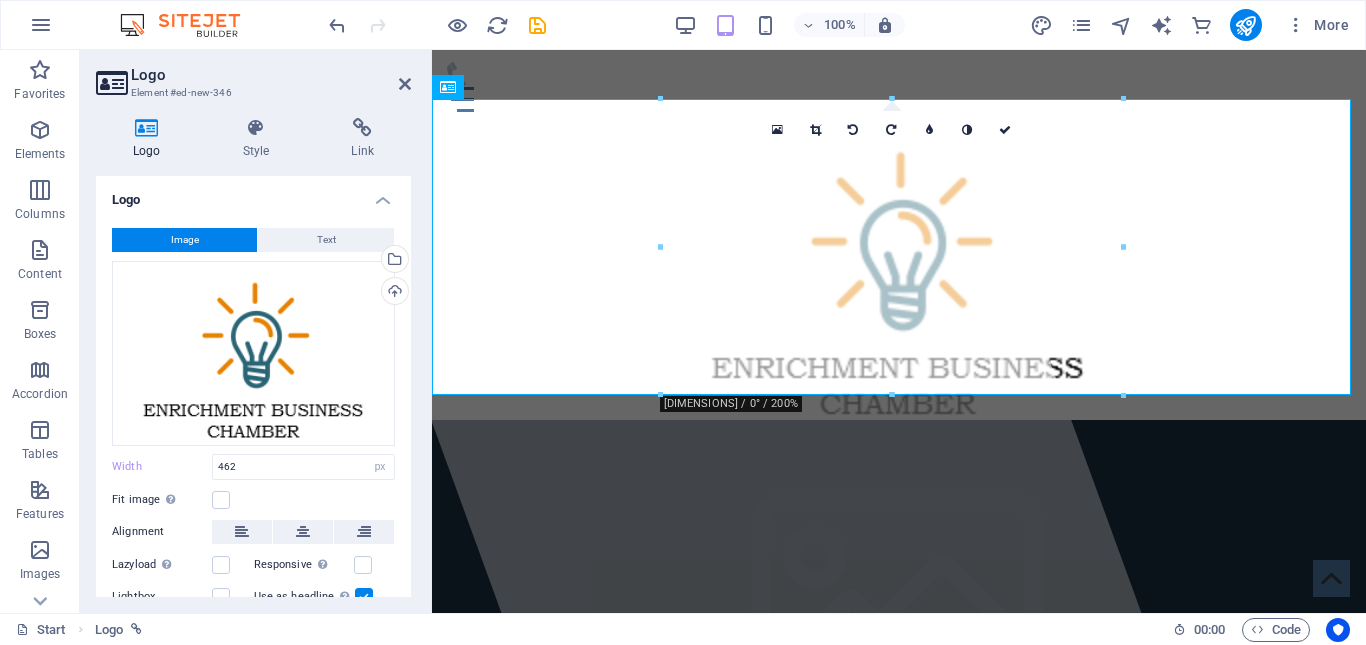 click at bounding box center (891, 676) 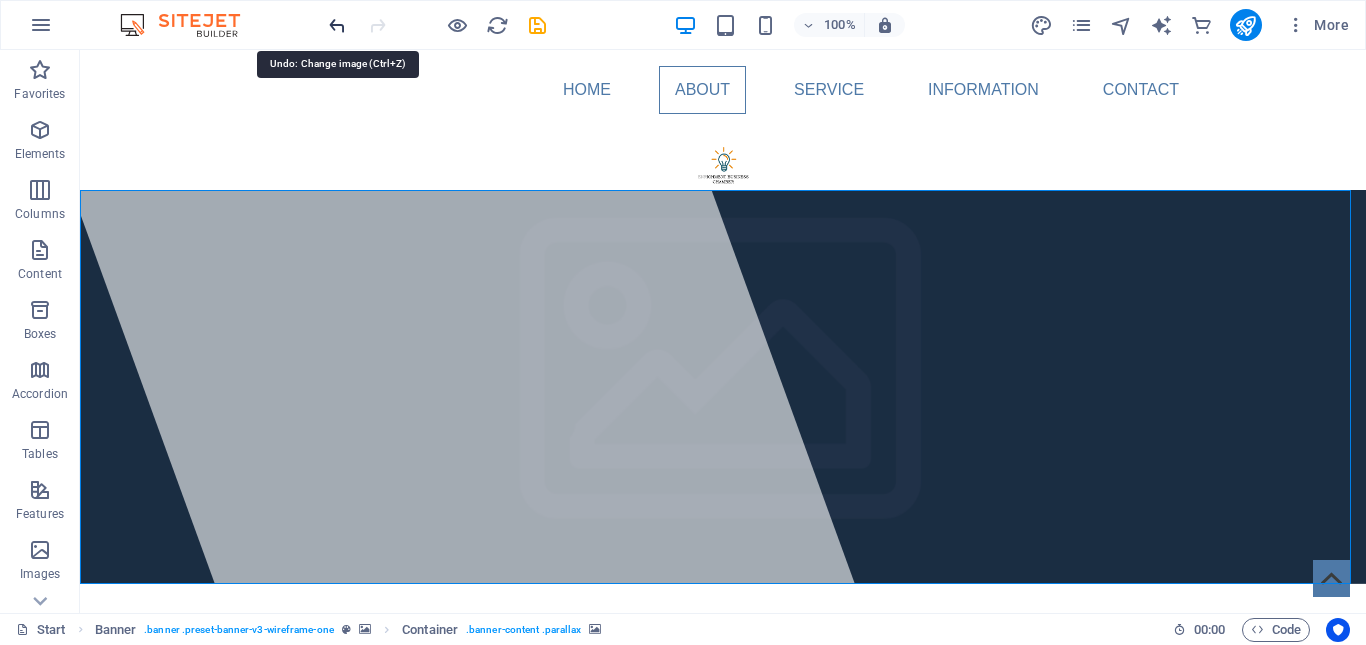 click at bounding box center (337, 25) 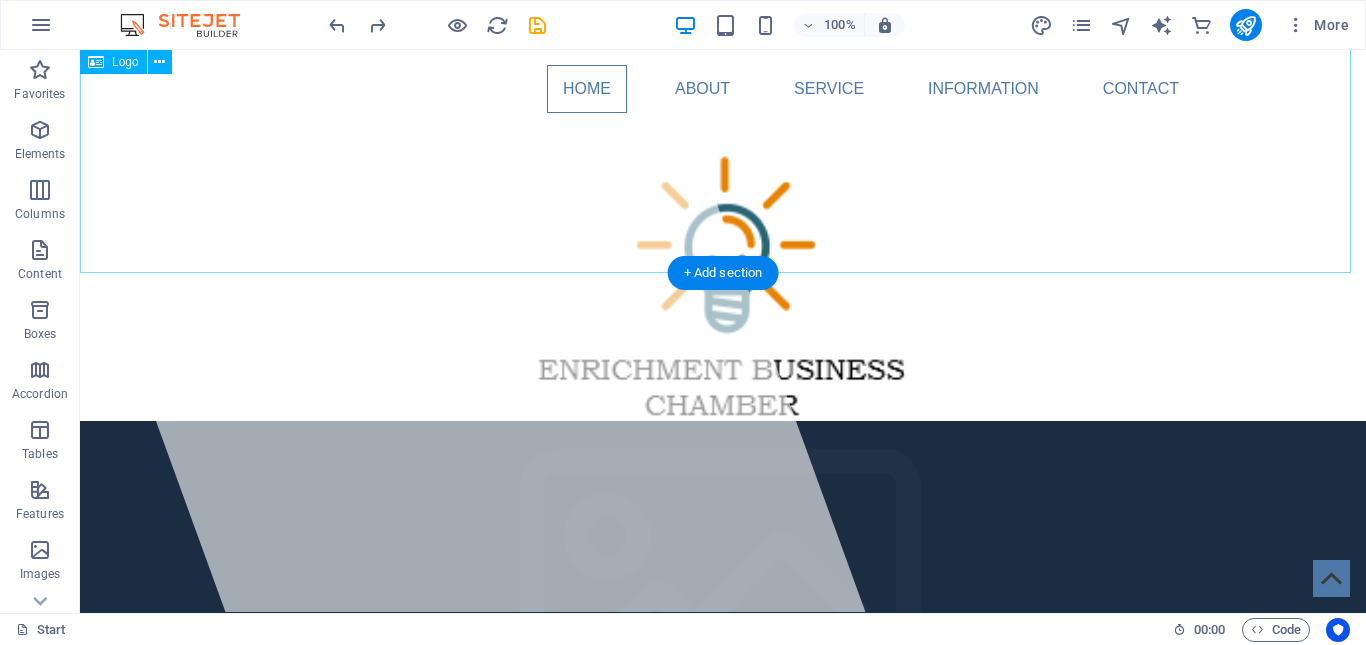 scroll, scrollTop: 0, scrollLeft: 0, axis: both 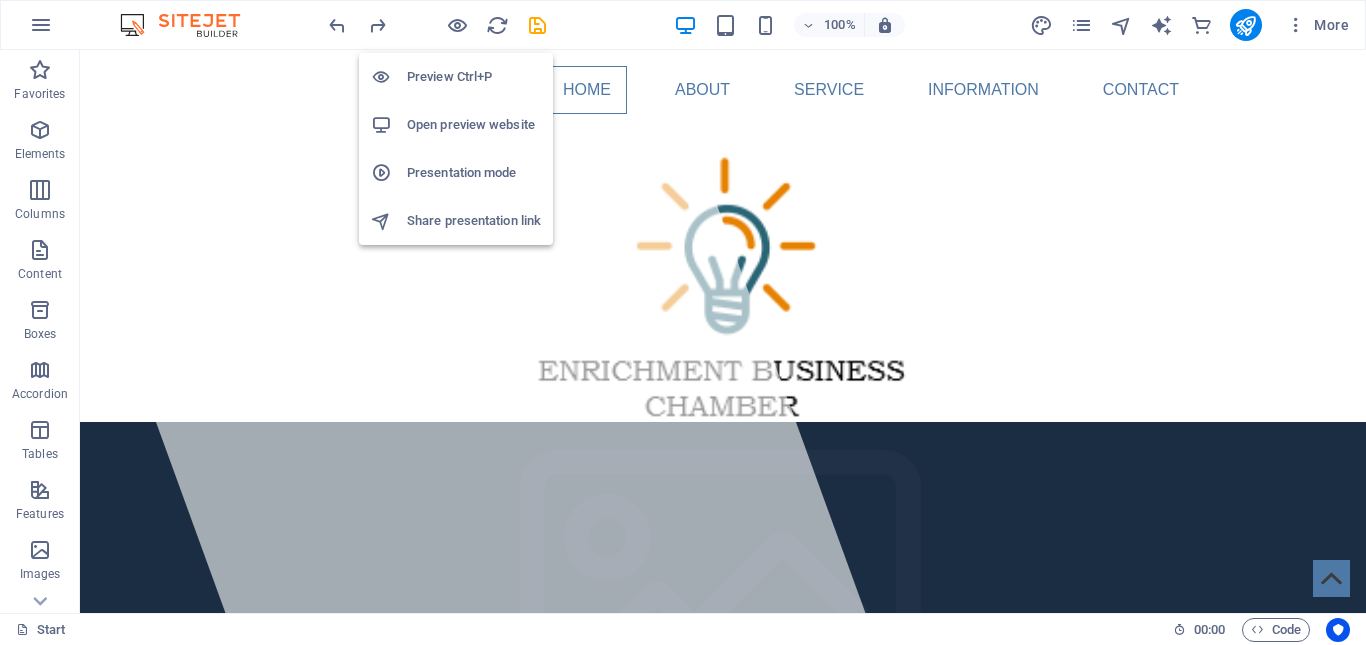 click on "Preview Ctrl+P" at bounding box center [474, 77] 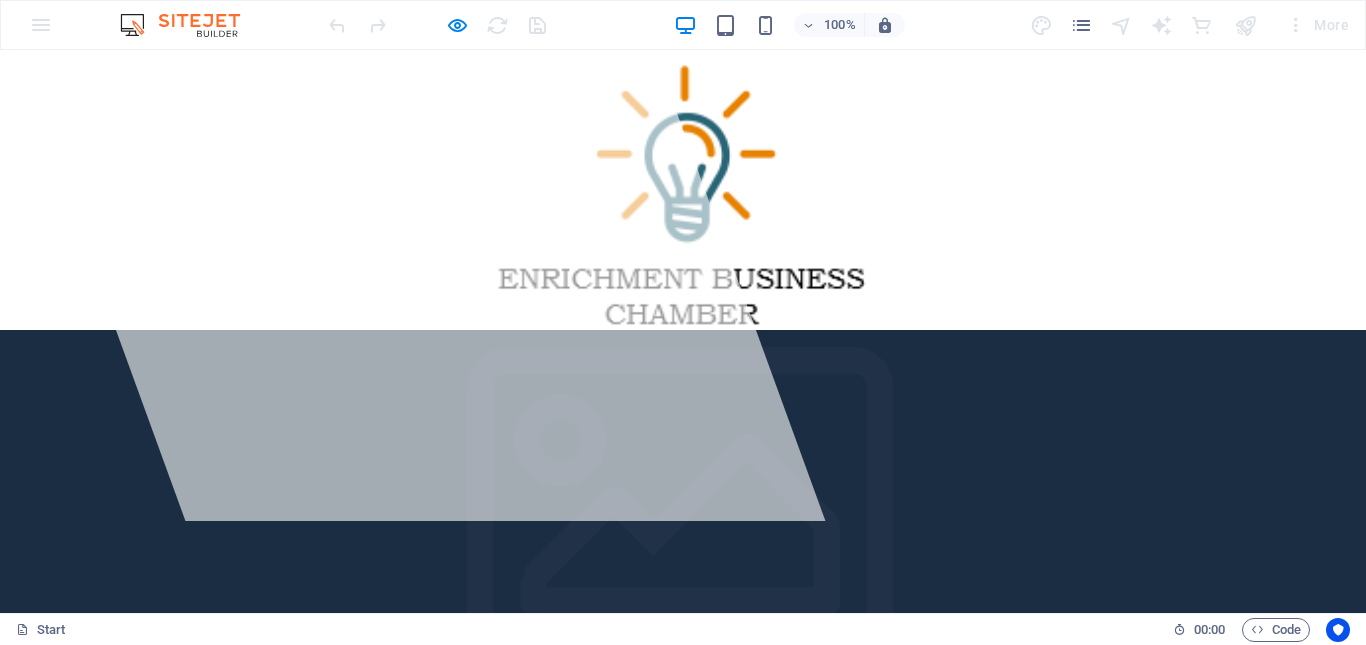 scroll, scrollTop: 0, scrollLeft: 0, axis: both 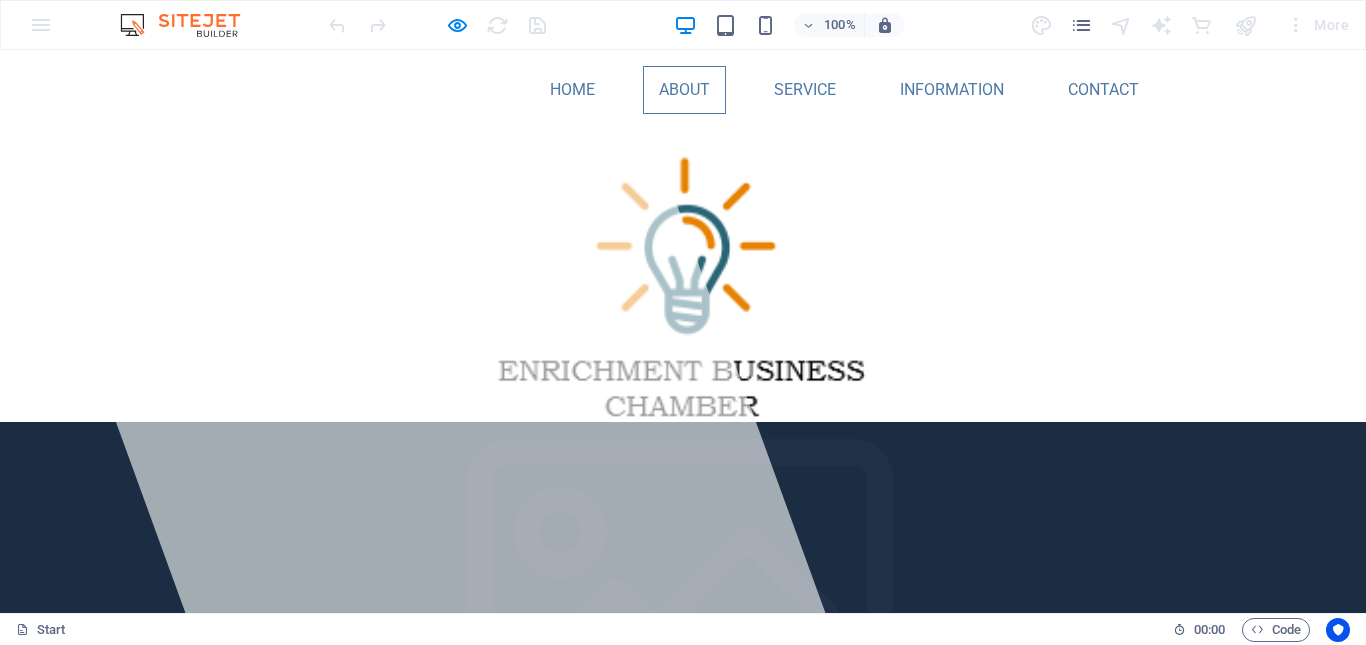 click at bounding box center (683, 276) 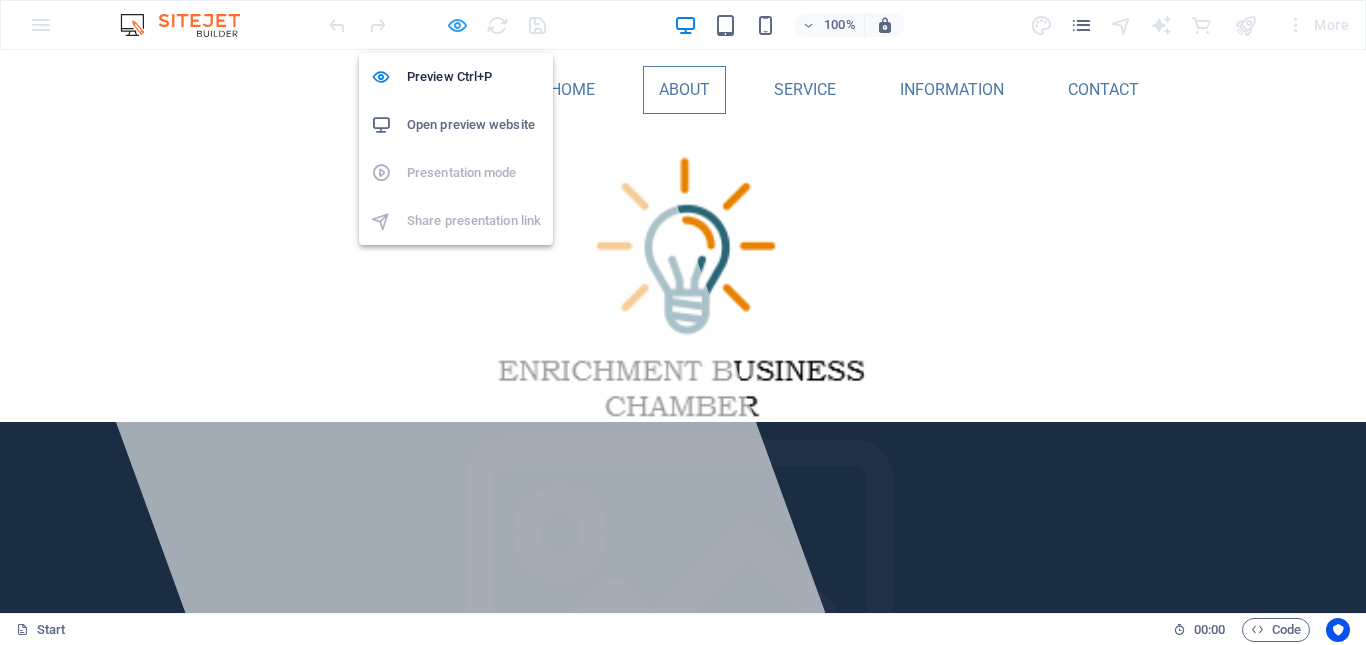 click at bounding box center [457, 25] 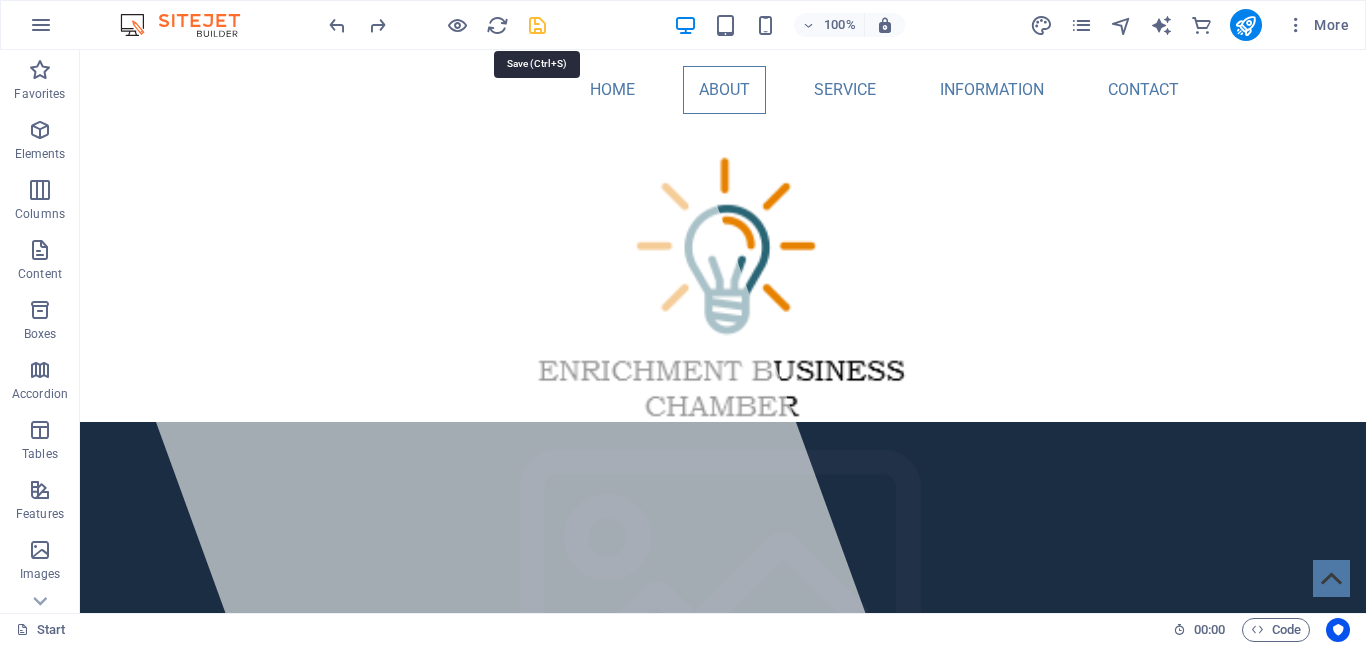 click at bounding box center [537, 25] 